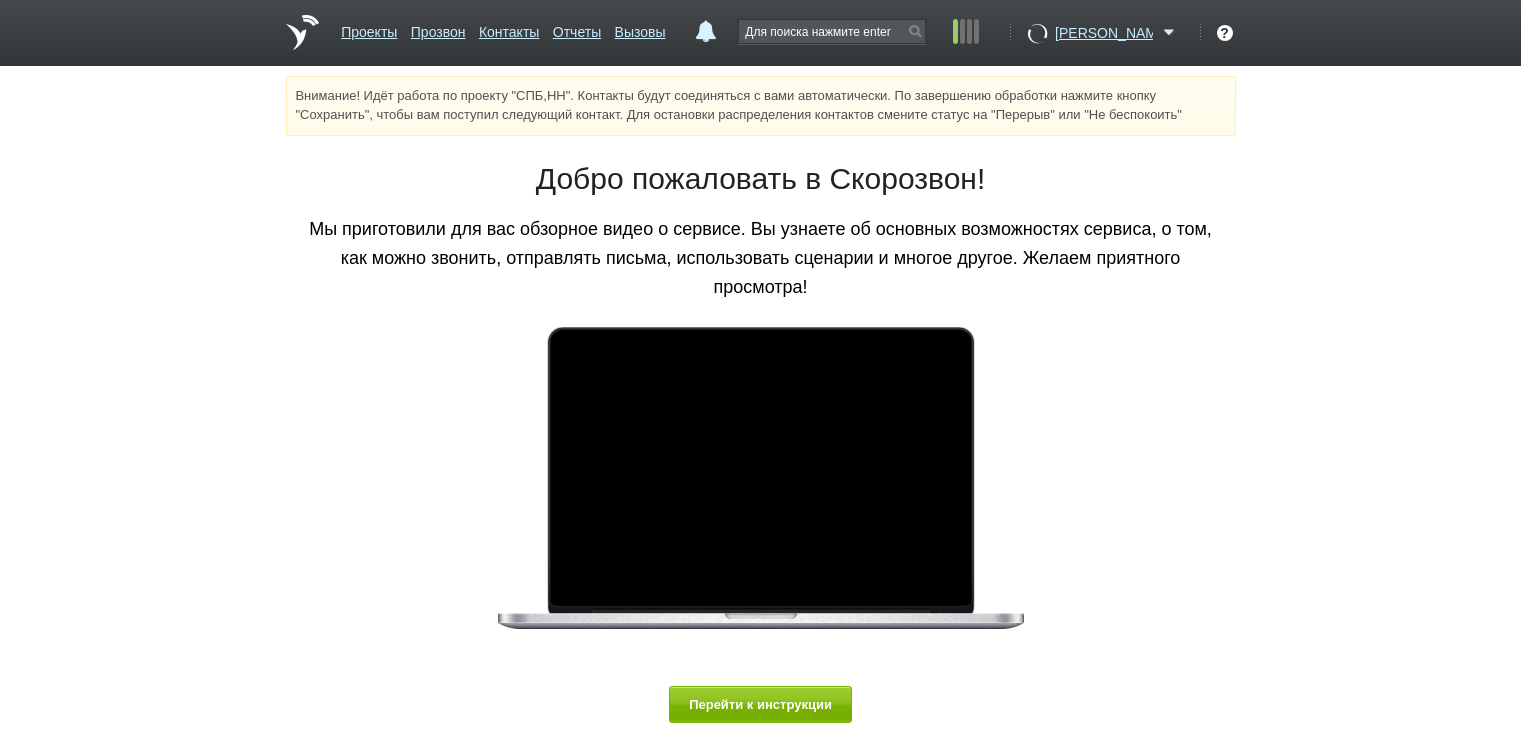 scroll, scrollTop: 0, scrollLeft: 0, axis: both 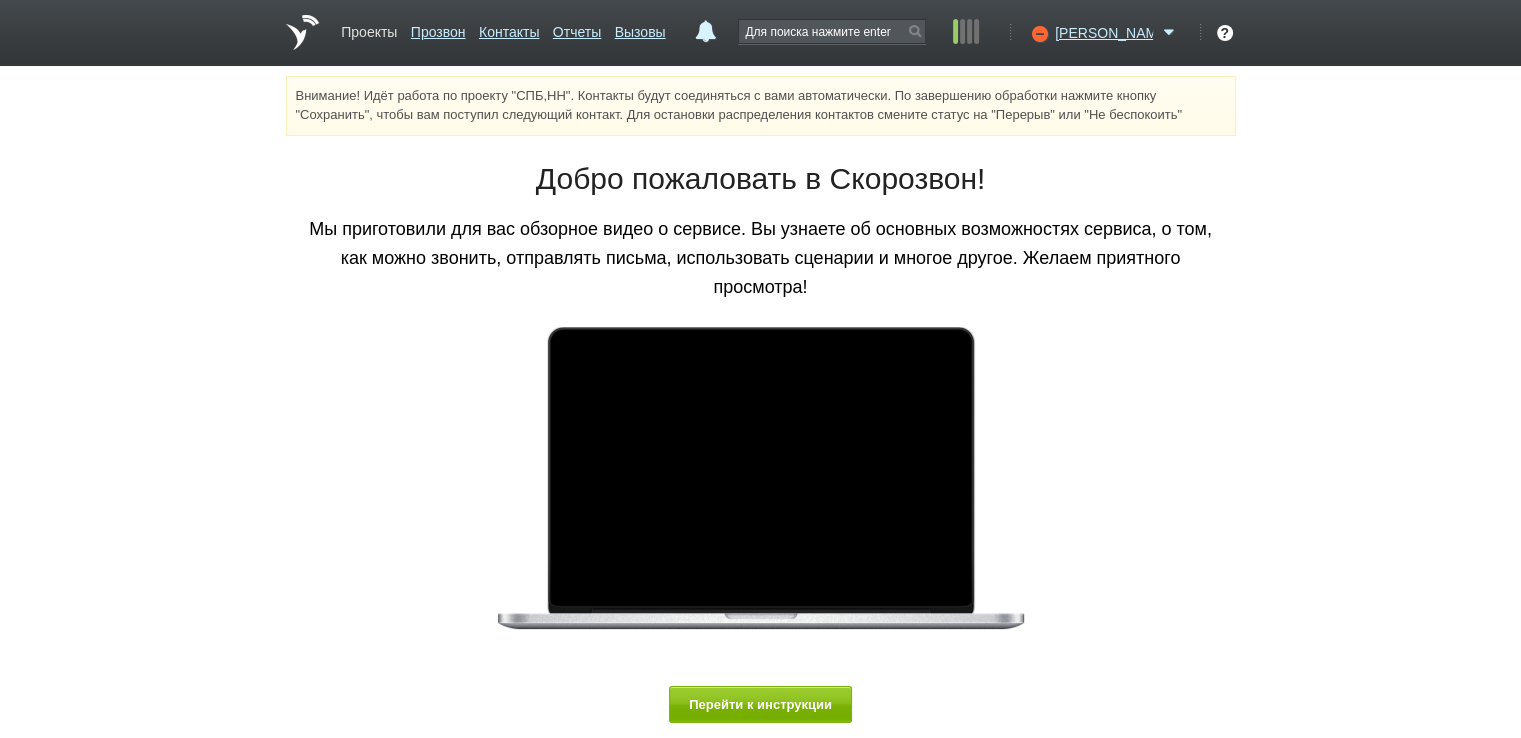 click on "Проекты" at bounding box center [369, 28] 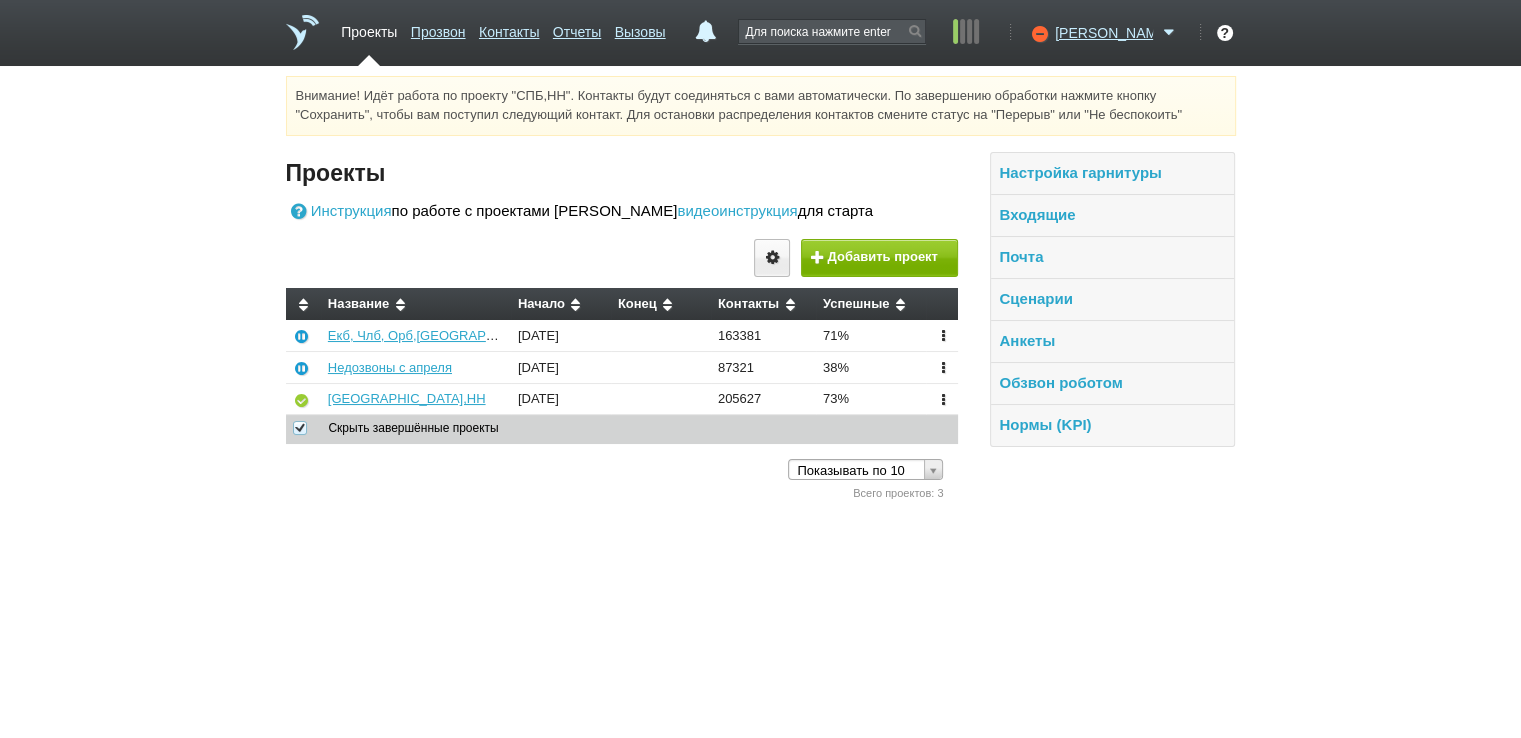 click on "[GEOGRAPHIC_DATA],НН" at bounding box center [416, 399] 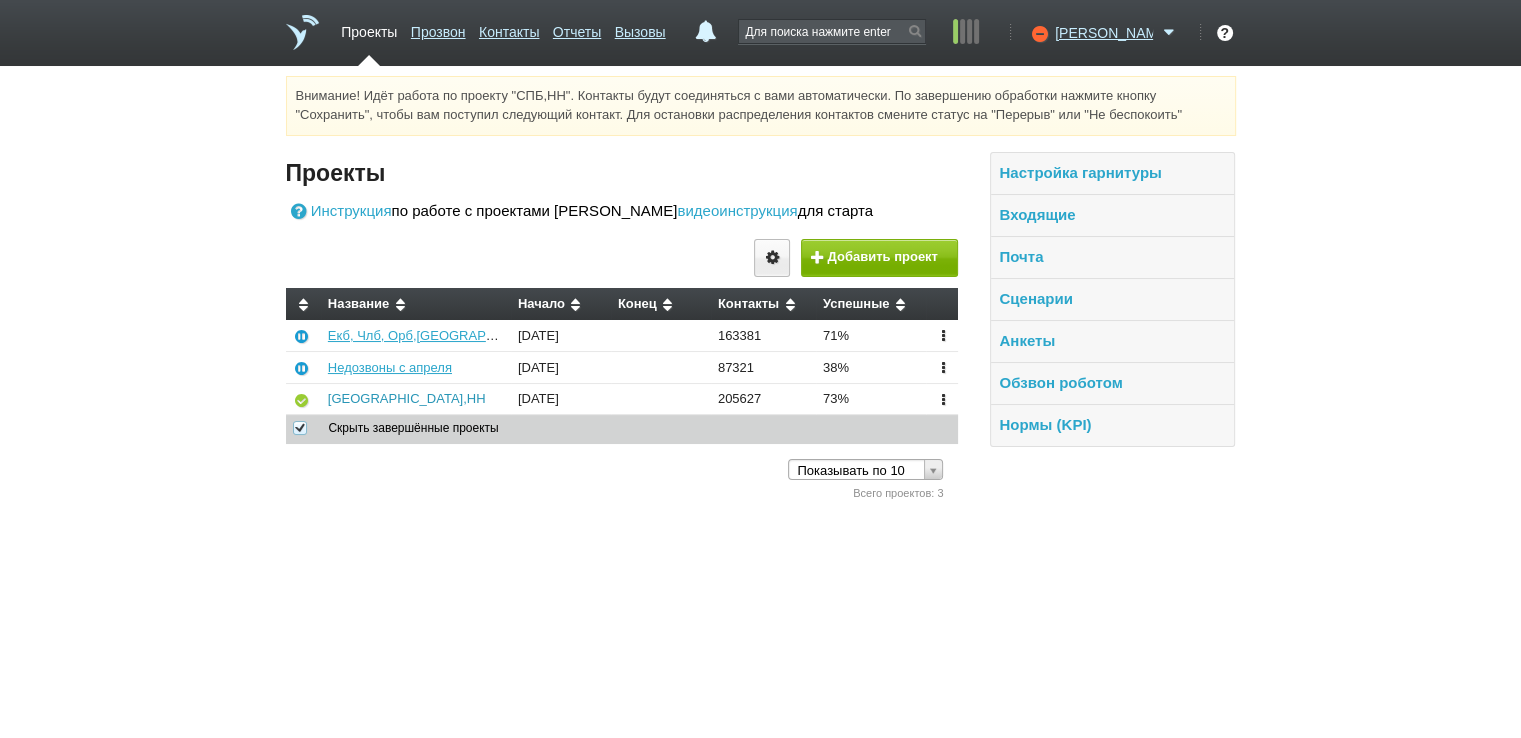 click on "[GEOGRAPHIC_DATA],НН" at bounding box center (407, 398) 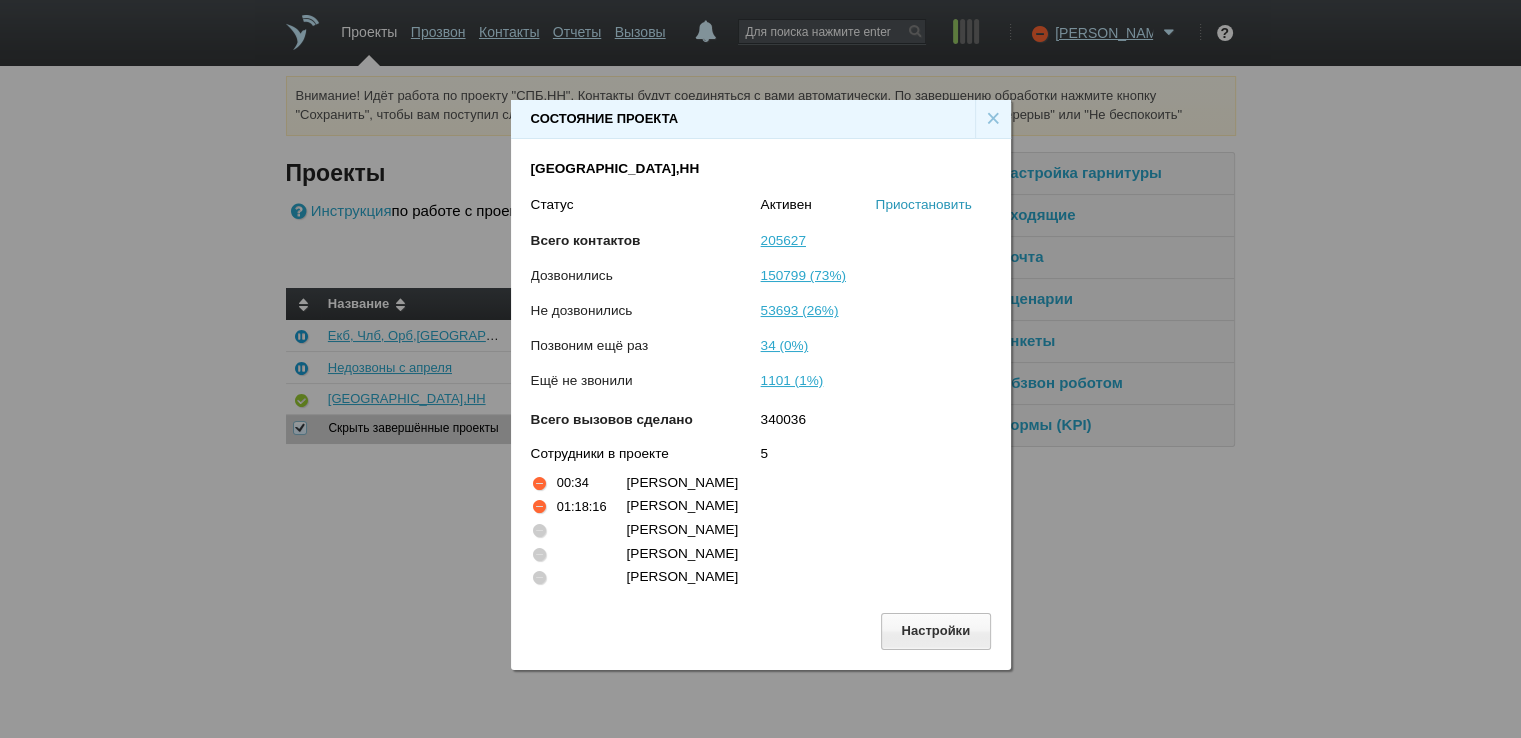 click on "Приостановить" at bounding box center [924, 204] 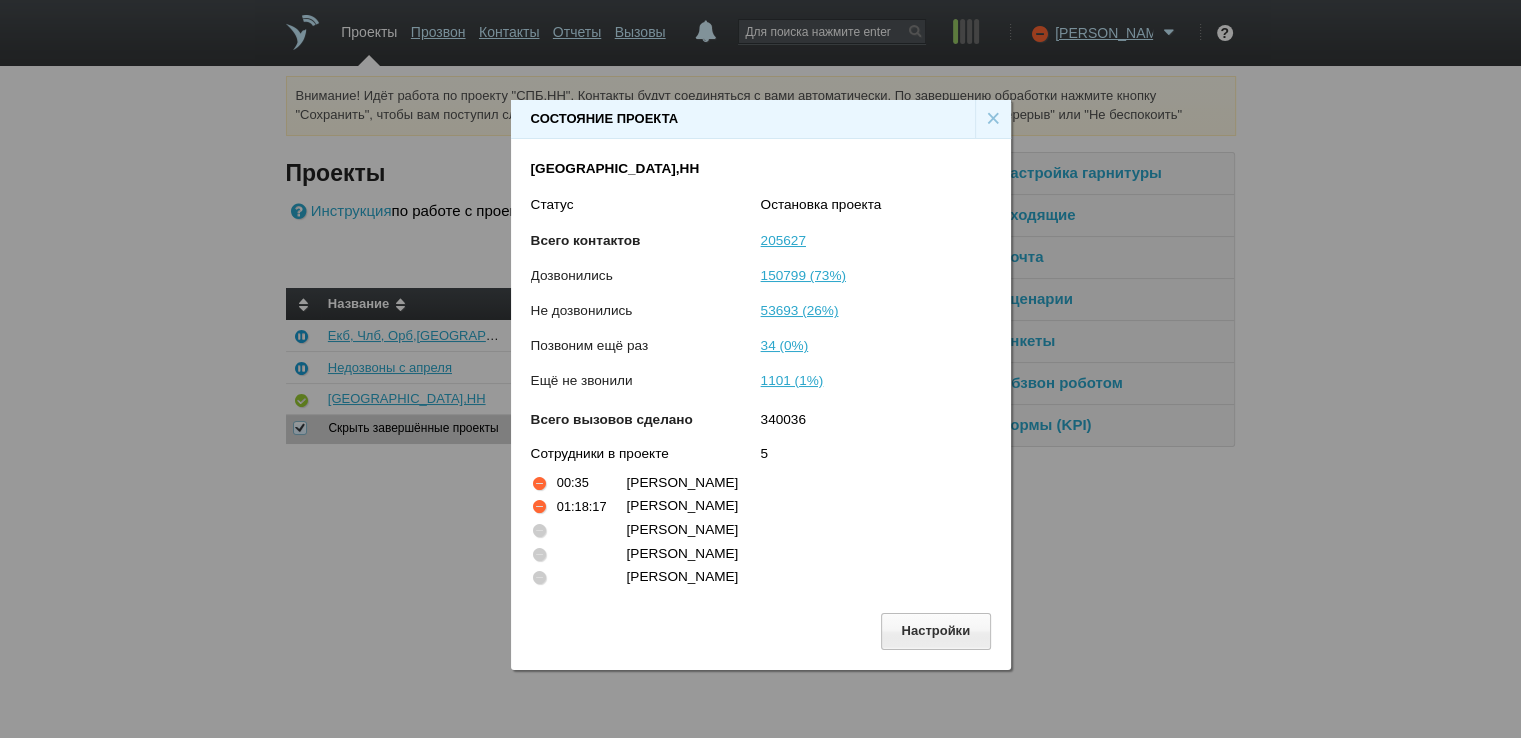 click on "×" at bounding box center (993, 119) 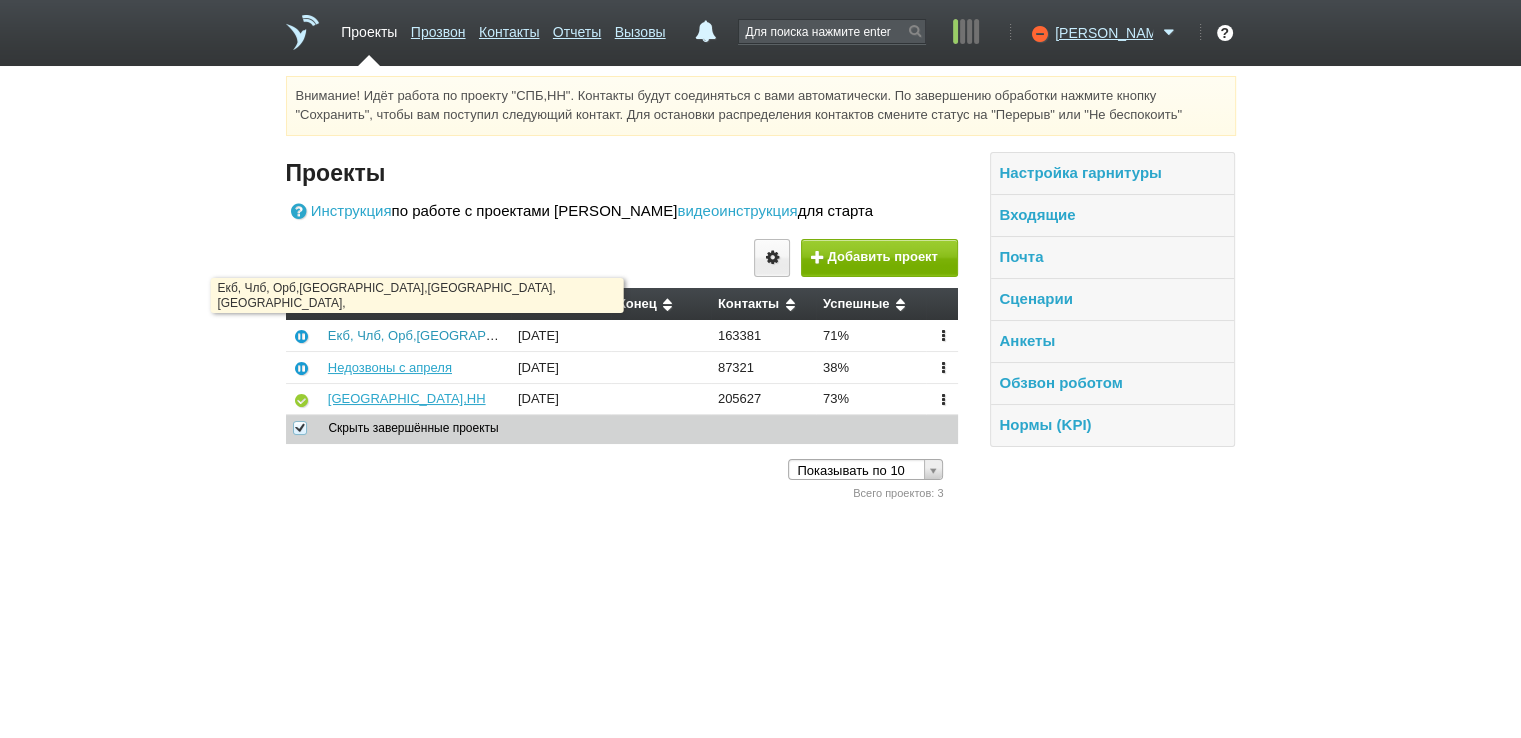 click on "Екб, Члб, Орб,[GEOGRAPHIC_DATA],[GEOGRAPHIC_DATA], [GEOGRAPHIC_DATA]," at bounding box center [582, 335] 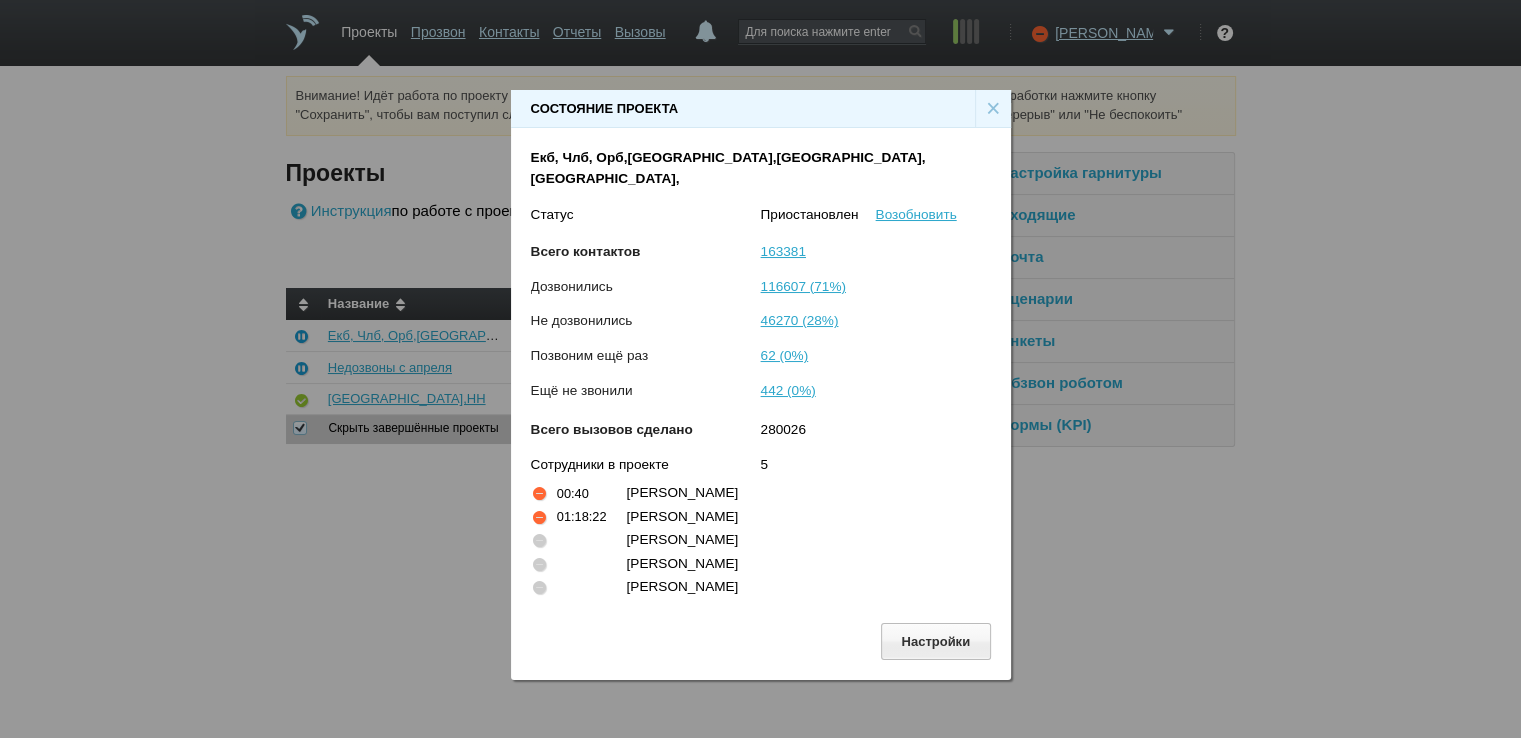 click on "×" at bounding box center (993, 109) 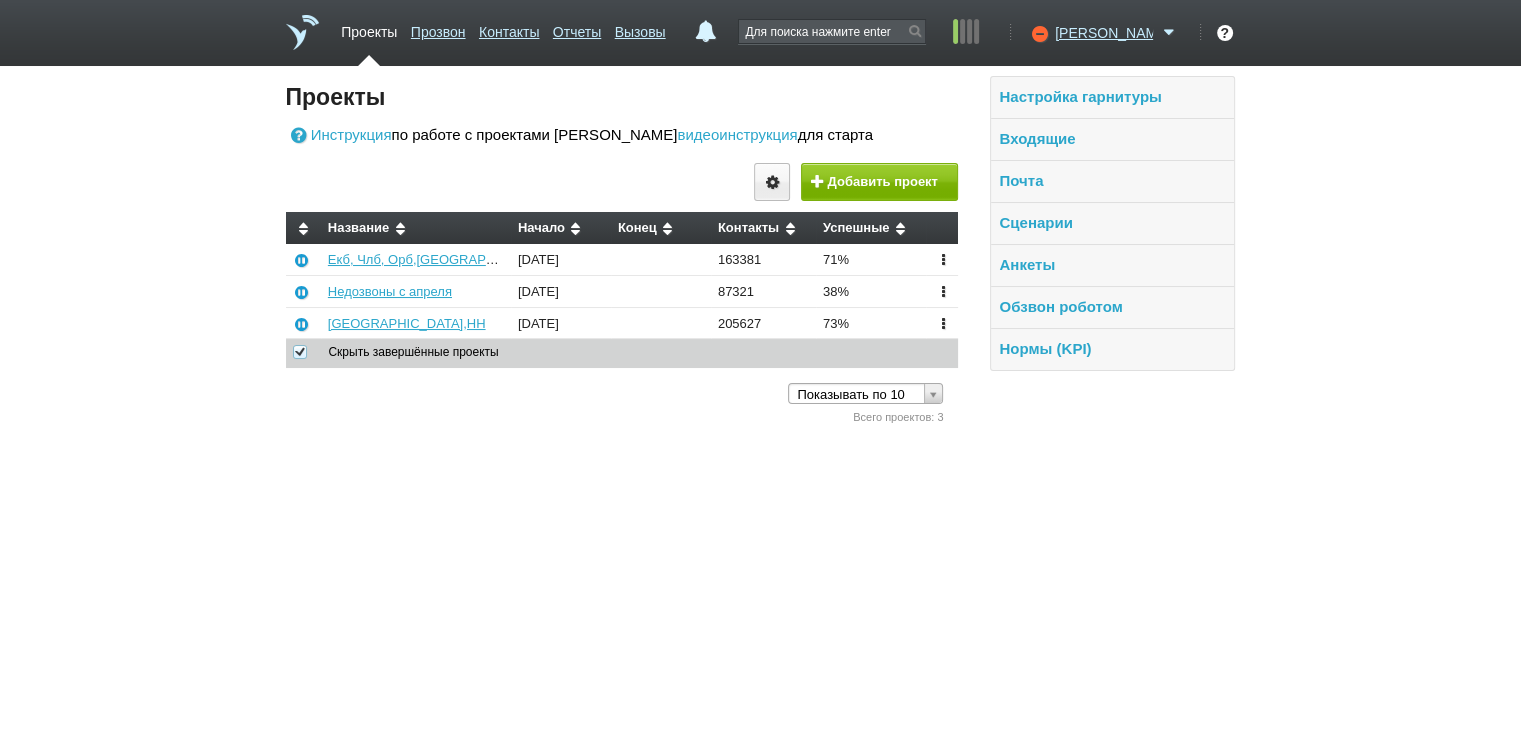 click on "Вы можете звонить напрямую из строки поиска - введите номер и нажмите "Позвонить"
Проекты
Инструкция  по работе с проектами и  видеоинструкция  для старта
Добавить проект
Название
Начало
Конец" at bounding box center (760, 252) 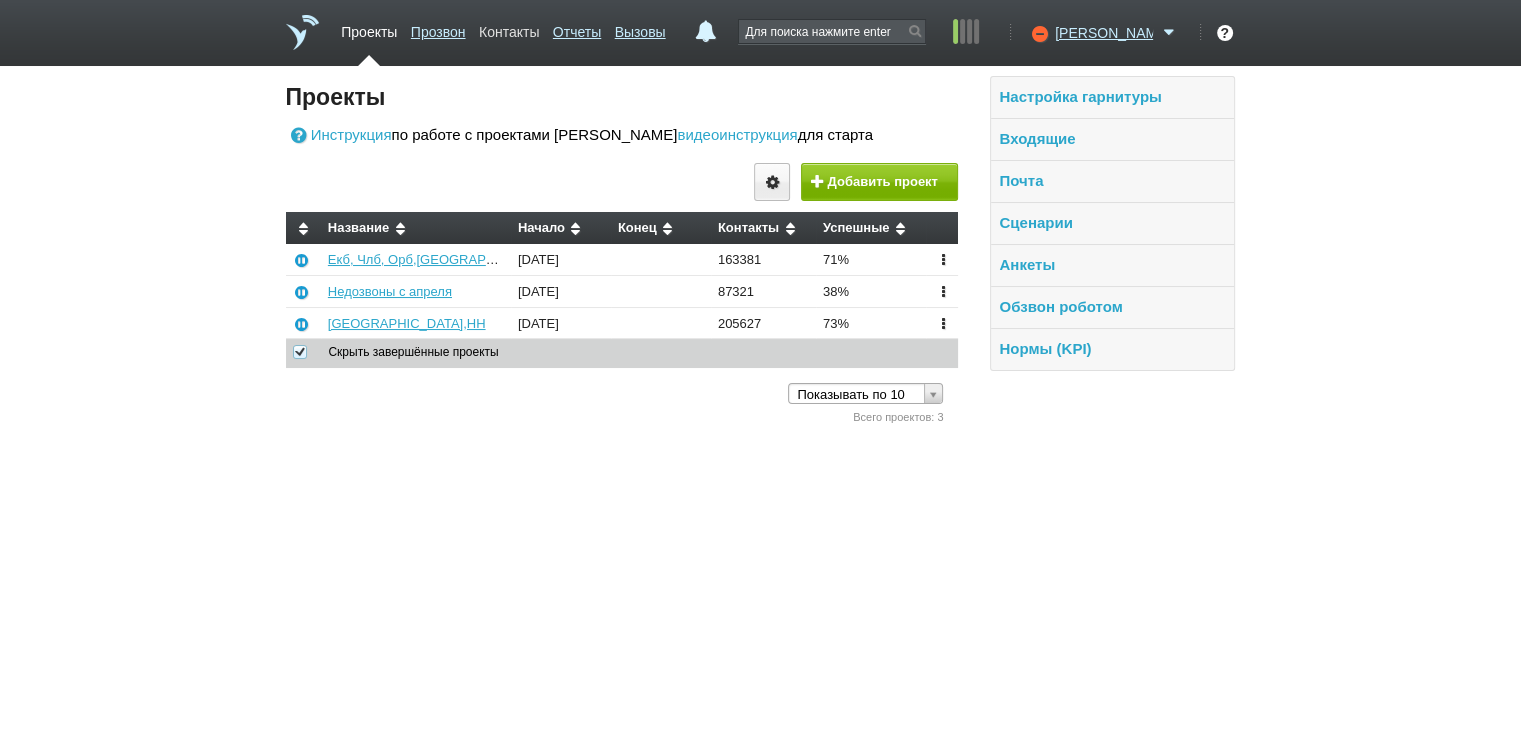 click on "Контакты" at bounding box center (509, 28) 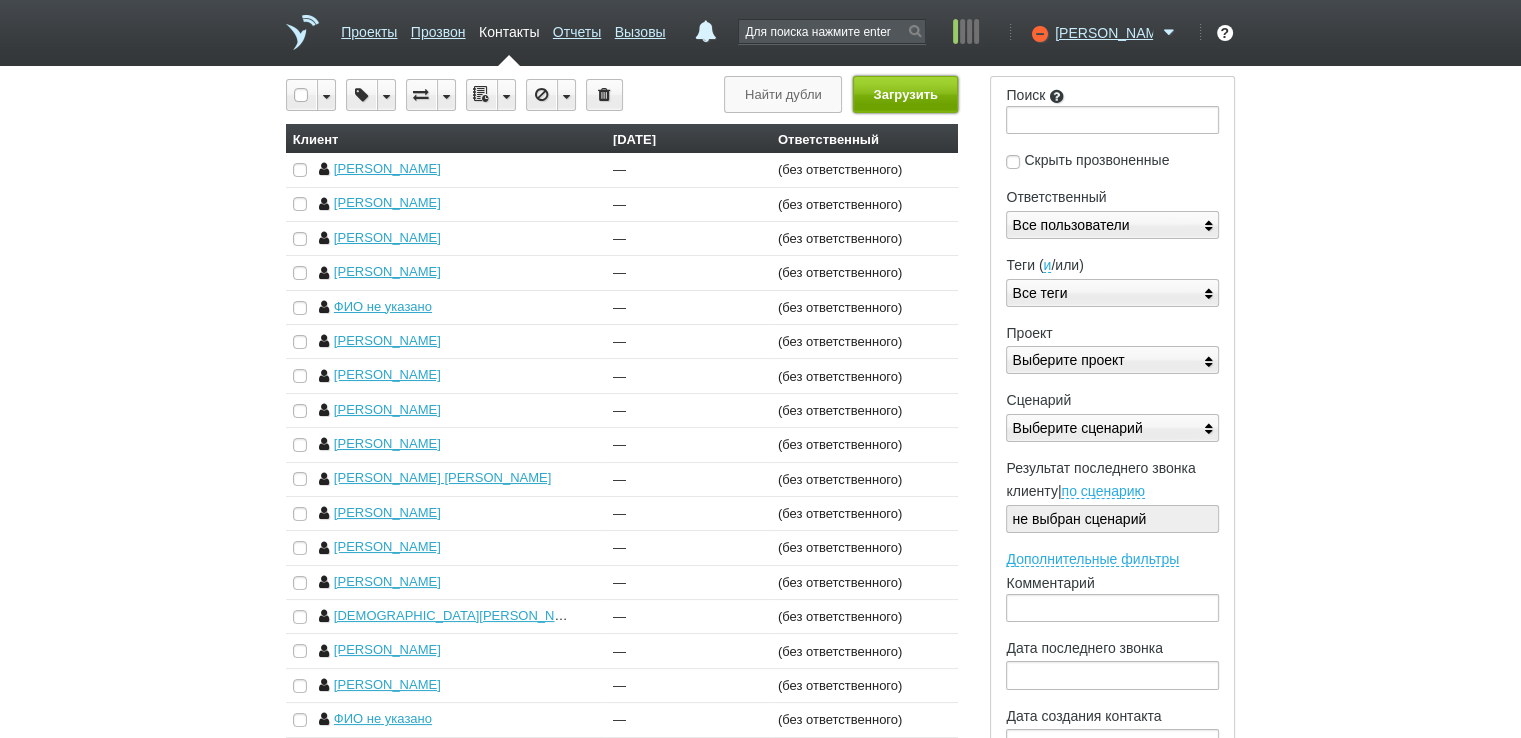 click on "Загрузить" at bounding box center (905, 94) 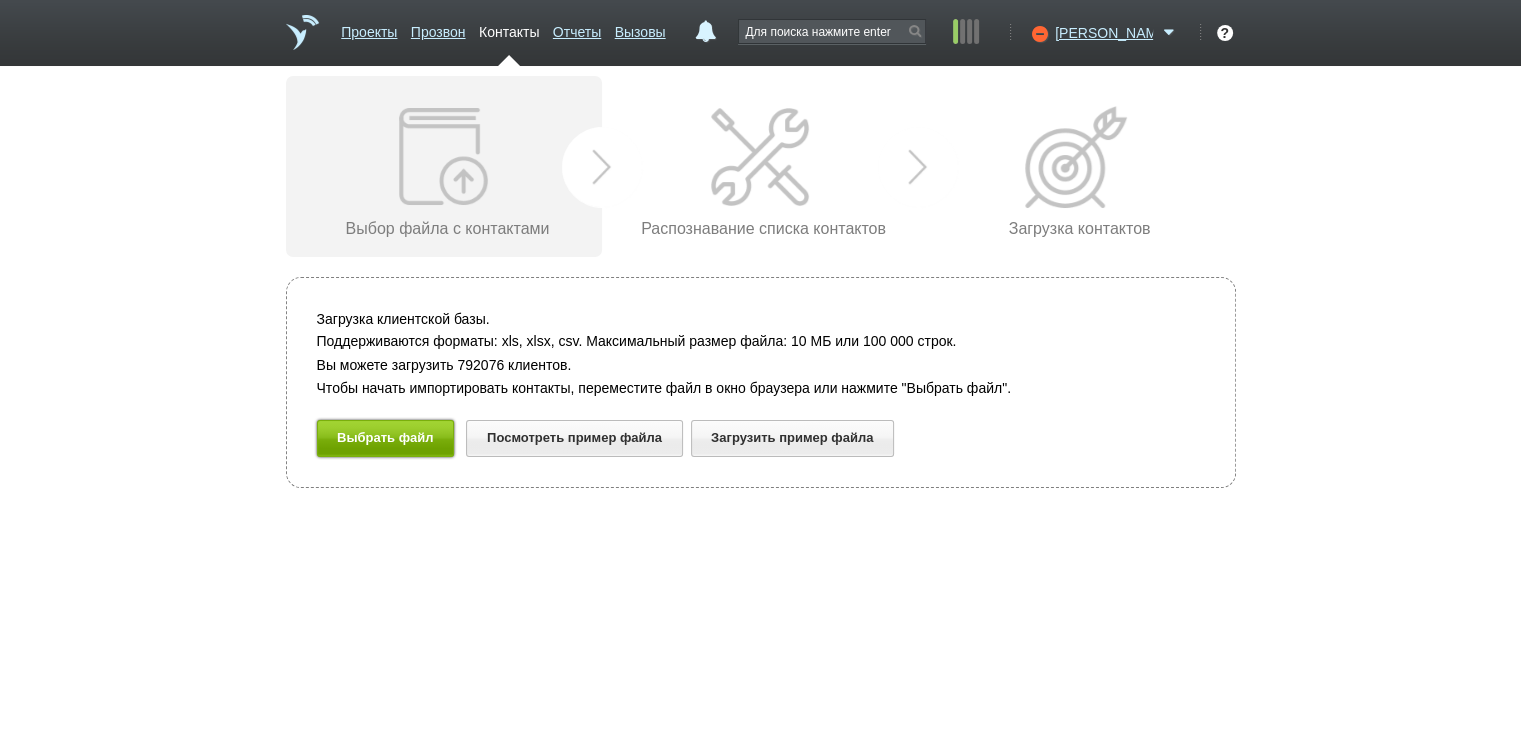 click on "Выбрать файл" at bounding box center (386, 438) 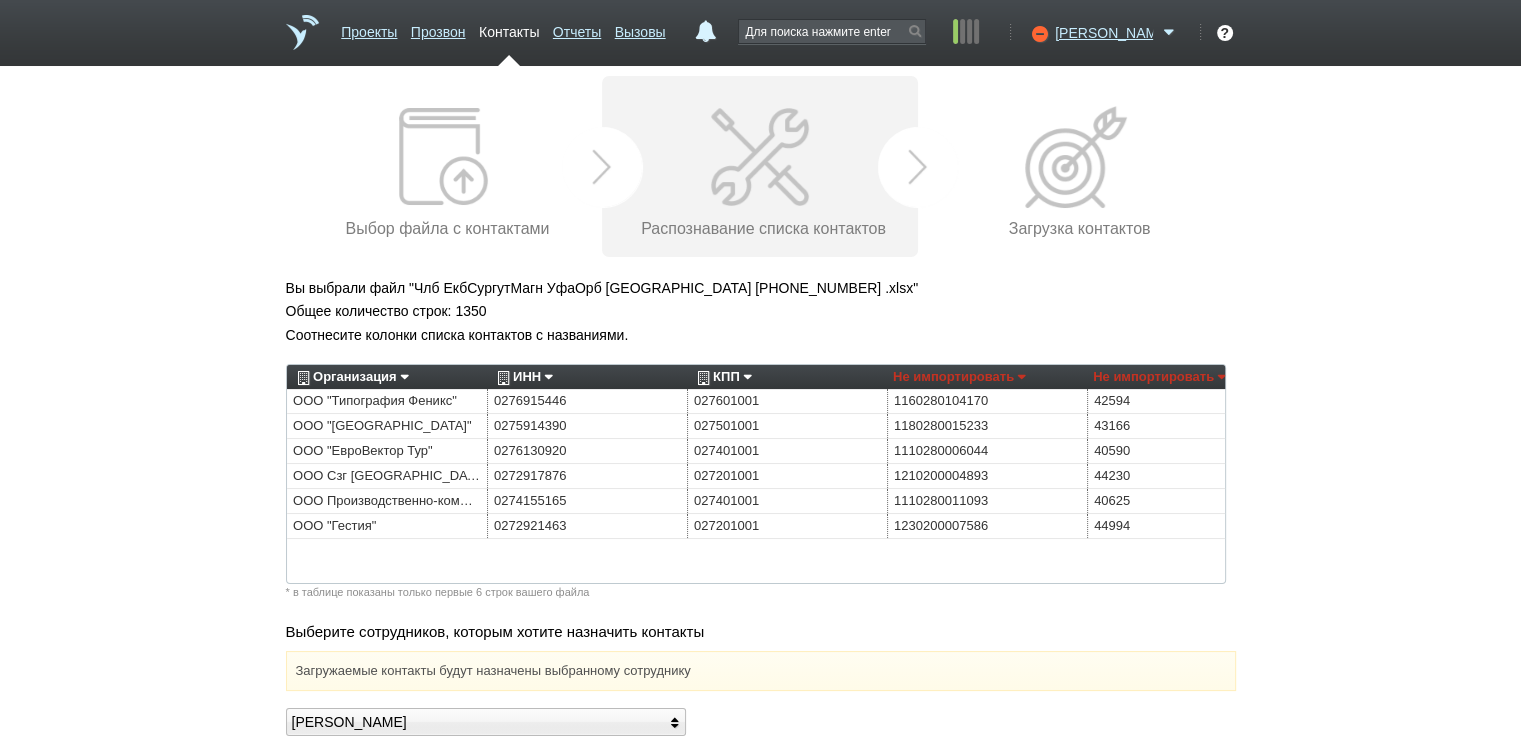 click on "Организация" at bounding box center [350, 377] 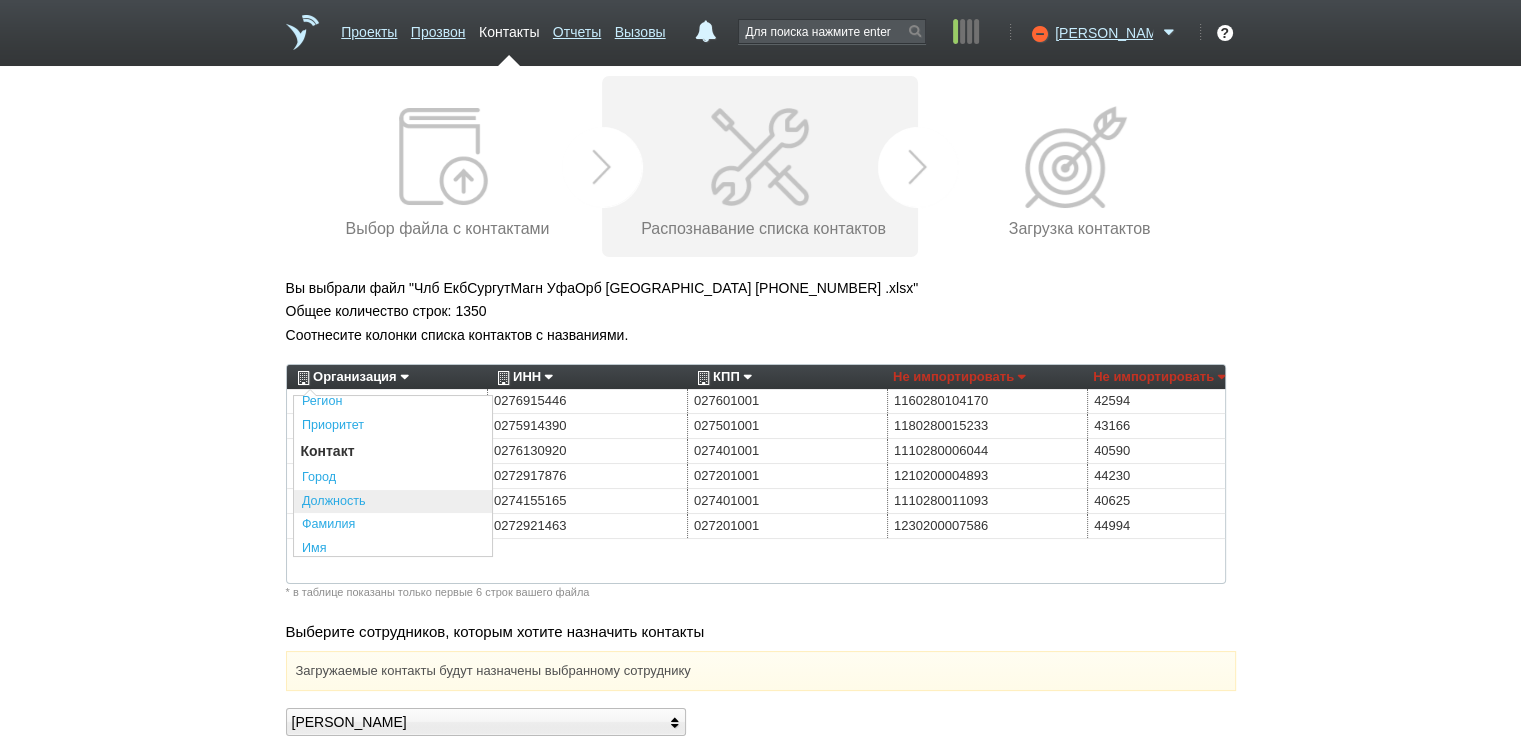 scroll, scrollTop: 400, scrollLeft: 0, axis: vertical 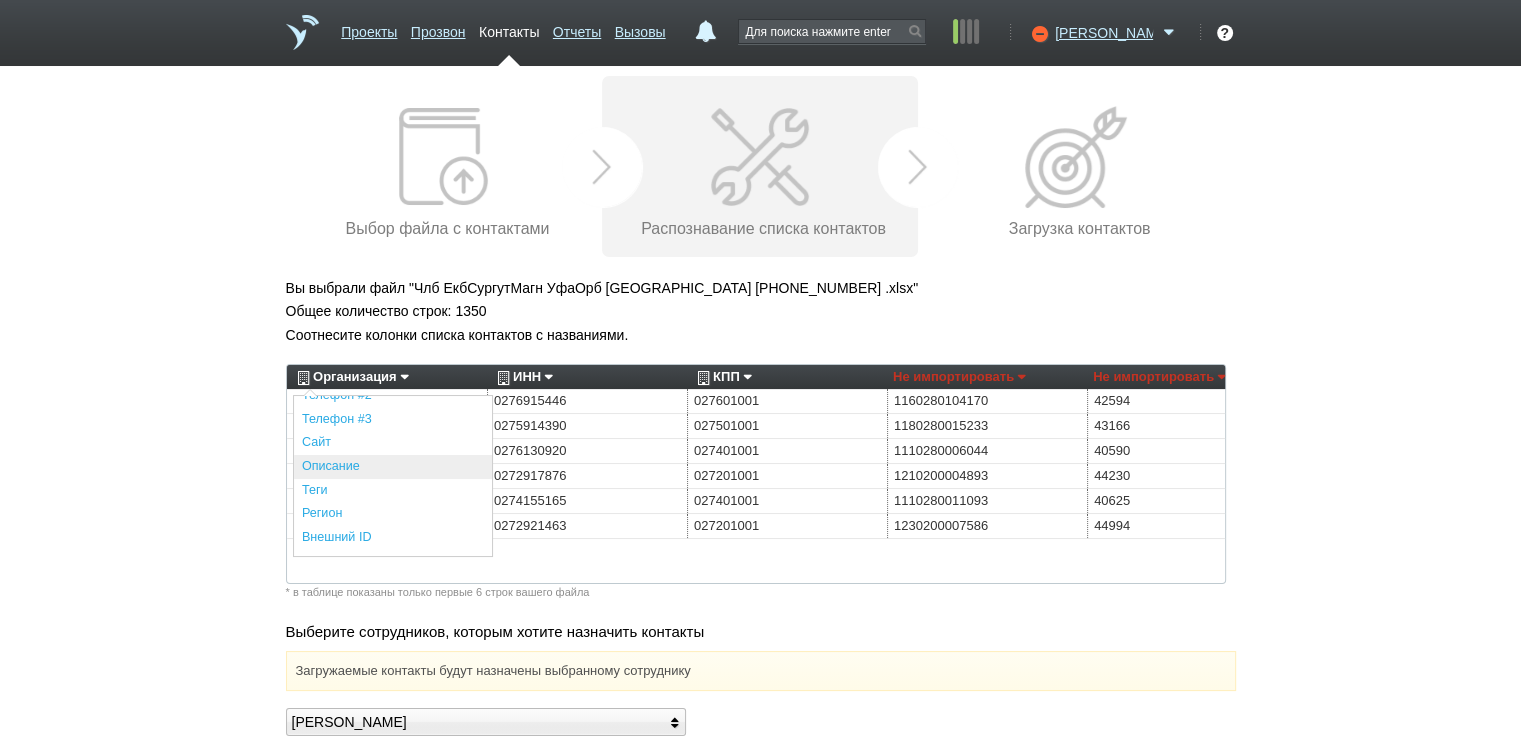 click on "Описание" at bounding box center (393, 467) 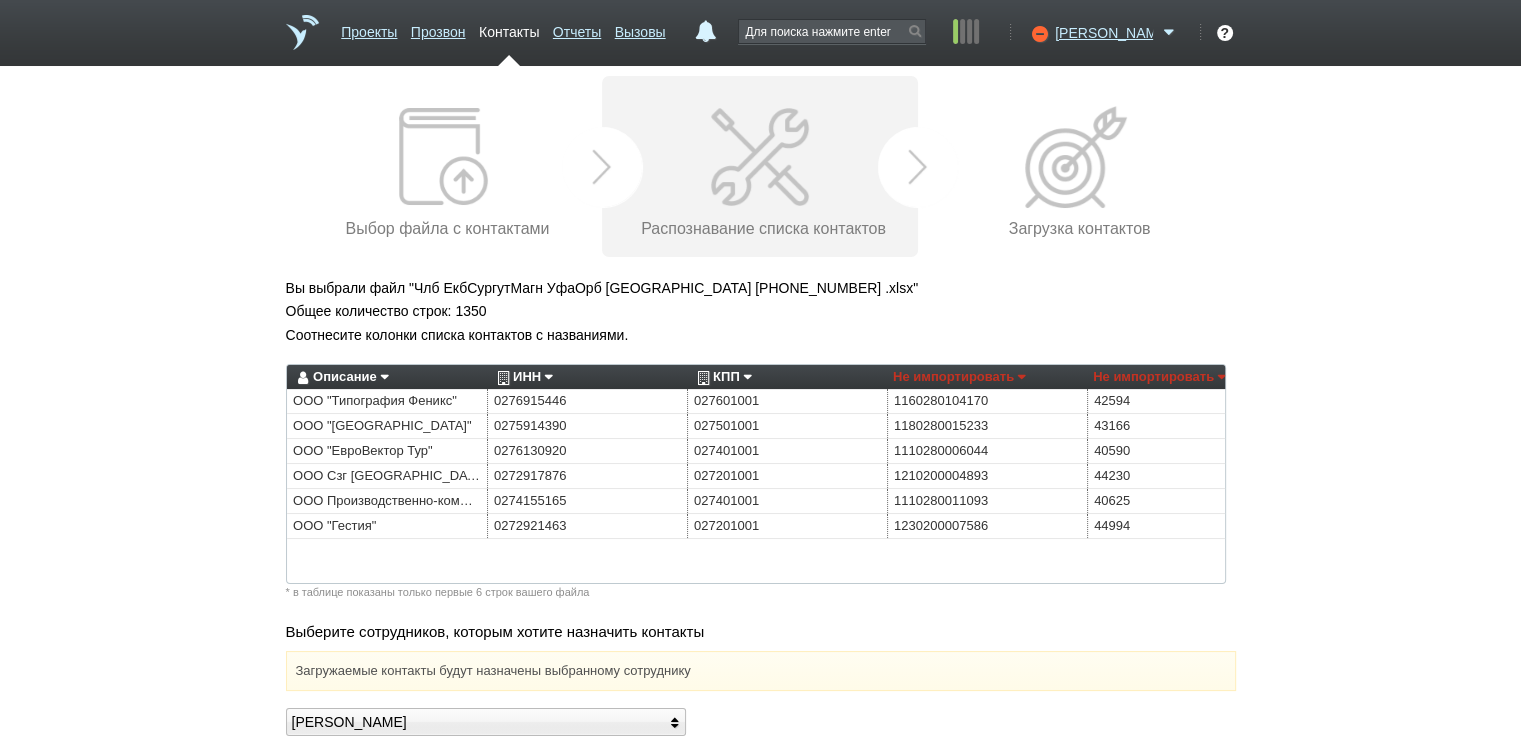 click on "ИНН" at bounding box center (522, 377) 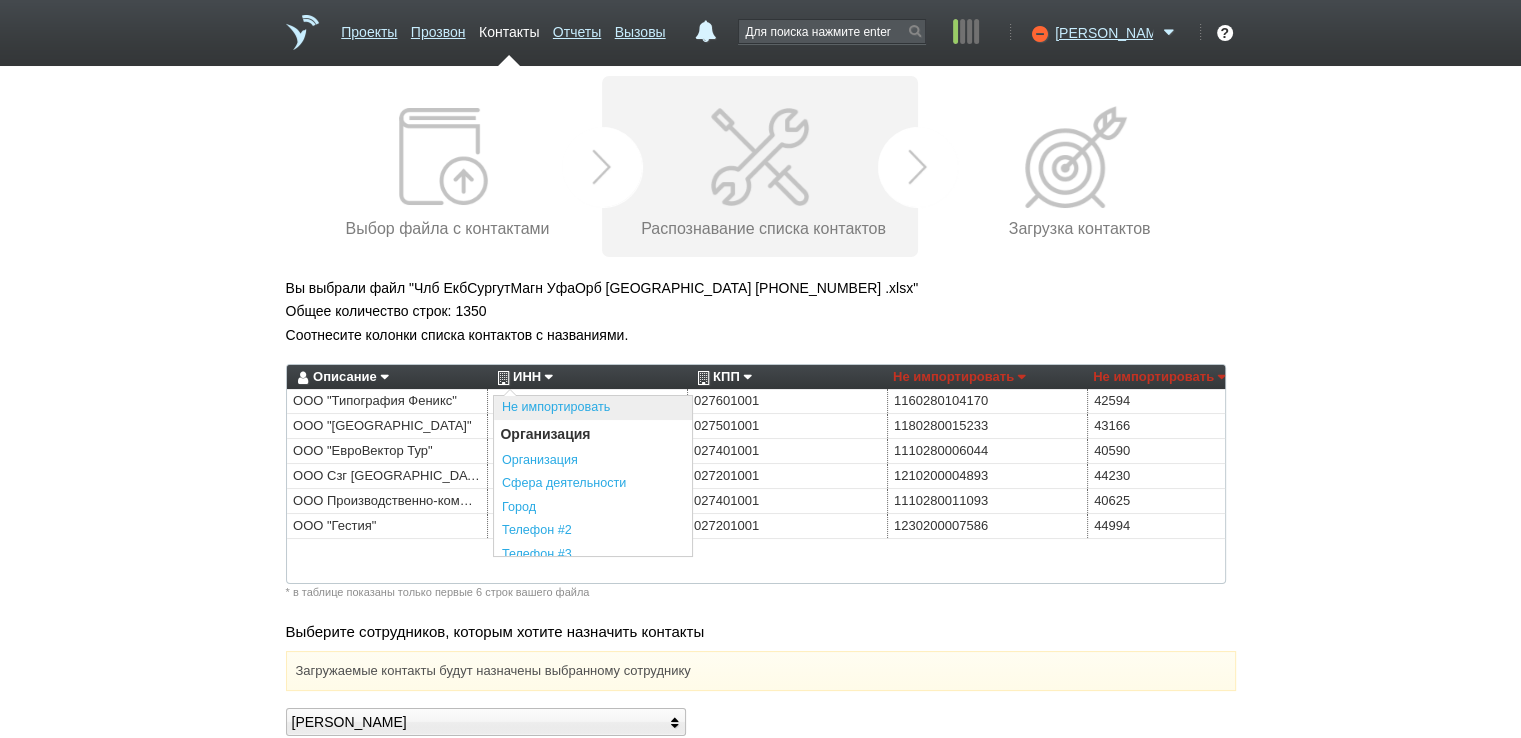click on "Не импортировать" at bounding box center (593, 408) 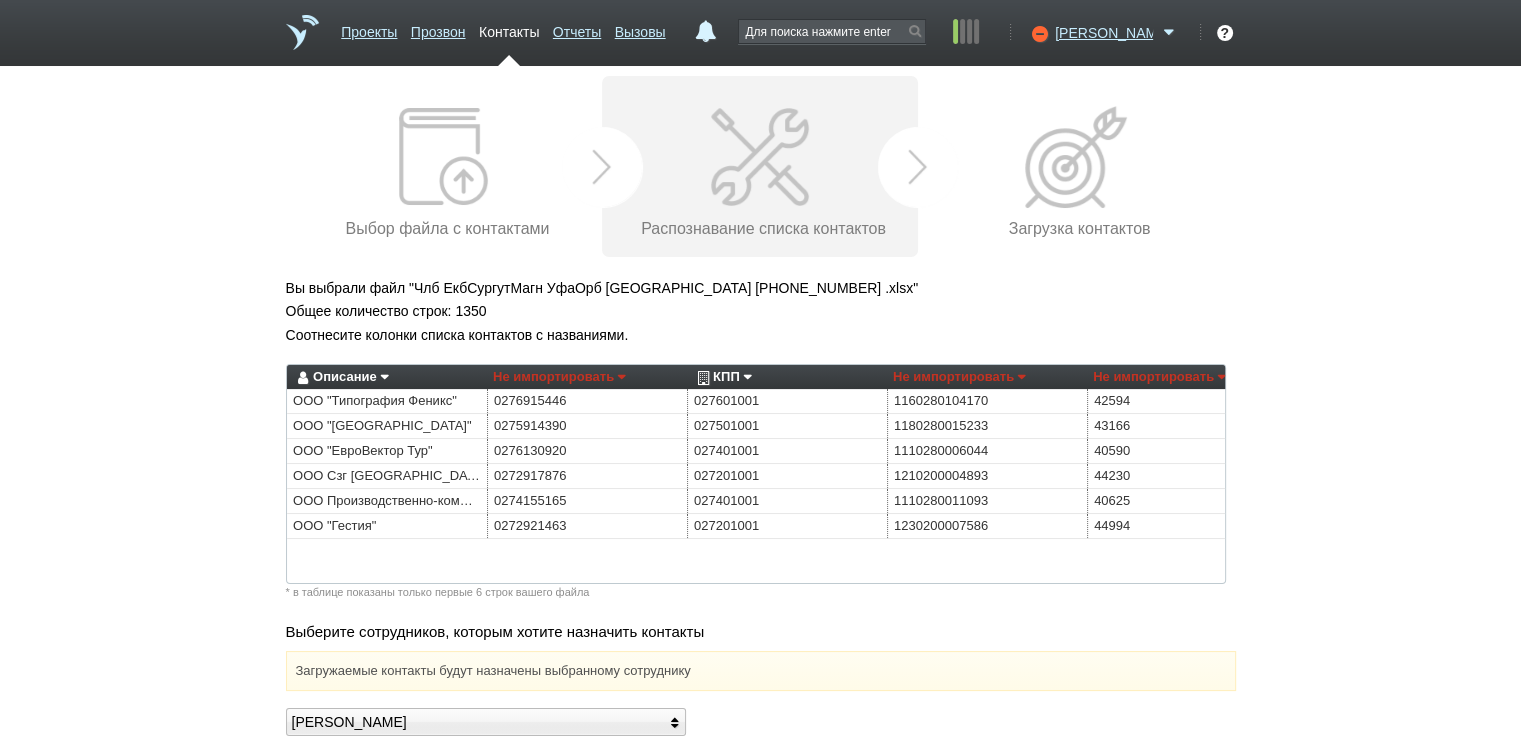 click on "КПП" at bounding box center [722, 377] 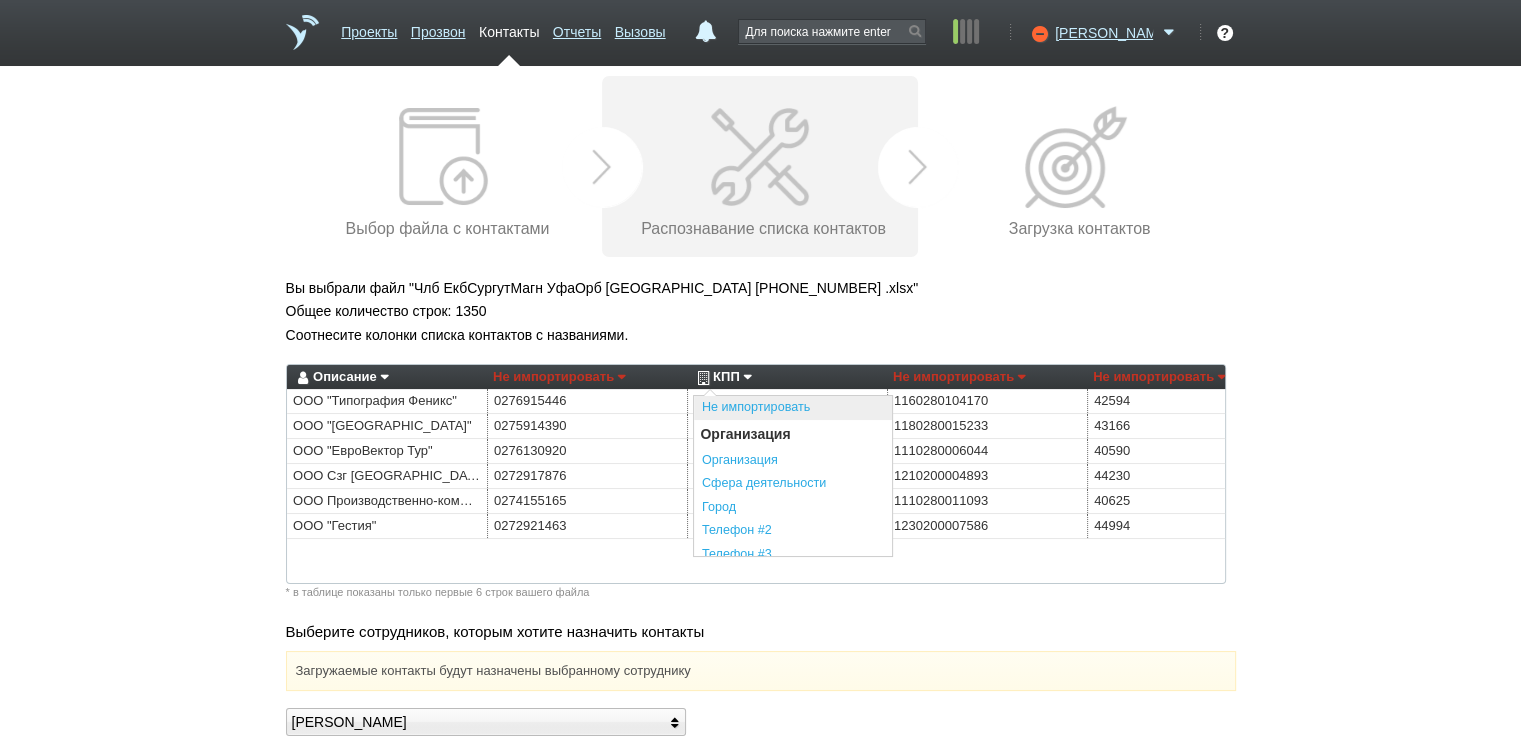 click on "Не импортировать" at bounding box center [793, 408] 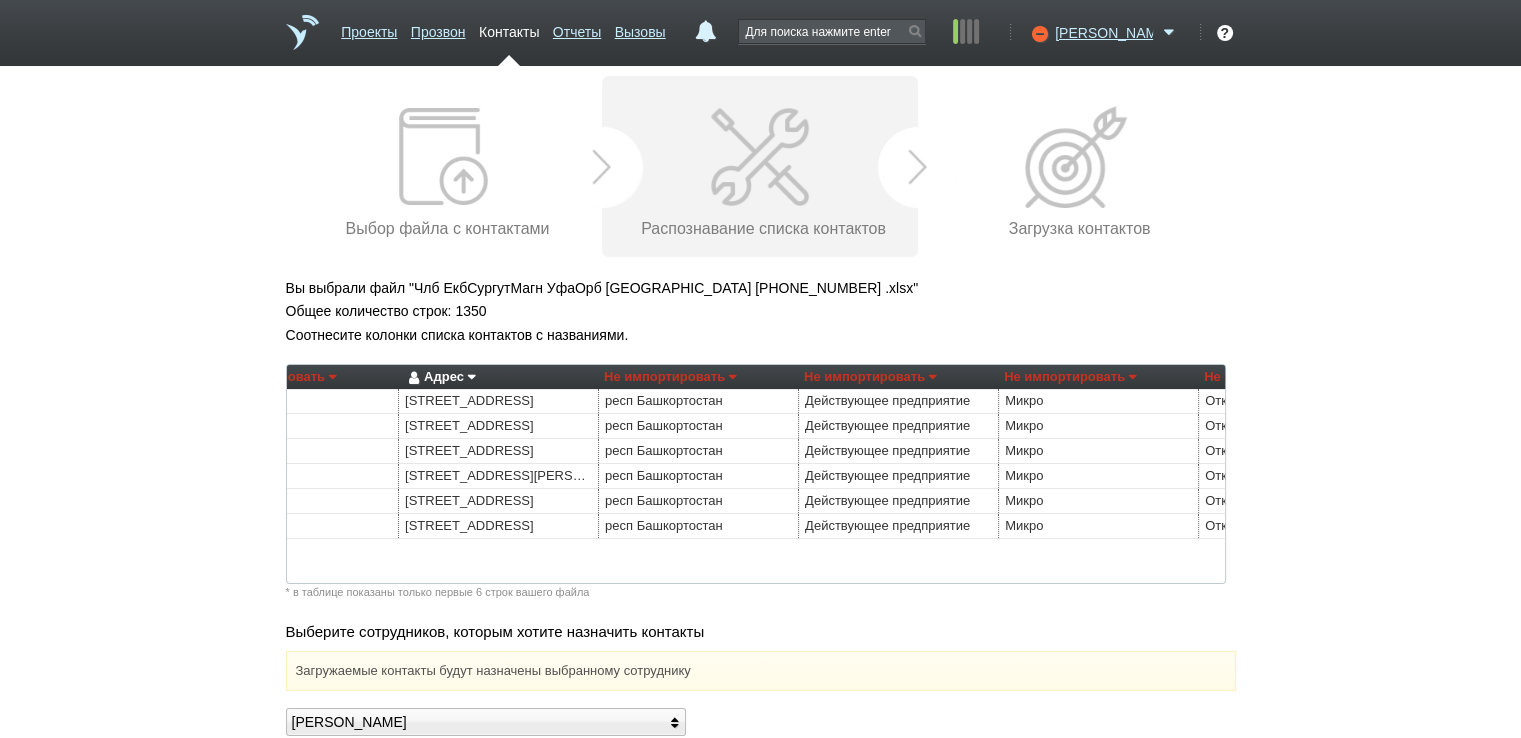 scroll, scrollTop: 0, scrollLeft: 874, axis: horizontal 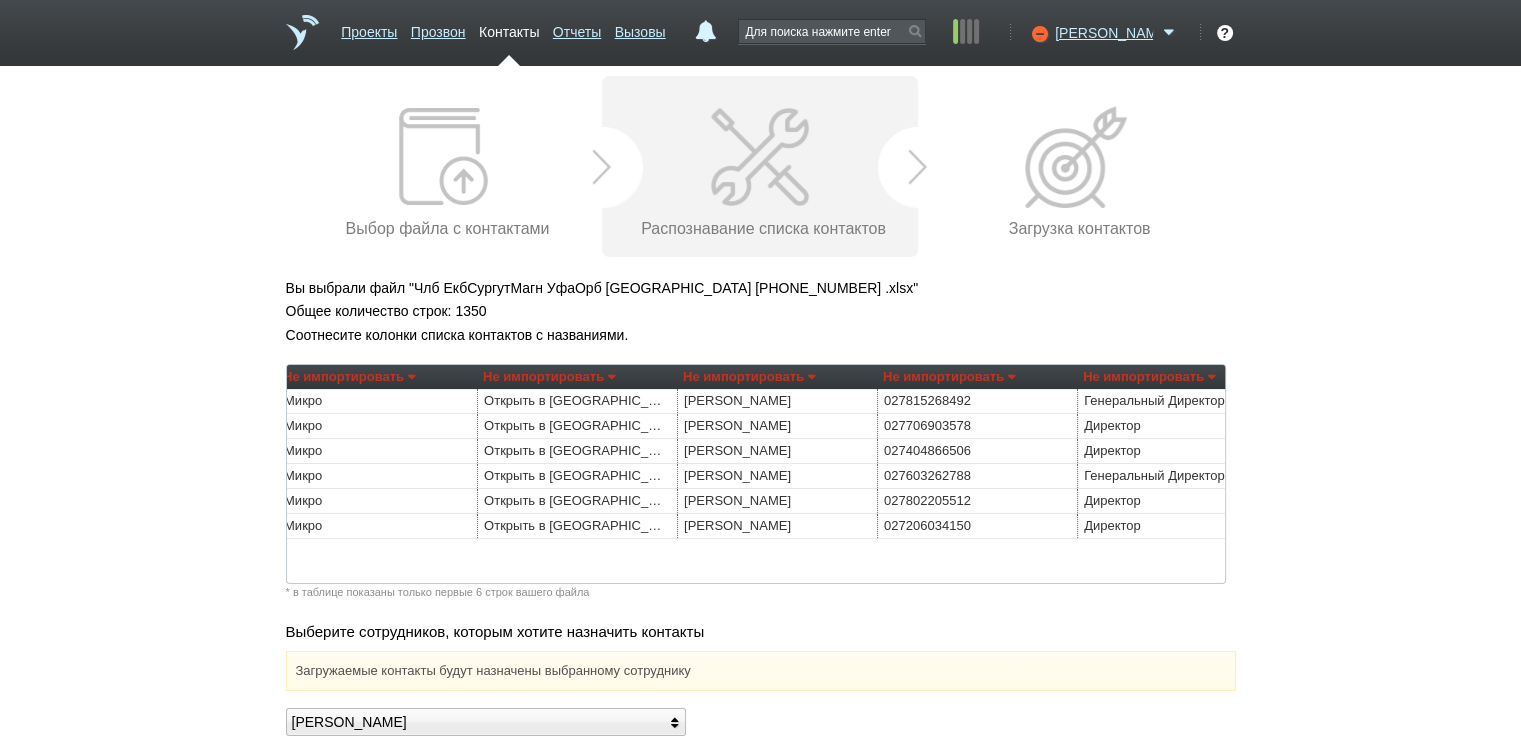 click on "Не импортировать" at bounding box center (749, 377) 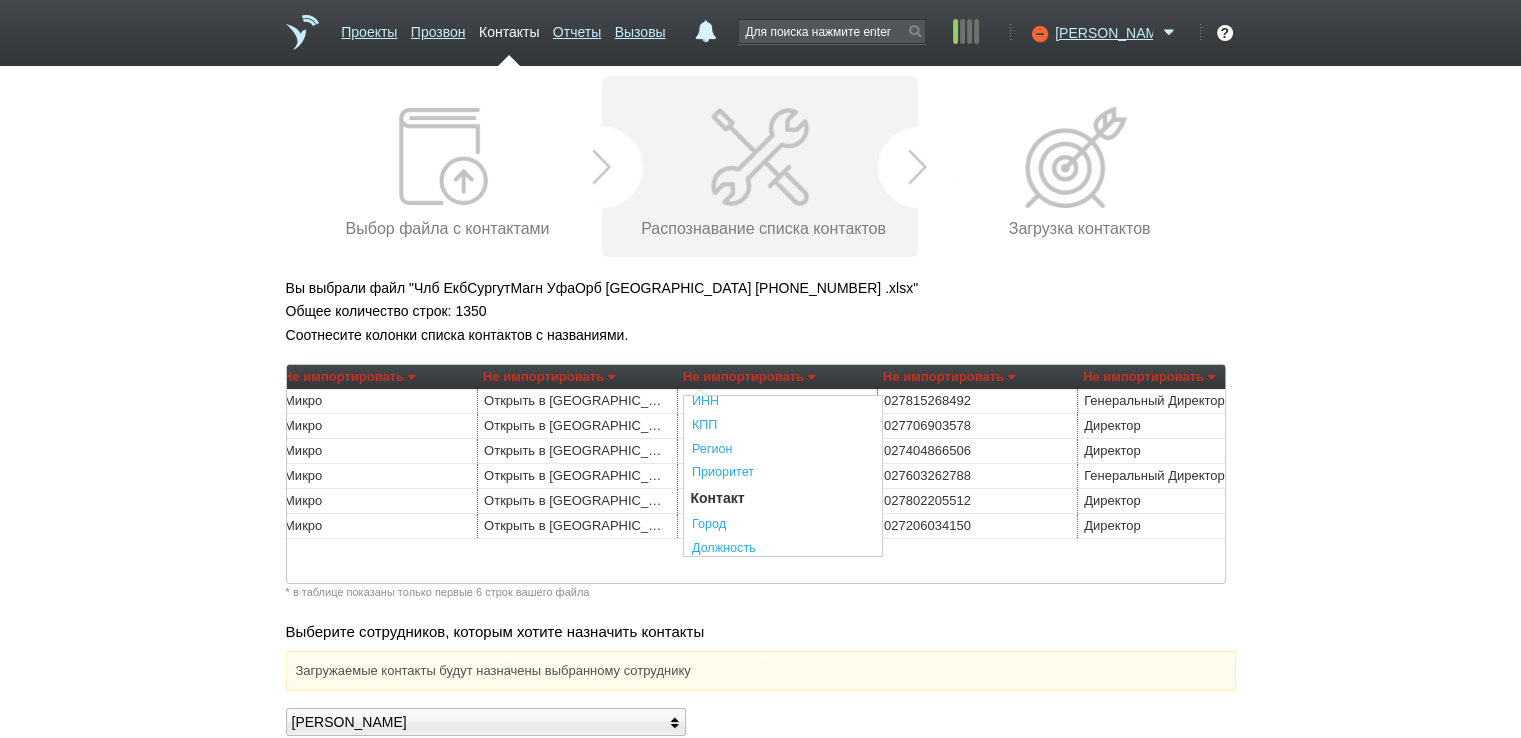 scroll, scrollTop: 300, scrollLeft: 0, axis: vertical 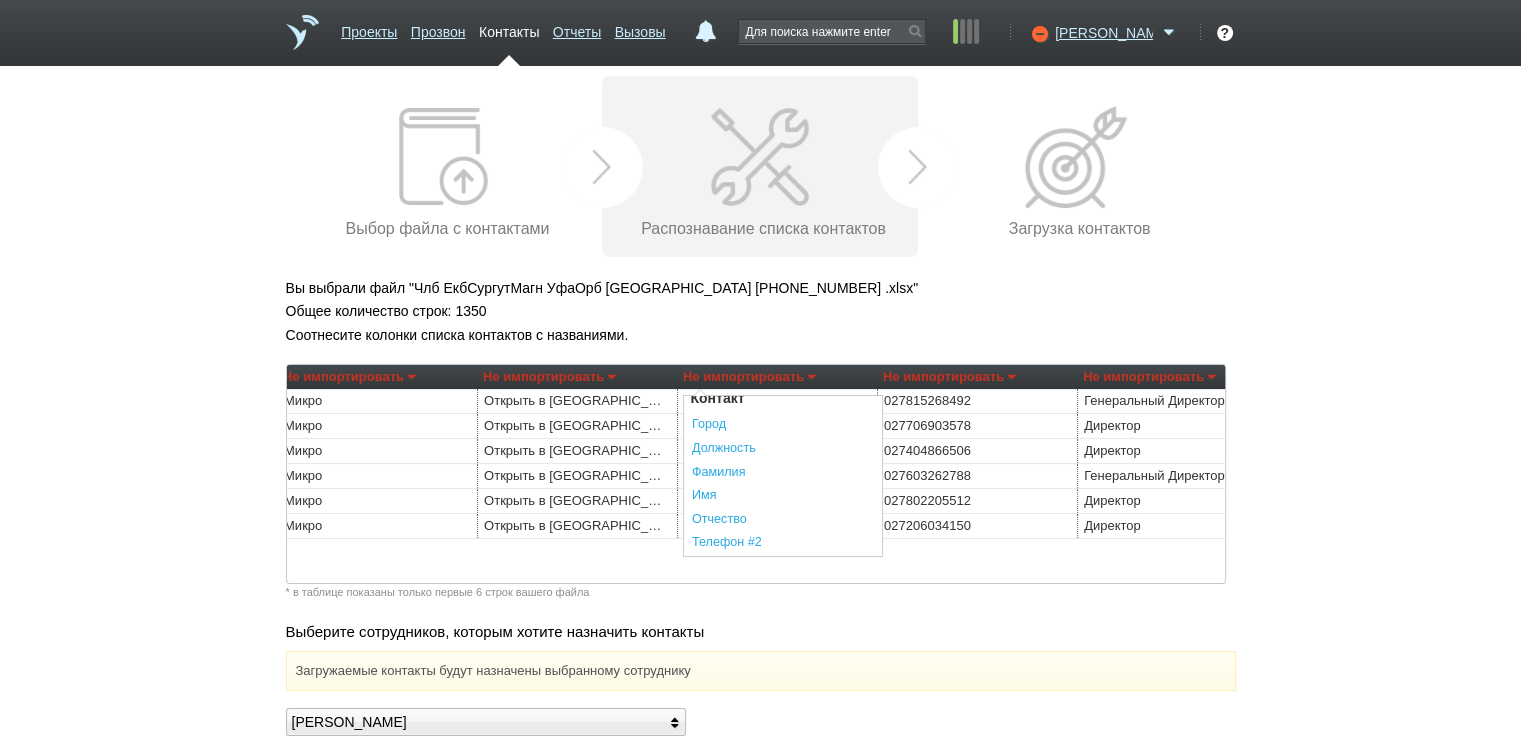 click on "Фамилия" at bounding box center (783, 473) 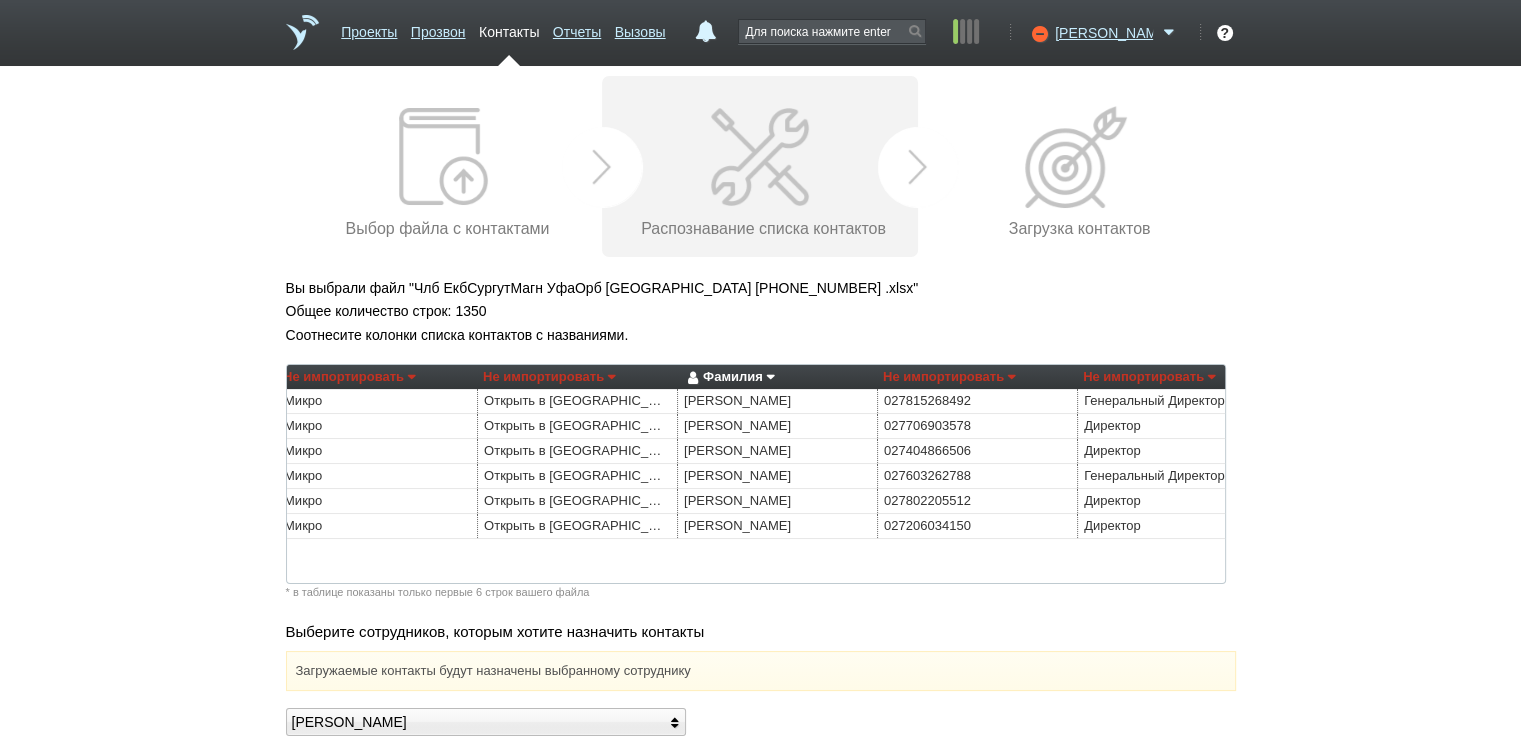 click on "Не импортировать" at bounding box center (1149, 377) 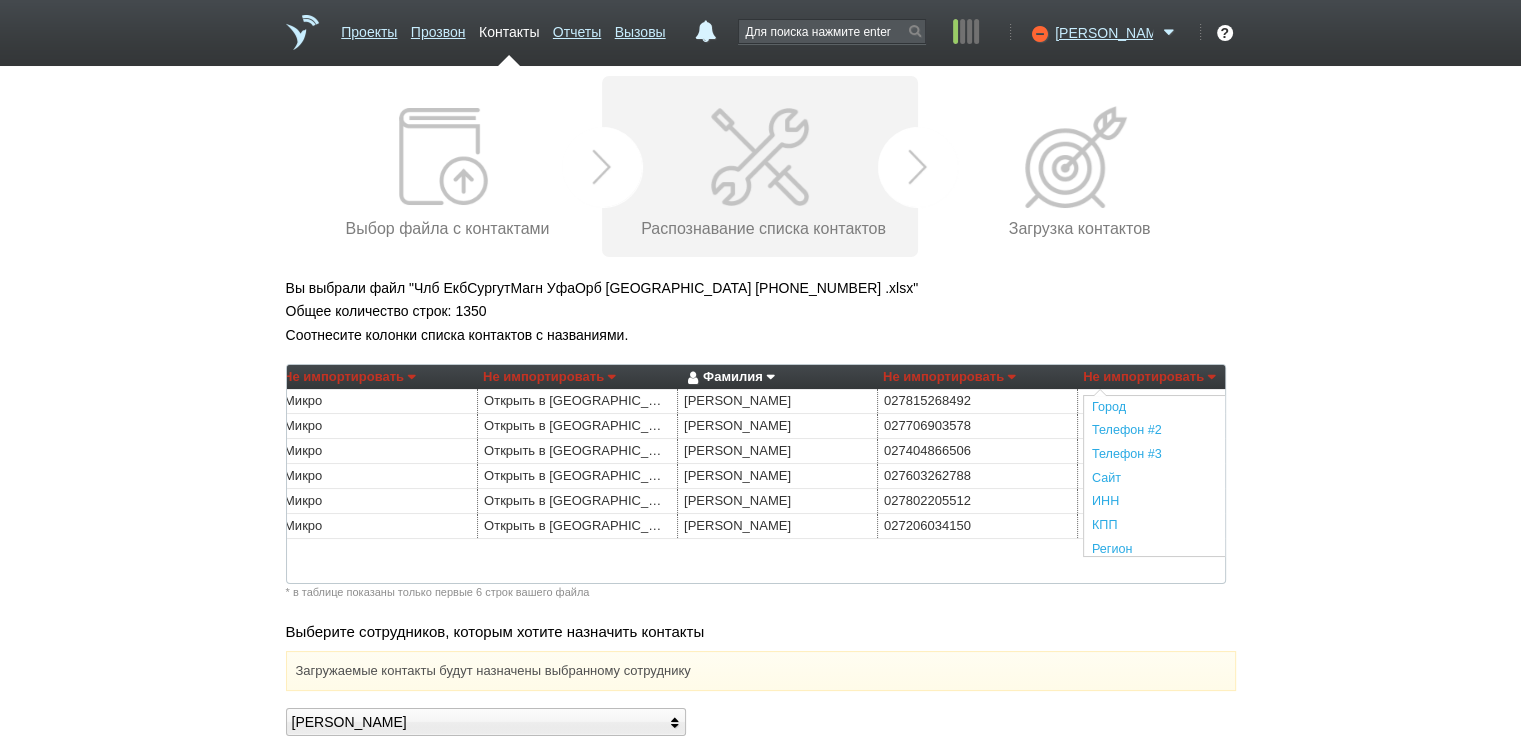 scroll, scrollTop: 300, scrollLeft: 0, axis: vertical 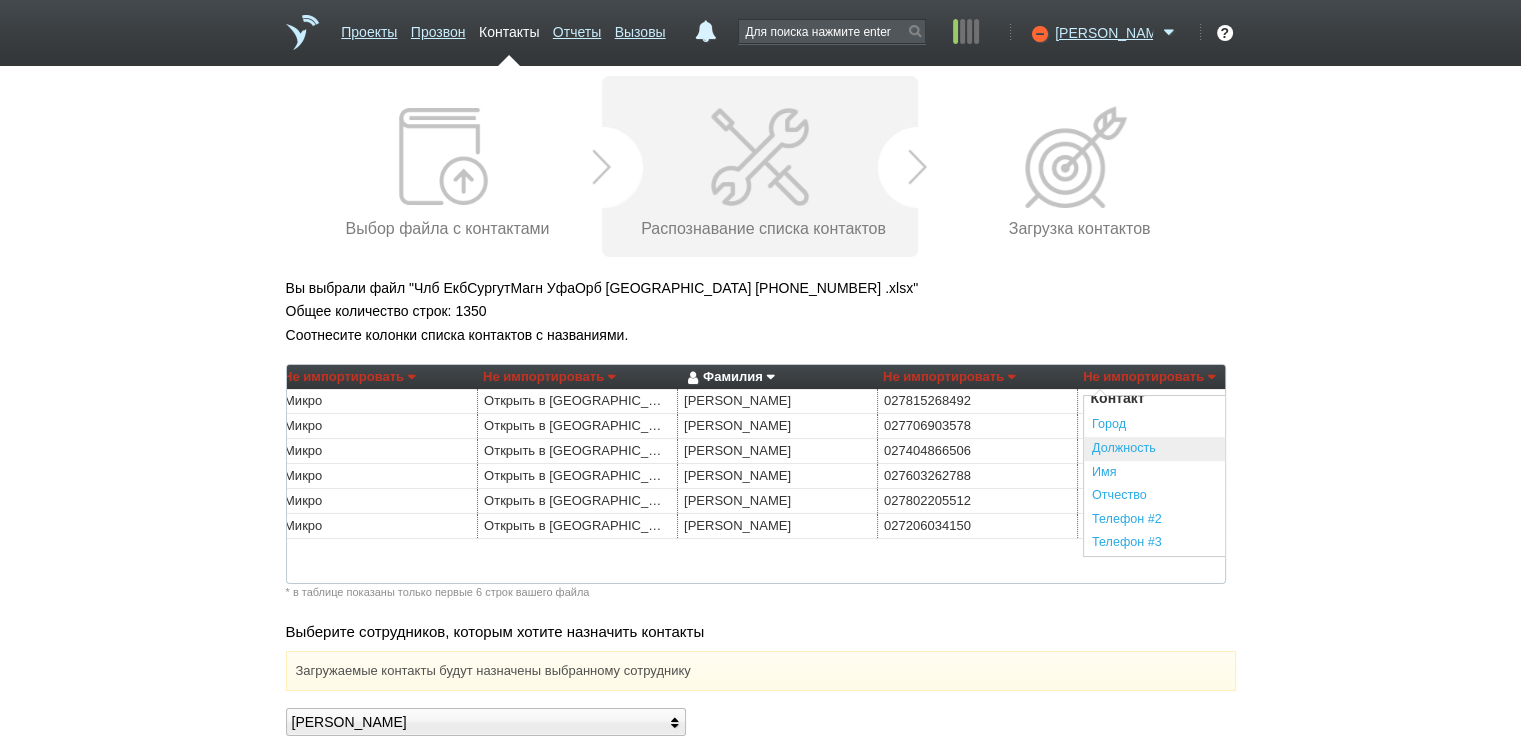 click on "Должность" at bounding box center [1183, 449] 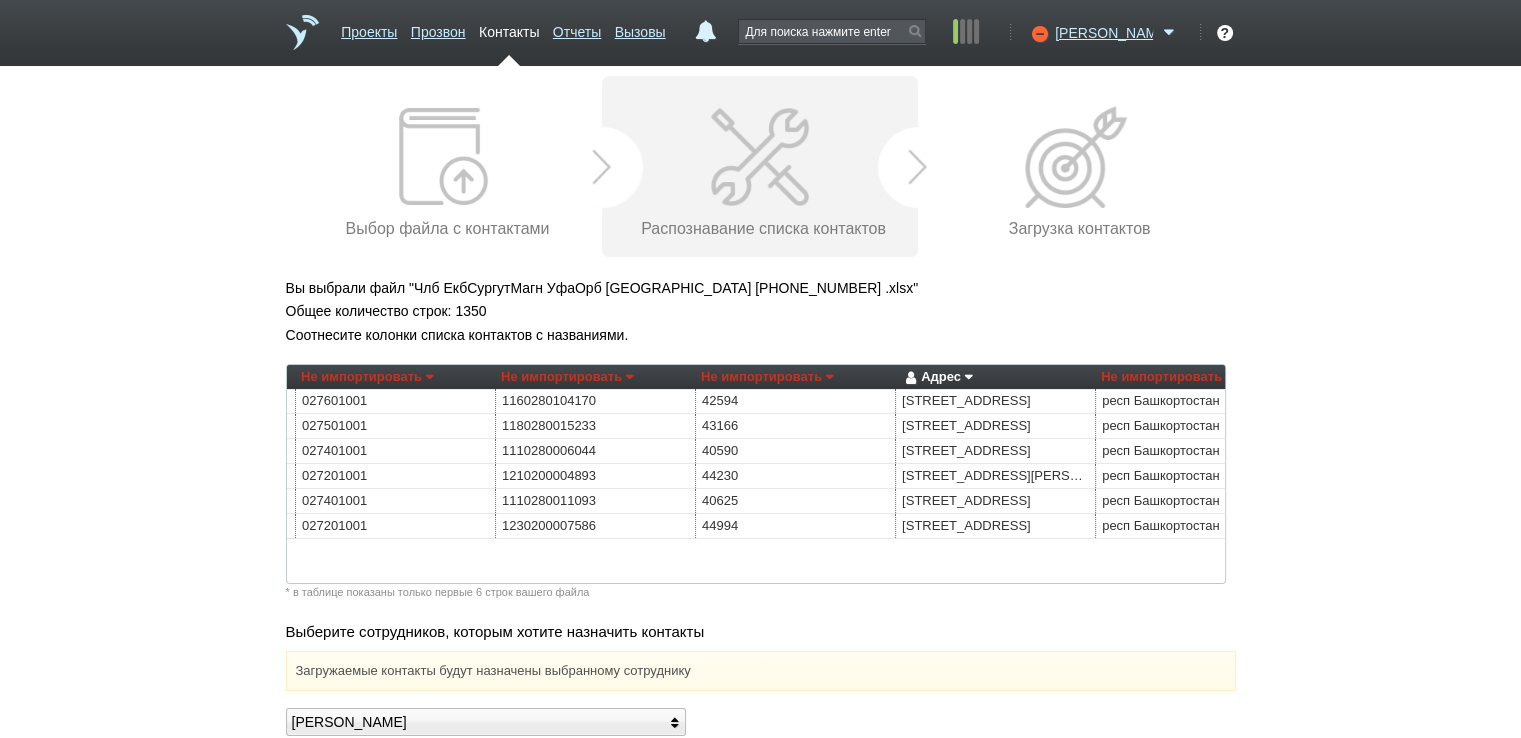 scroll, scrollTop: 0, scrollLeft: 0, axis: both 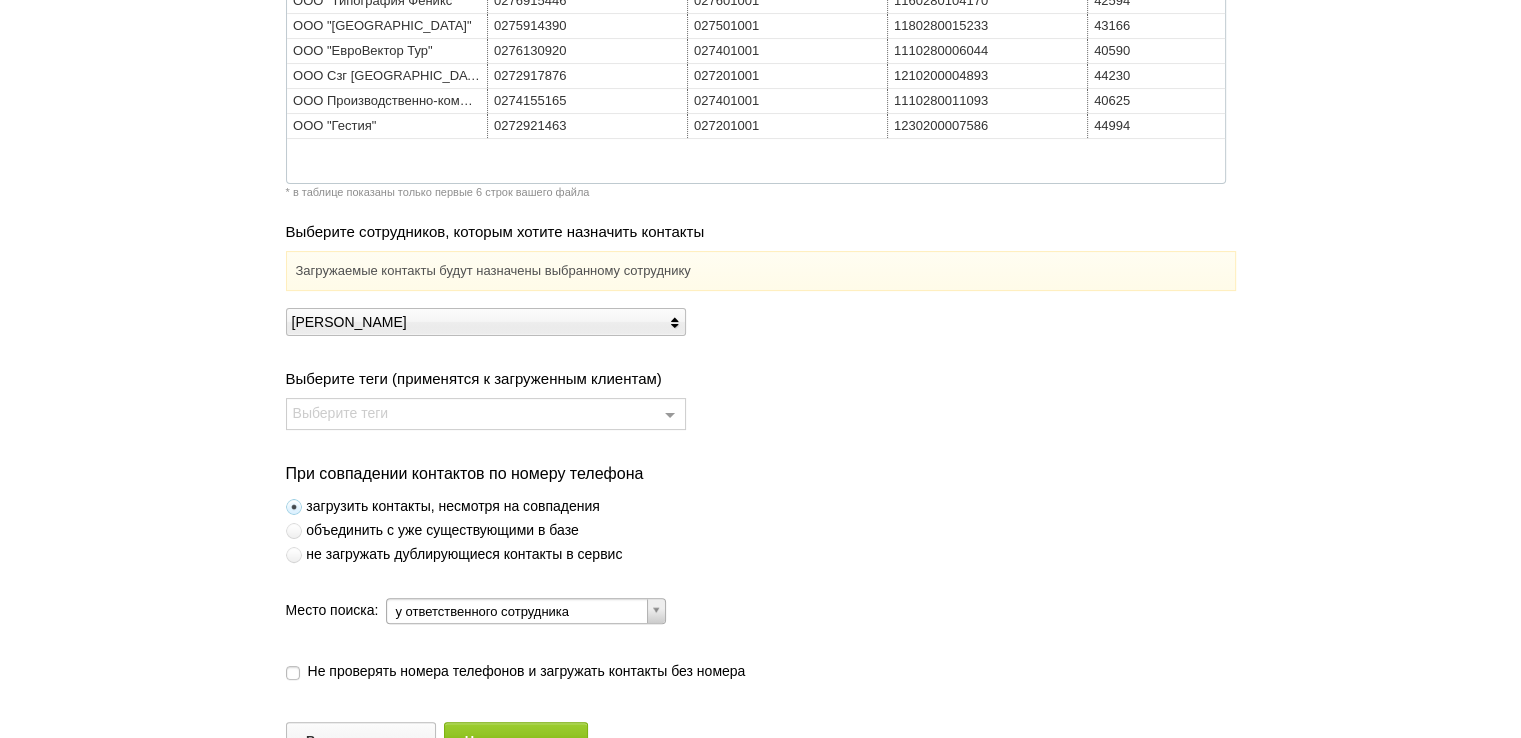 click at bounding box center [294, 555] 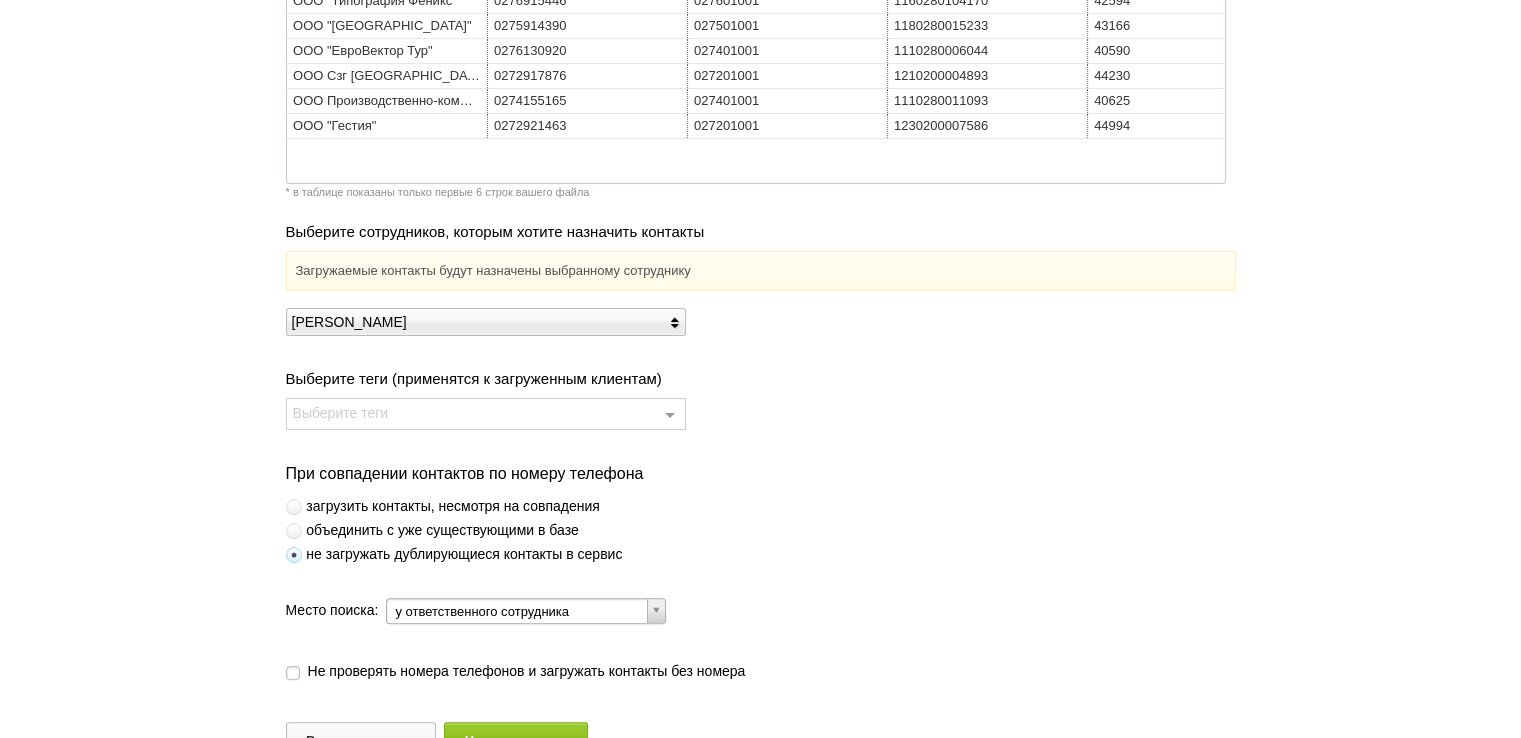 scroll, scrollTop: 452, scrollLeft: 0, axis: vertical 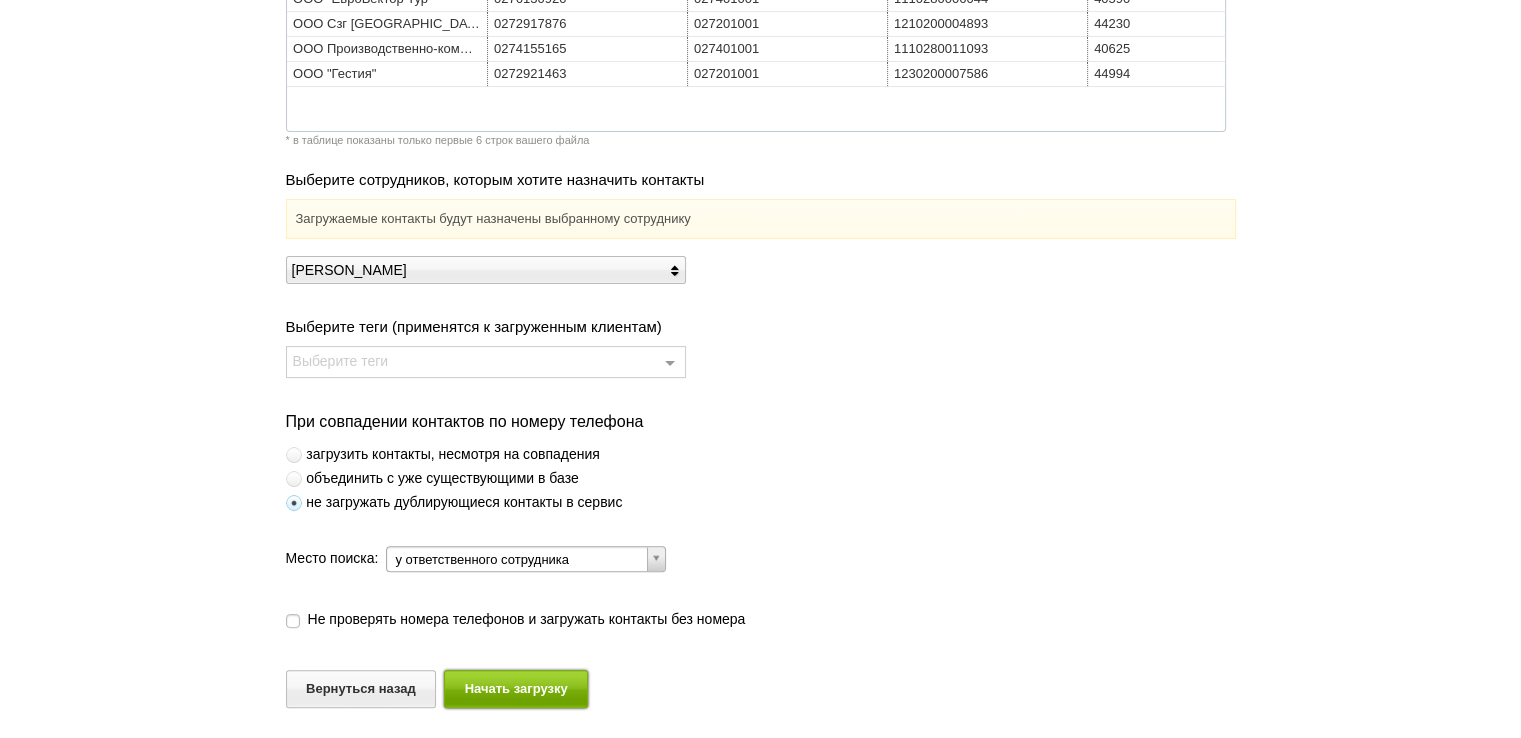 click on "Начать загрузку" at bounding box center (516, 688) 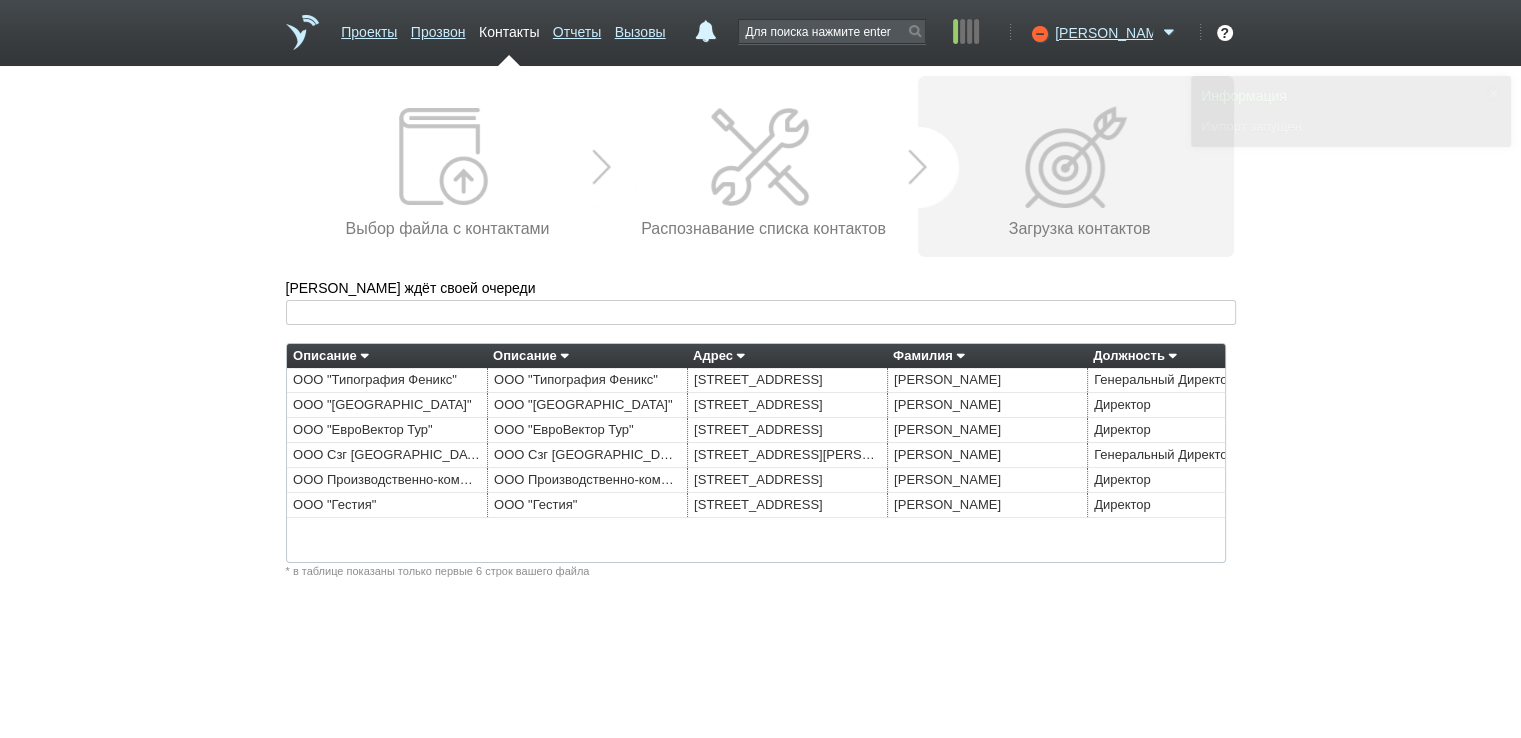 scroll, scrollTop: 0, scrollLeft: 0, axis: both 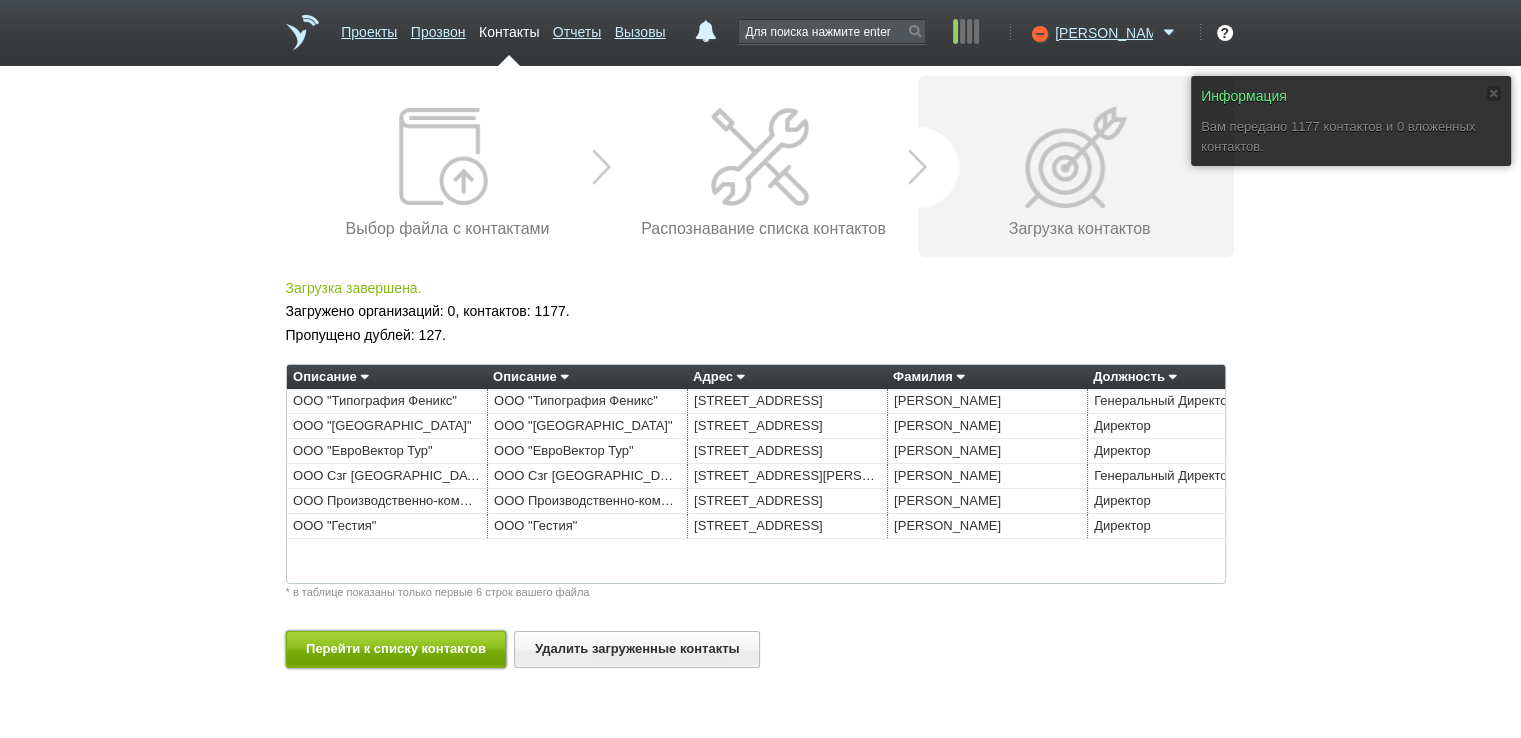 click on "Перейти к списку контактов" at bounding box center [396, 649] 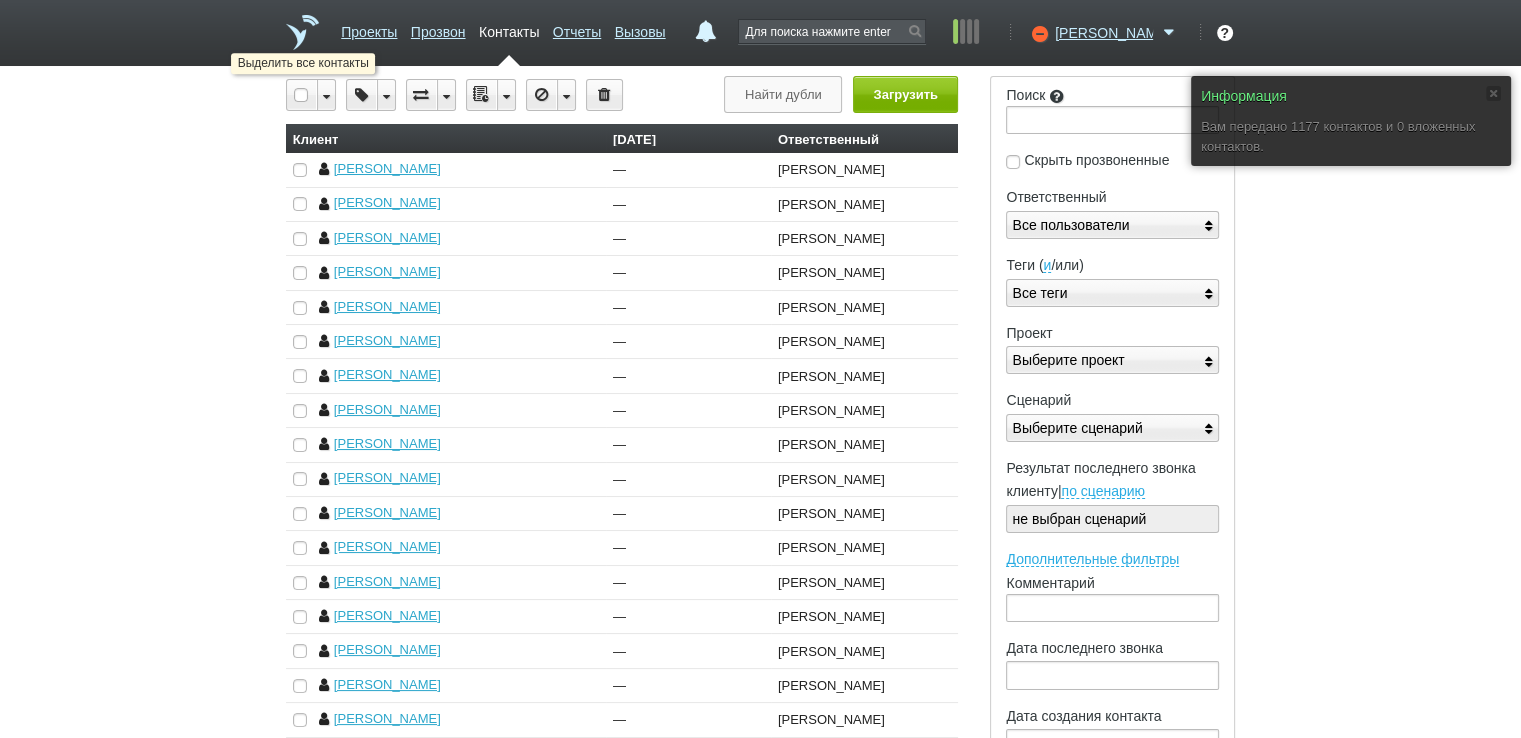 click at bounding box center [302, 95] 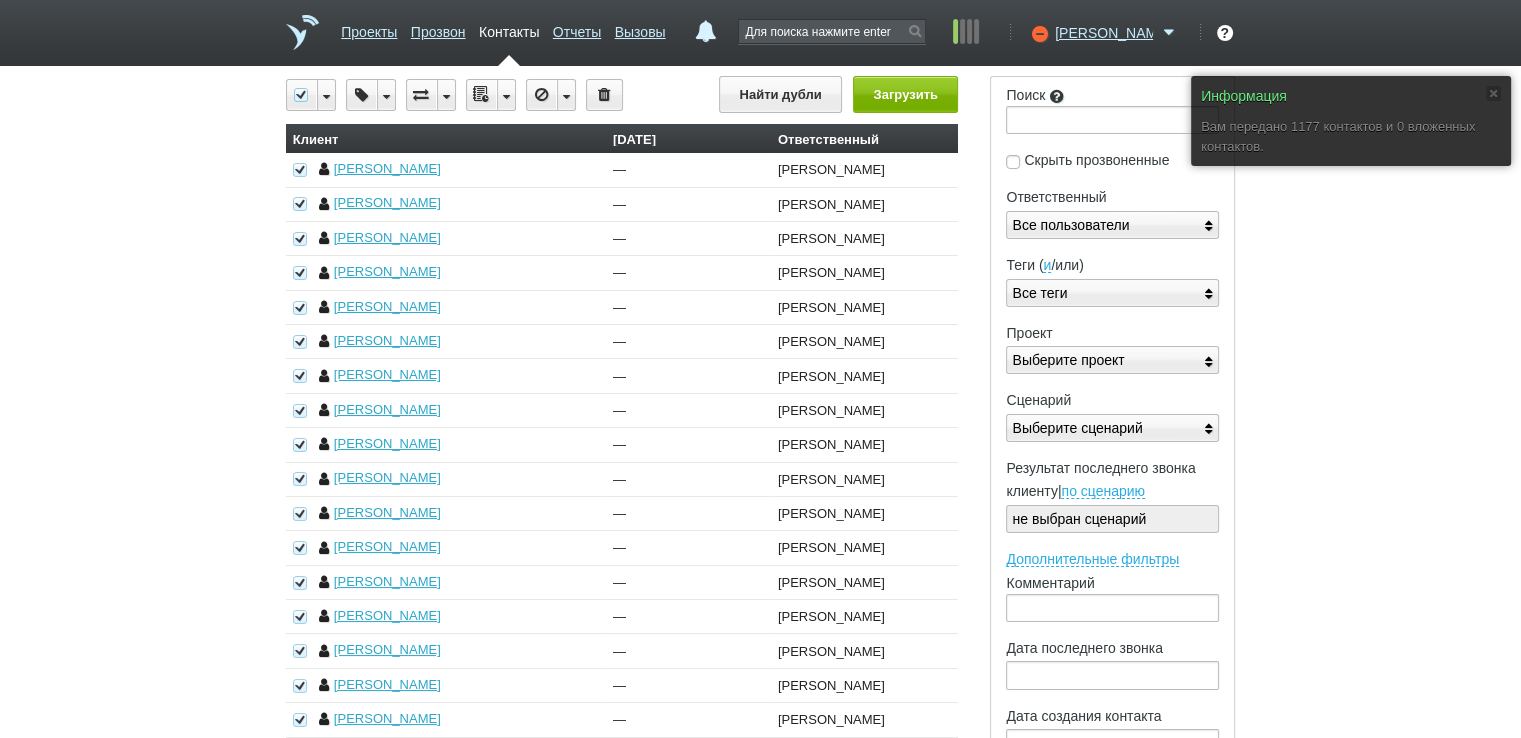 click at bounding box center [506, 95] 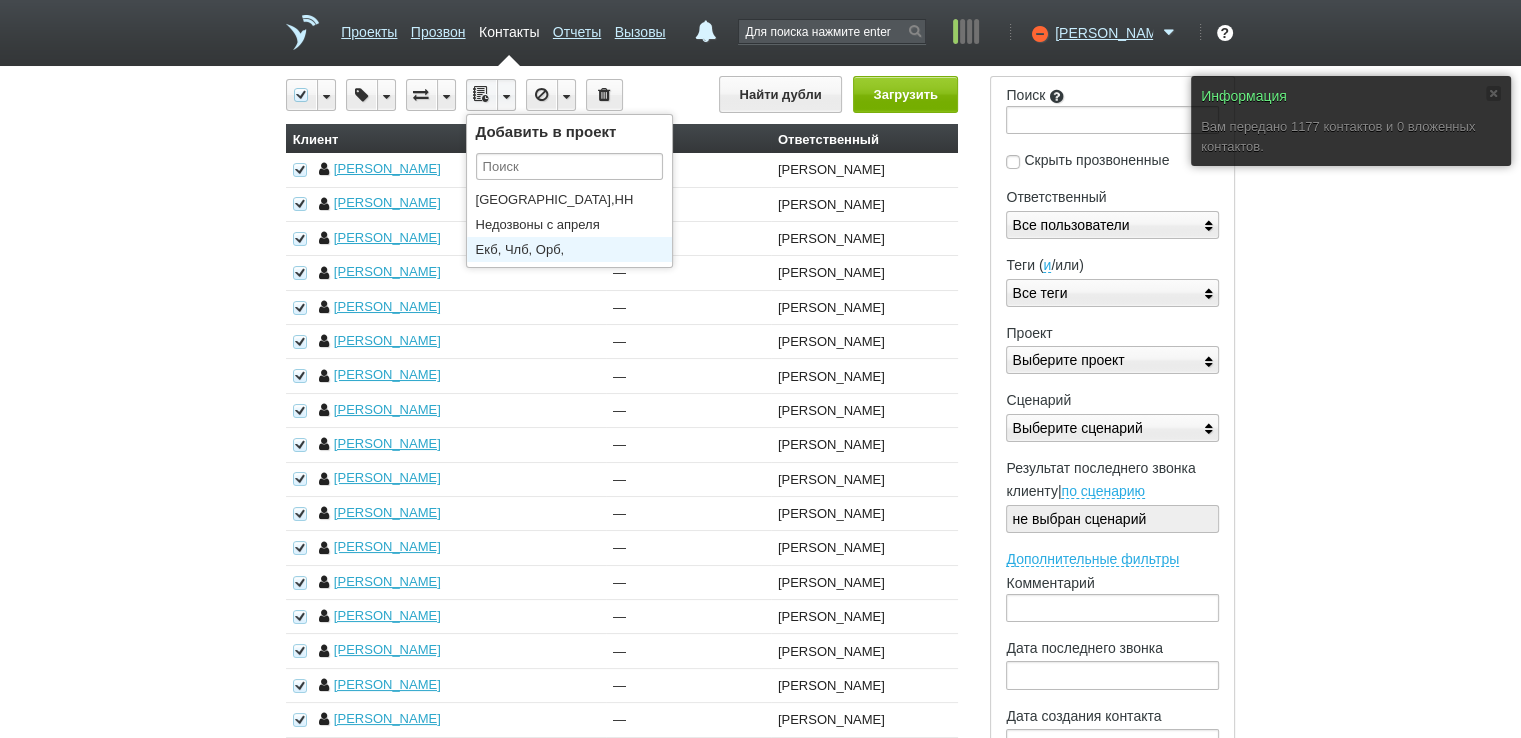 click on "Екб, Члб, Орб,[GEOGRAPHIC_DATA],[GEOGRAPHIC_DATA], [GEOGRAPHIC_DATA]," at bounding box center [574, 249] 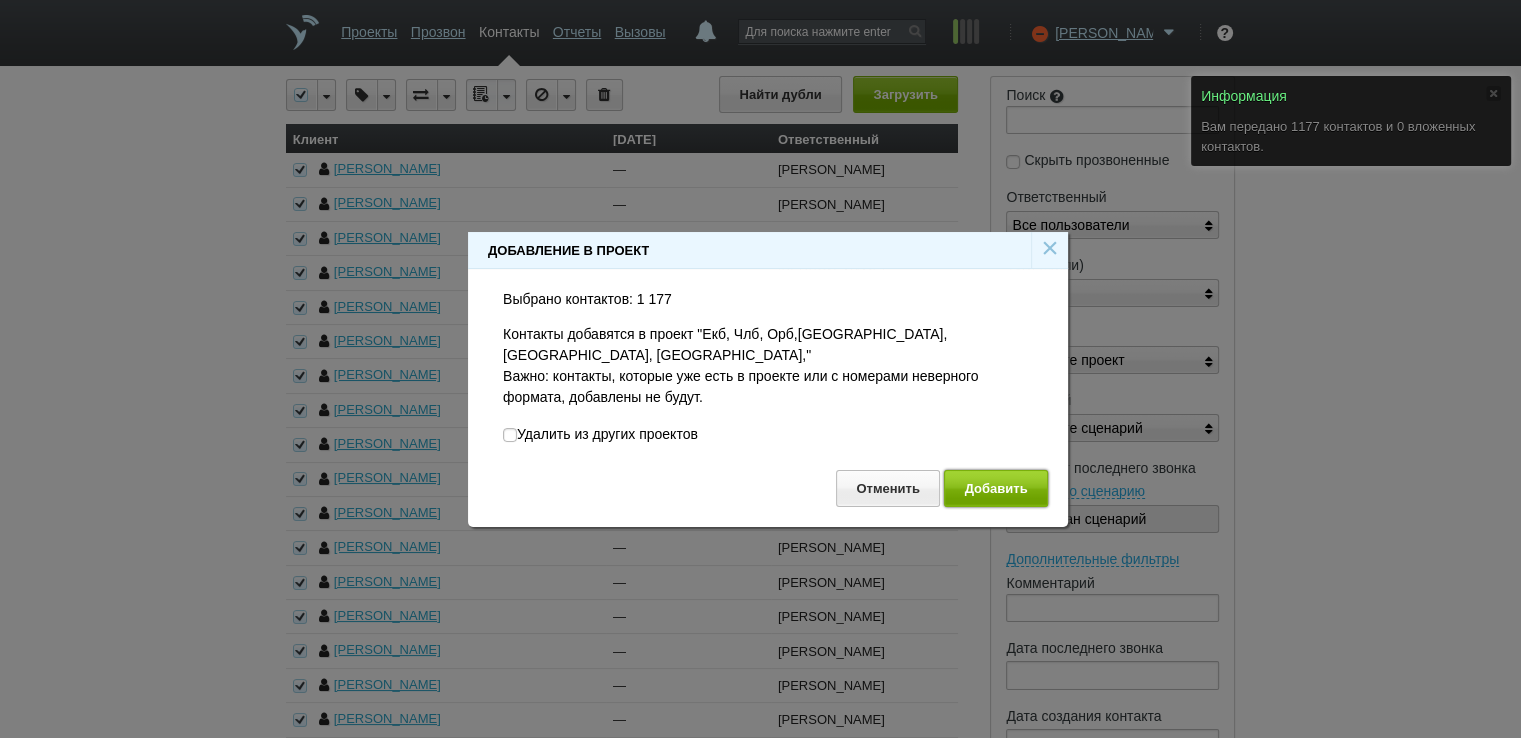 click on "Добавить" at bounding box center (996, 488) 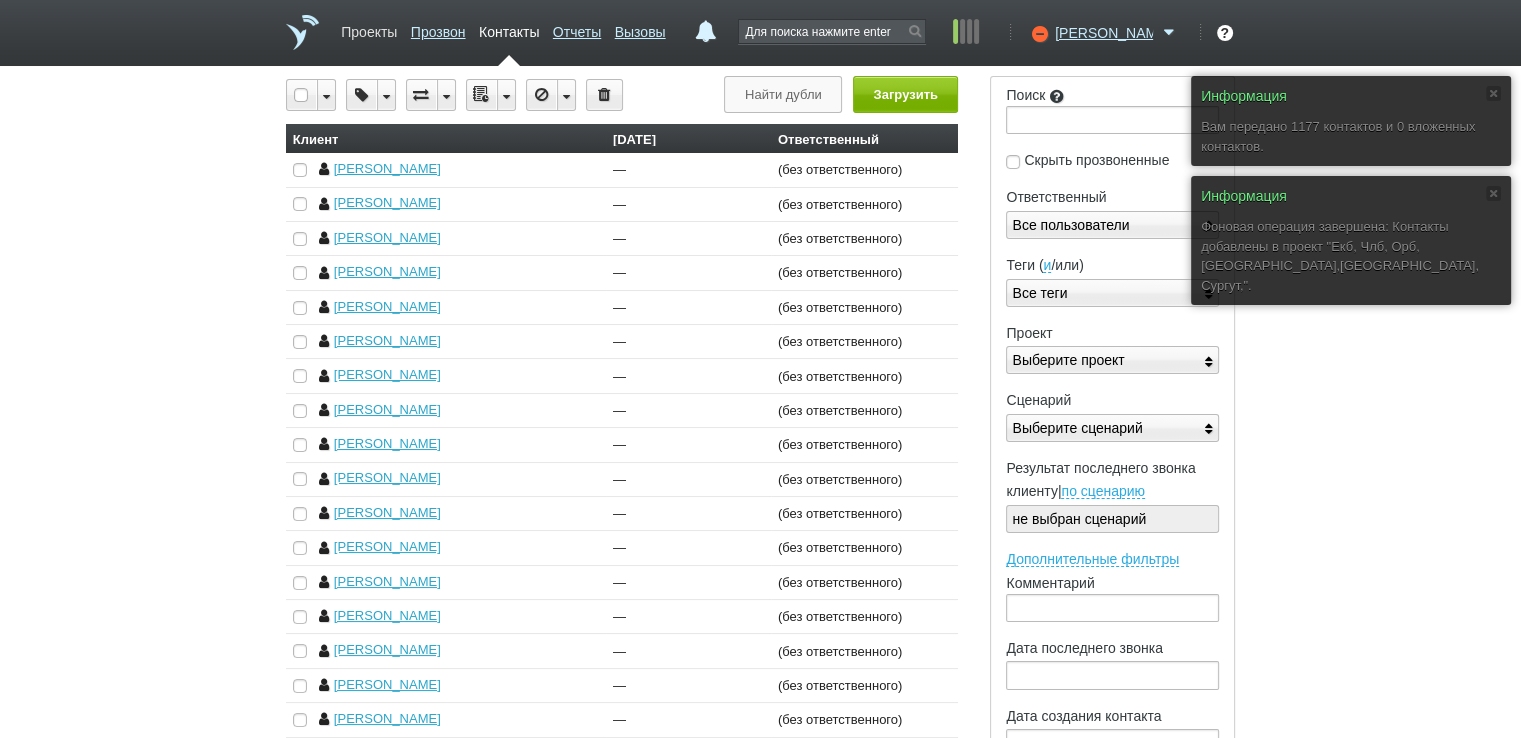 click on "Проекты" at bounding box center [369, 28] 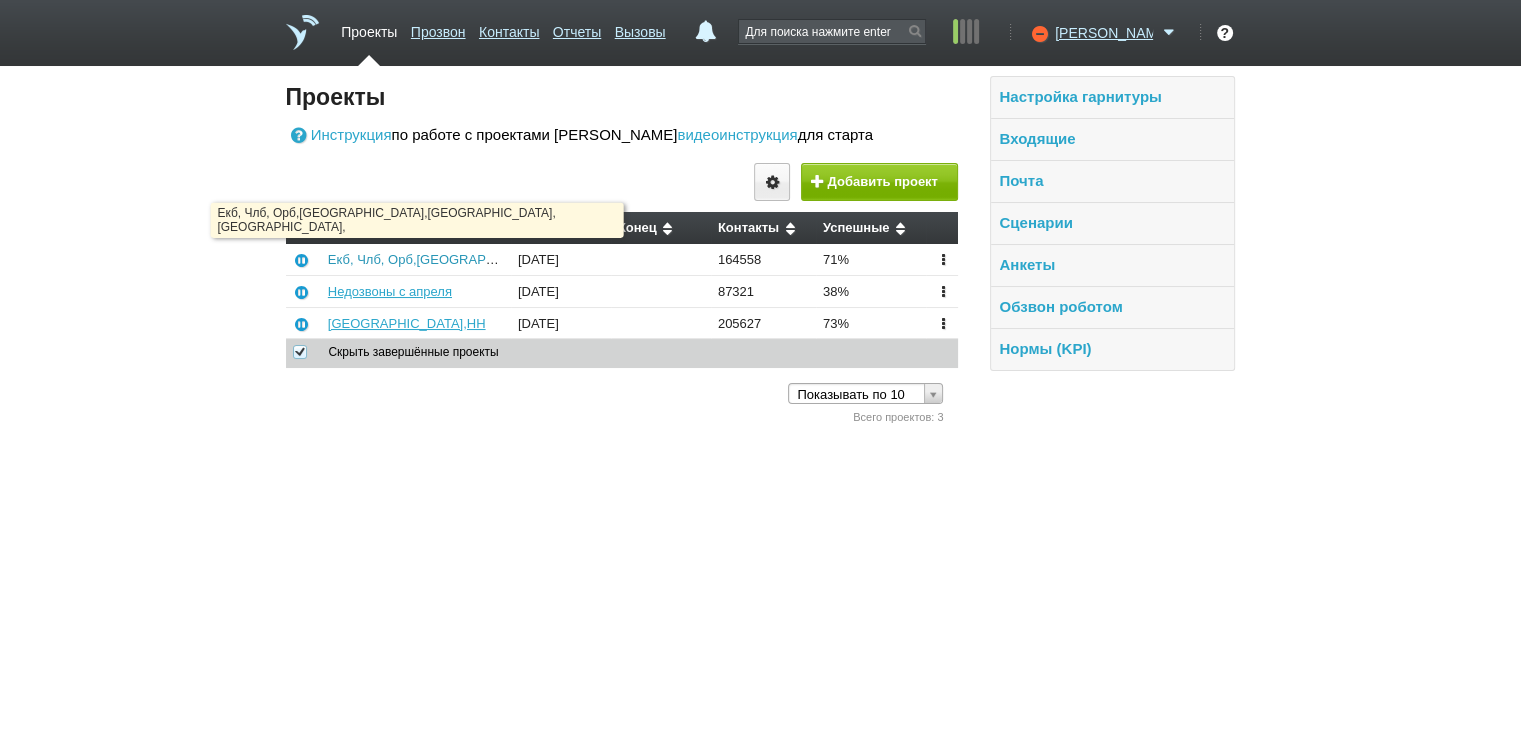 click on "Екб, Члб, Орб,[GEOGRAPHIC_DATA],[GEOGRAPHIC_DATA], [GEOGRAPHIC_DATA]," at bounding box center [582, 259] 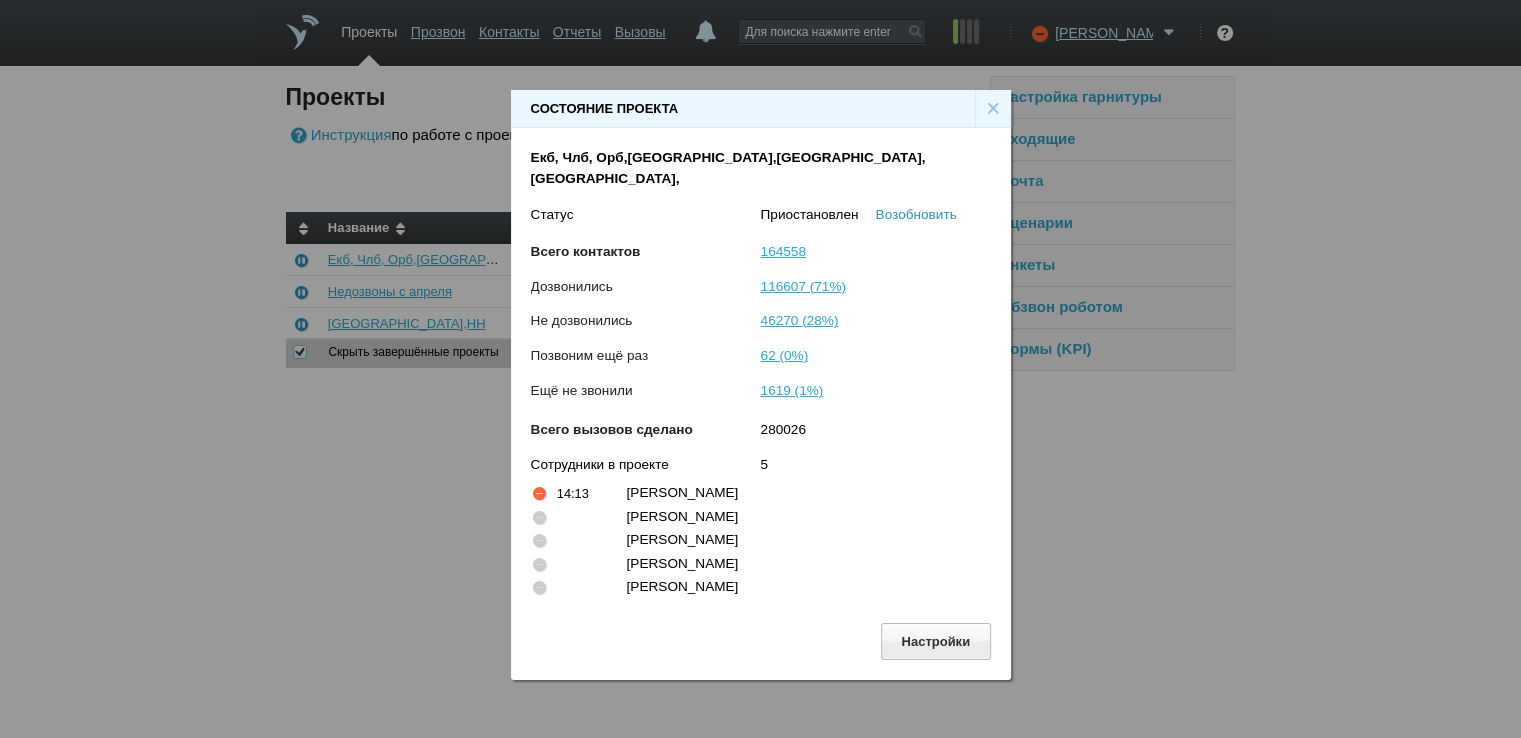 click on "Возобновить" at bounding box center [916, 214] 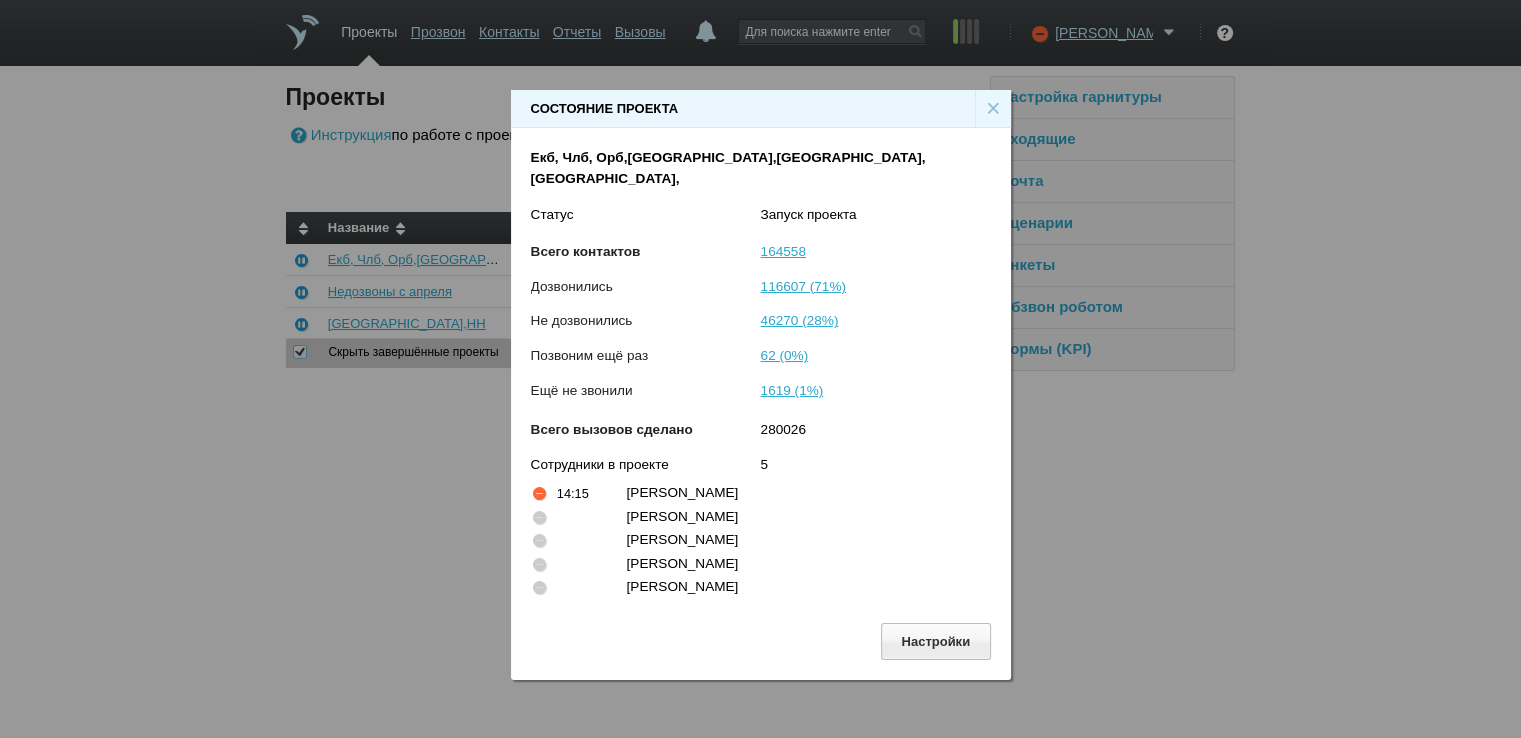 click on "×" at bounding box center (993, 109) 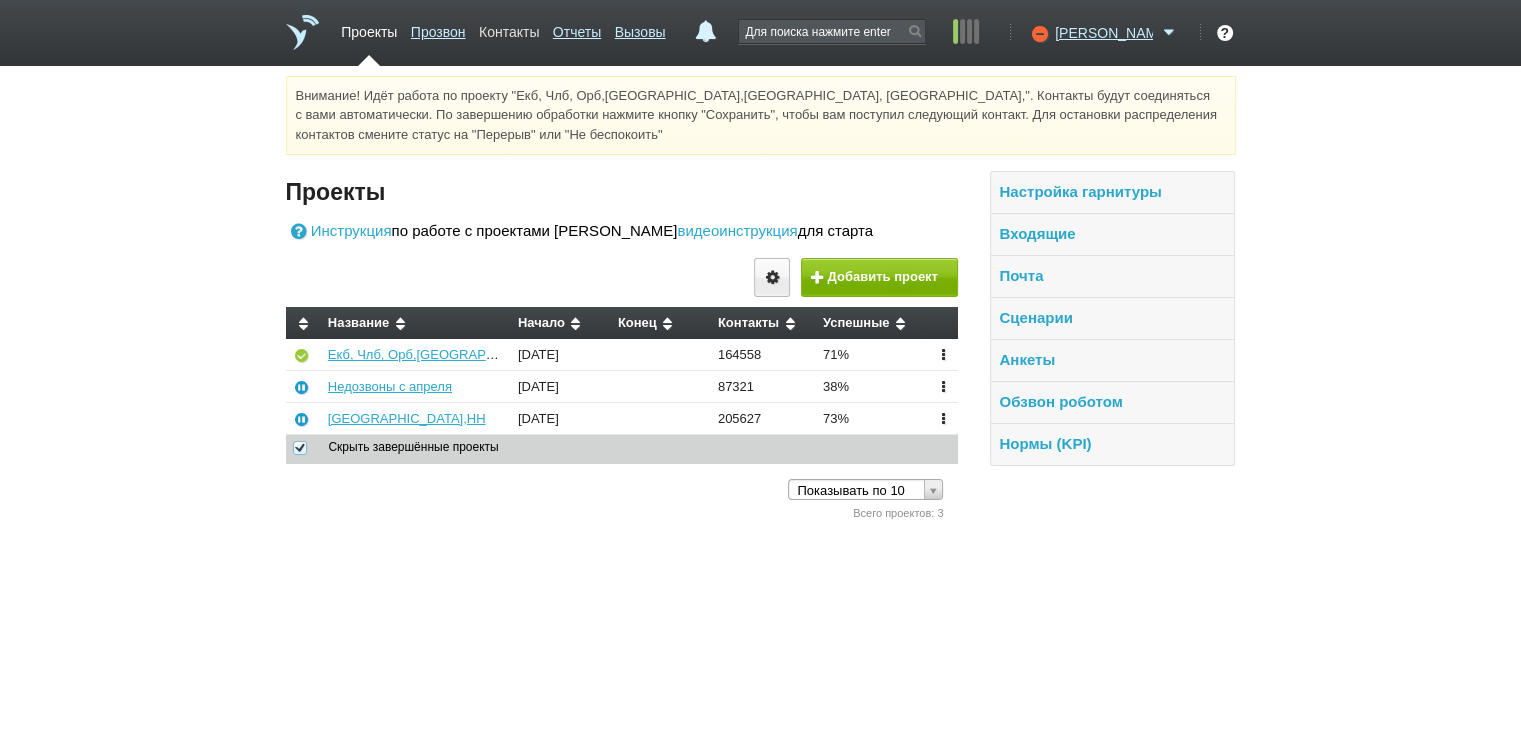 click on "Контакты" at bounding box center (509, 28) 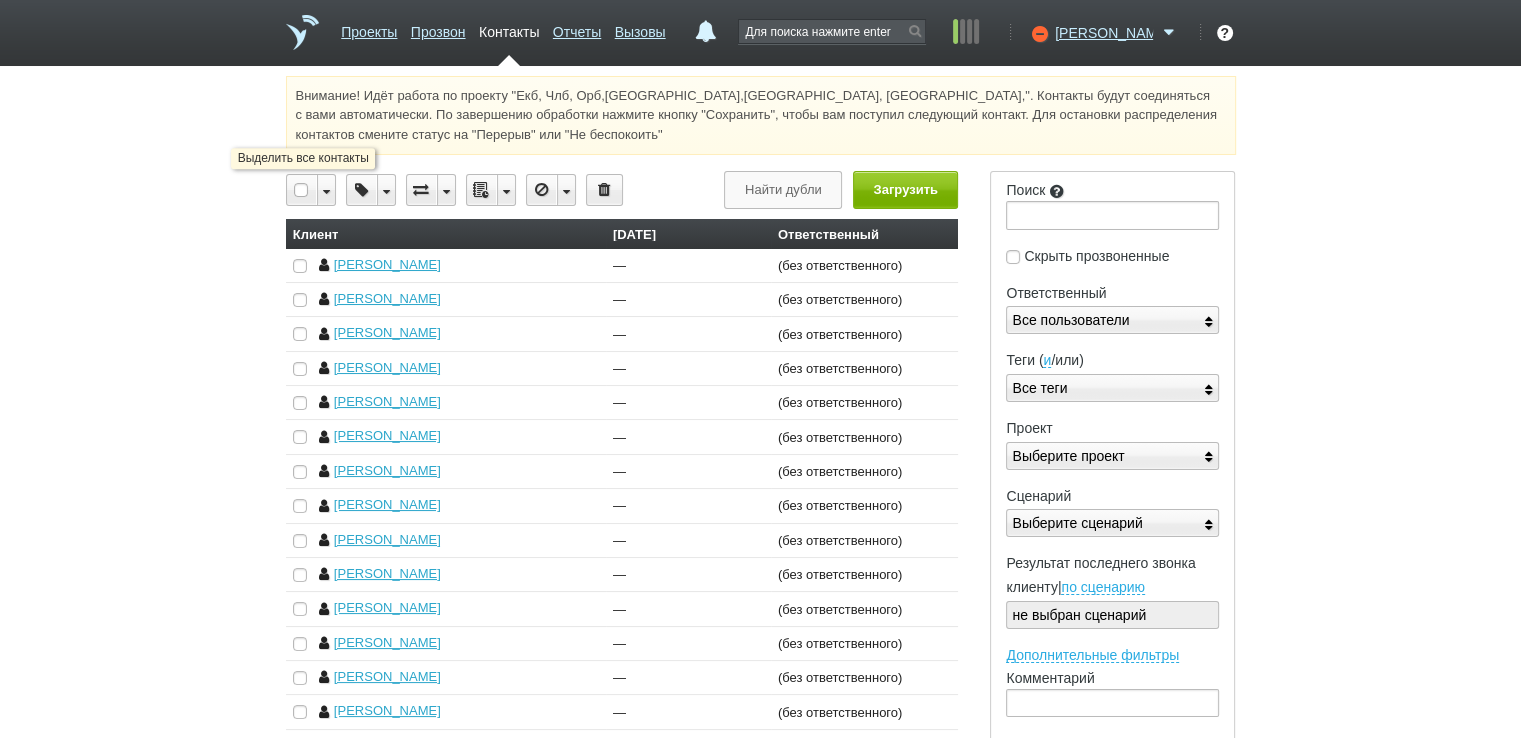 click at bounding box center [302, 190] 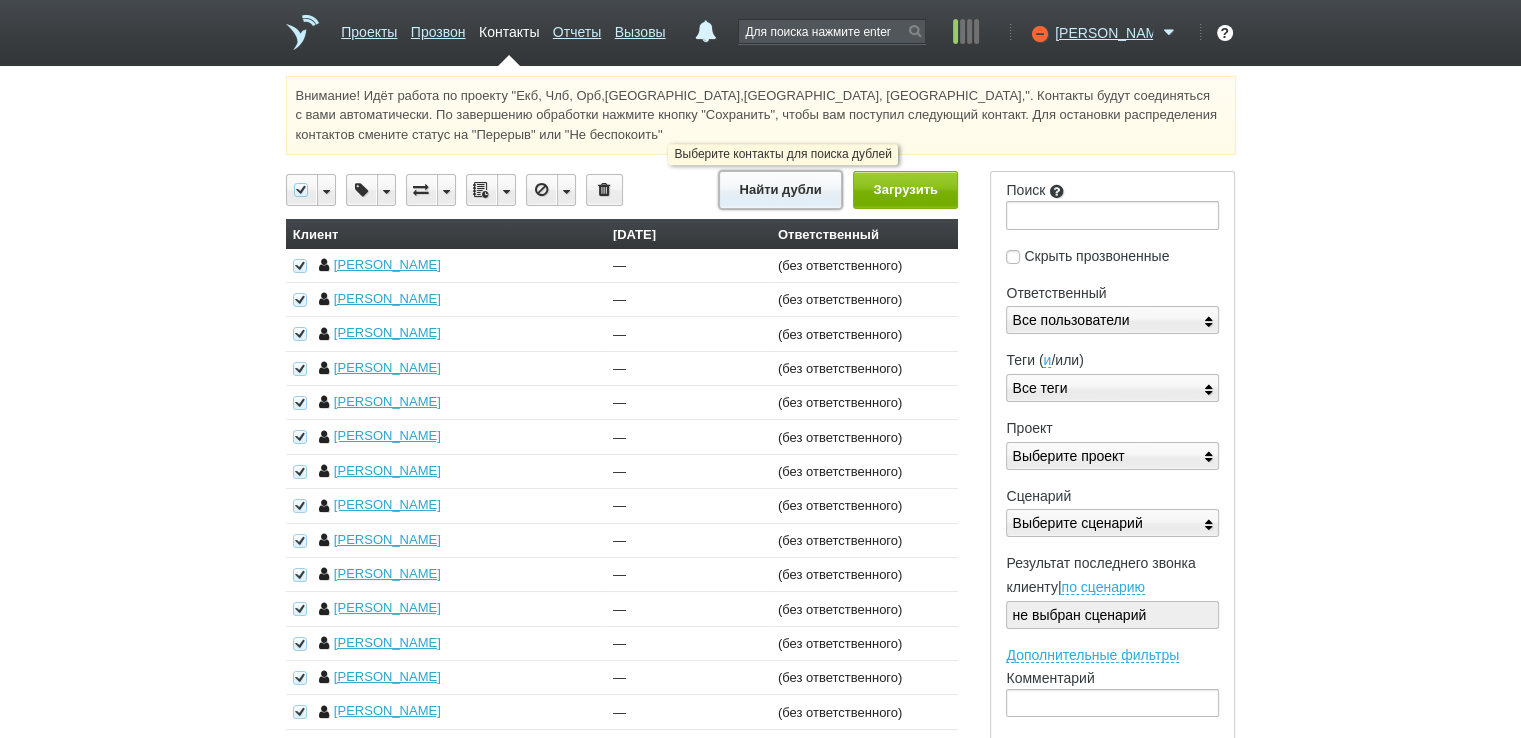 click on "Найти дубли" at bounding box center [780, 189] 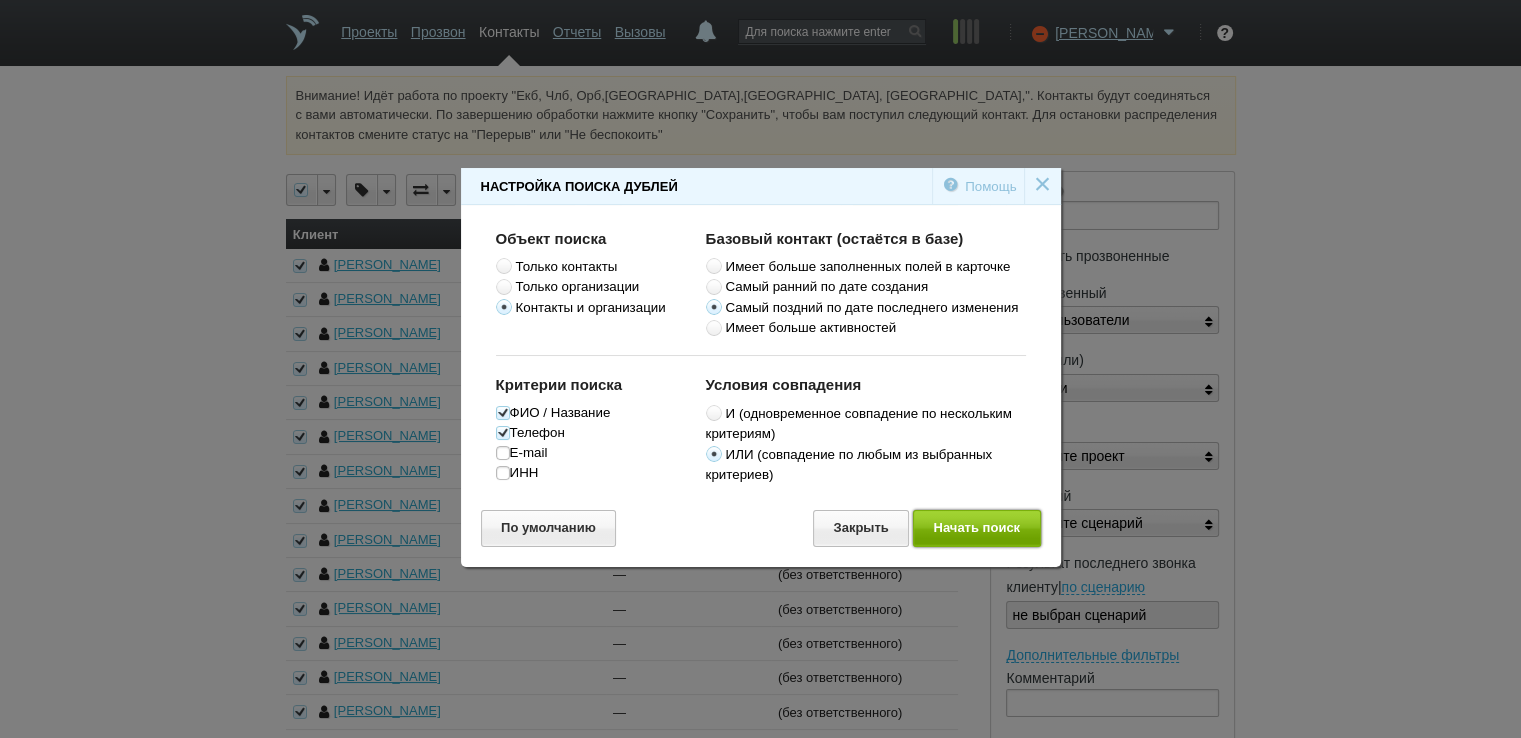 click on "Начать поиск" at bounding box center [977, 528] 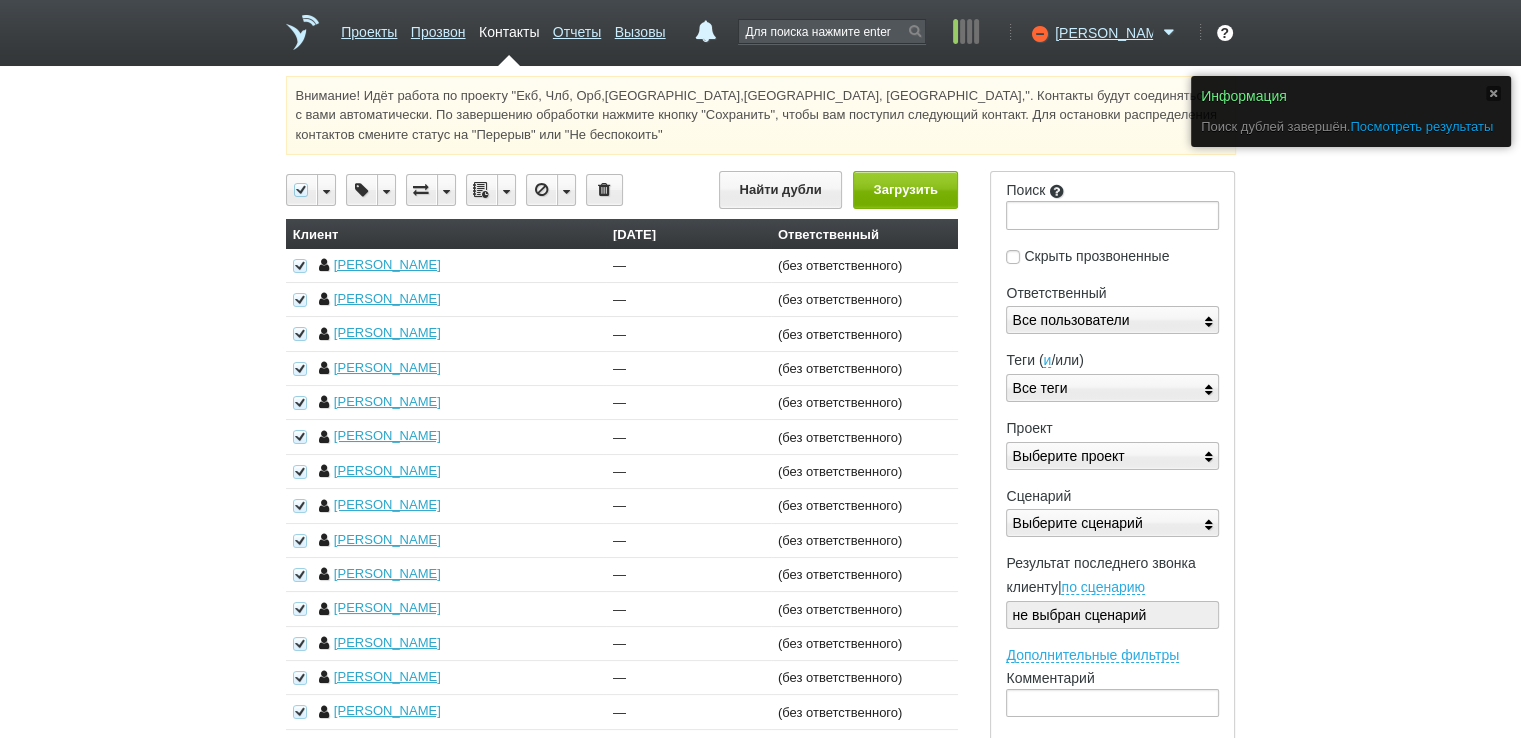 click on "Посмотреть результаты" at bounding box center [1421, 126] 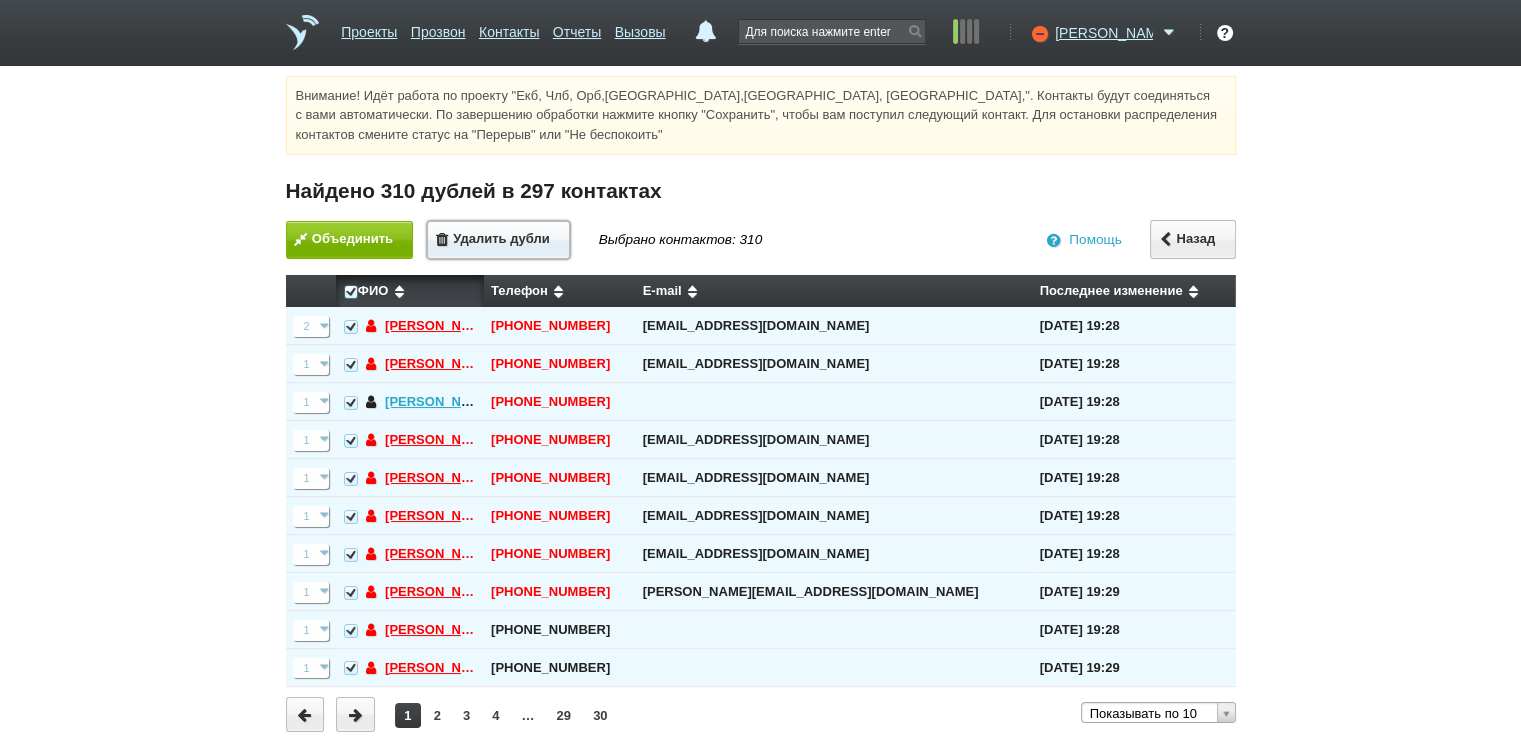 click on "Удалить дубли" at bounding box center [498, 240] 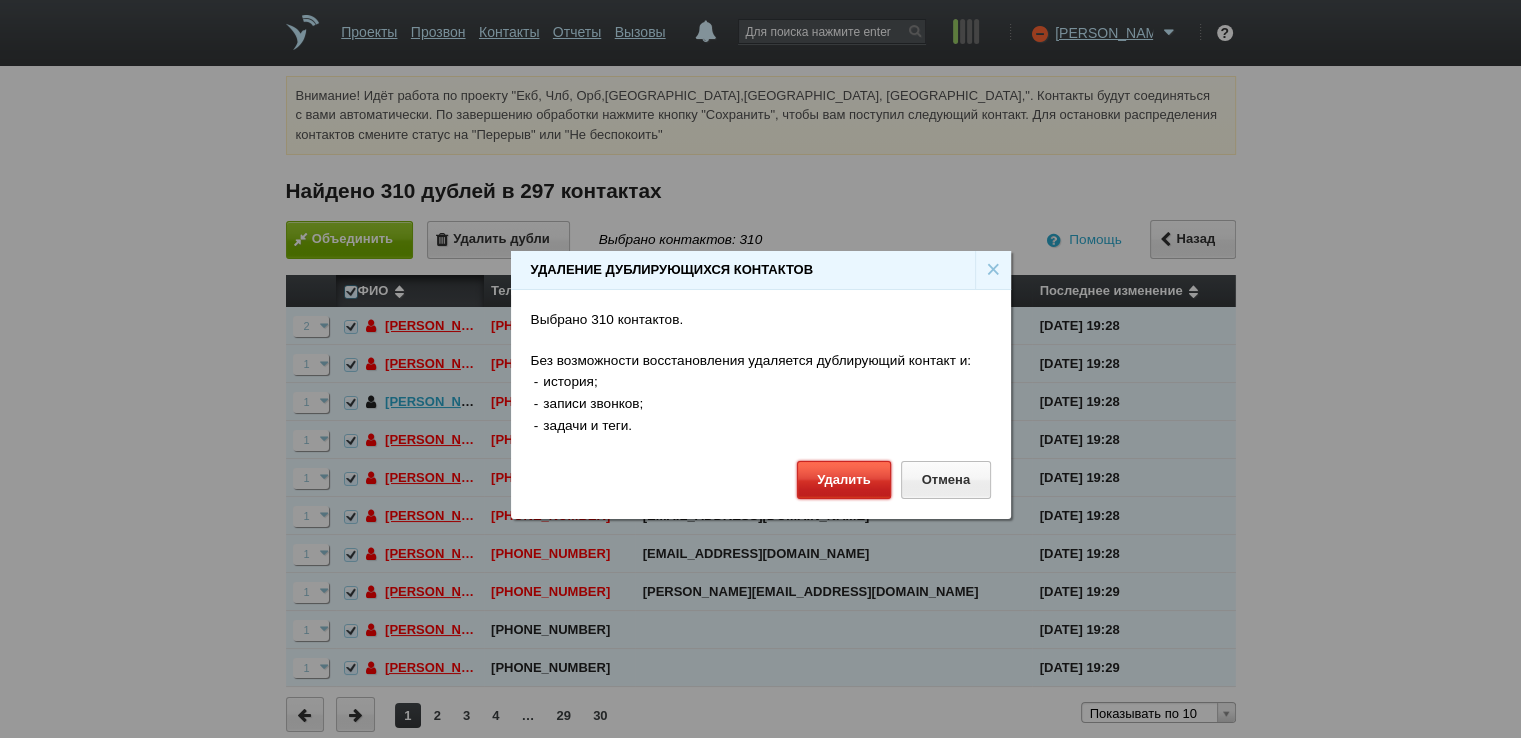 click on "Удалить" at bounding box center [844, 479] 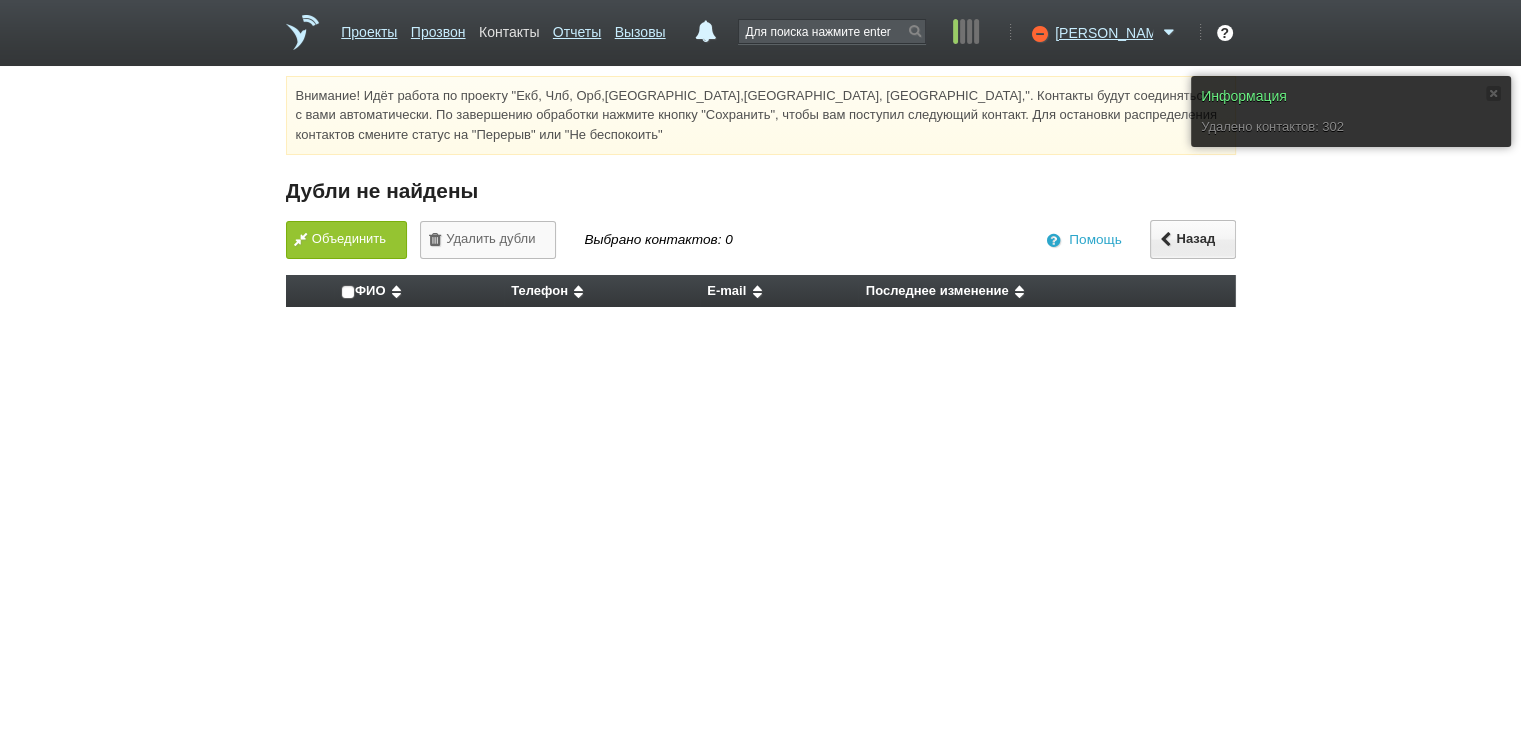 click on "Контакты" at bounding box center [509, 28] 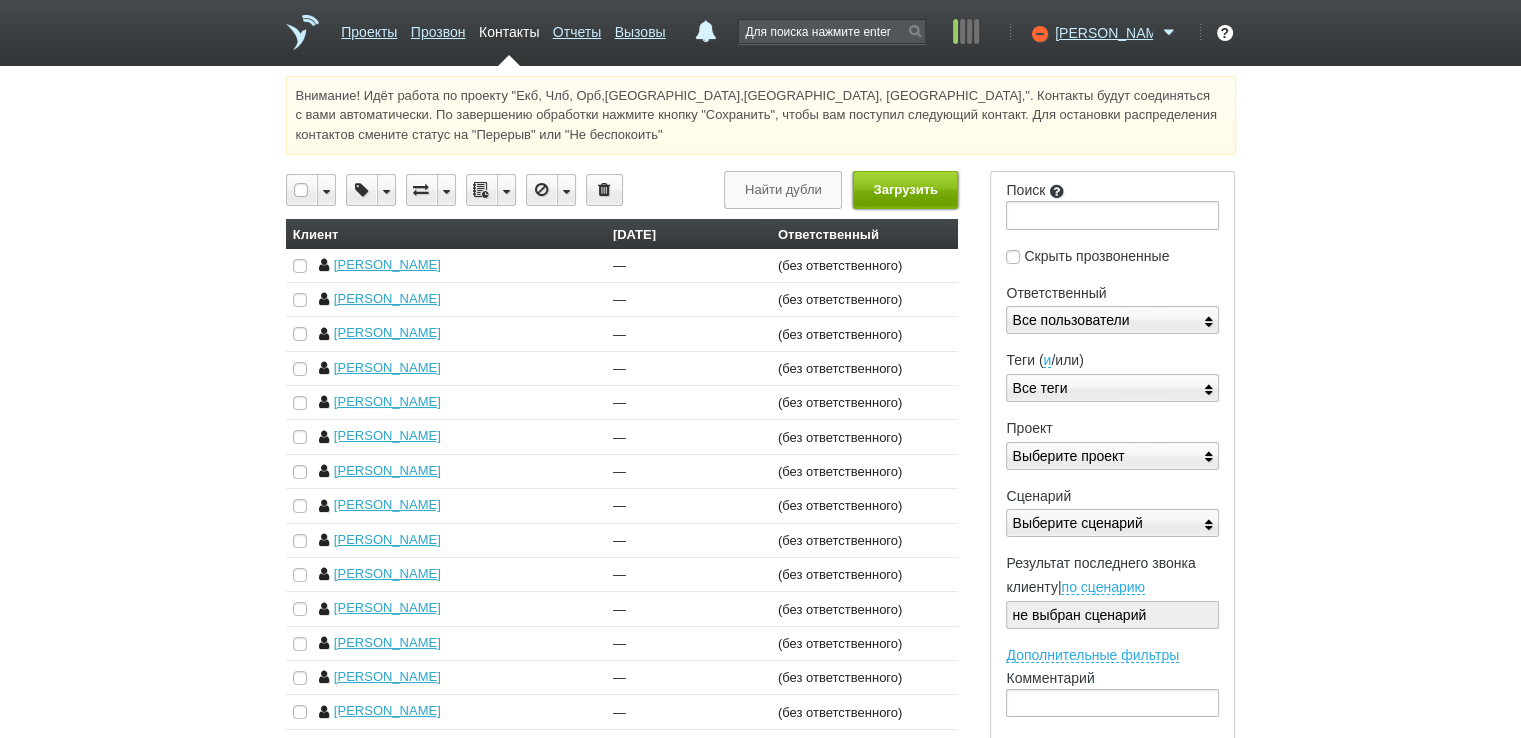 click on "Загрузить" at bounding box center [905, 189] 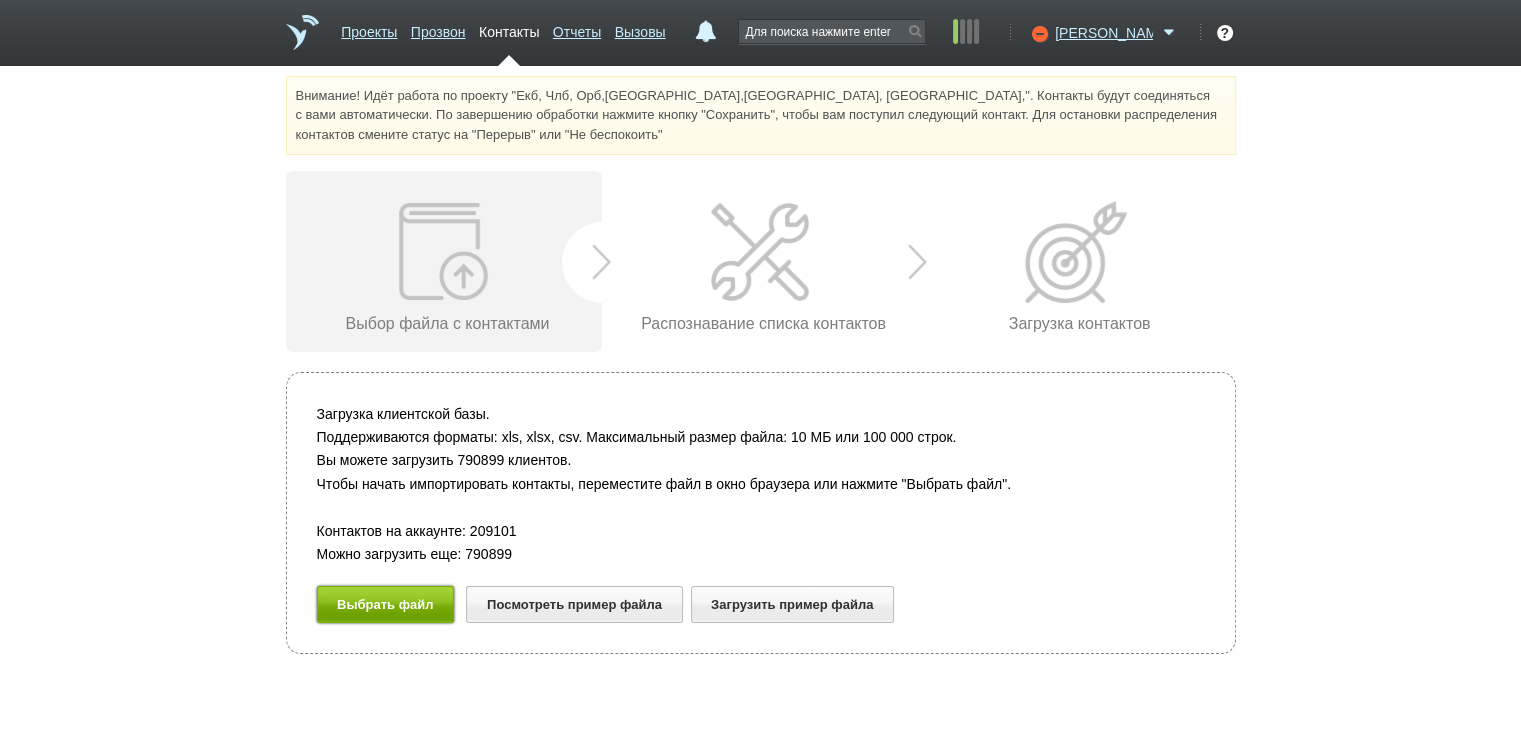 click on "Выбрать файл" at bounding box center [386, 604] 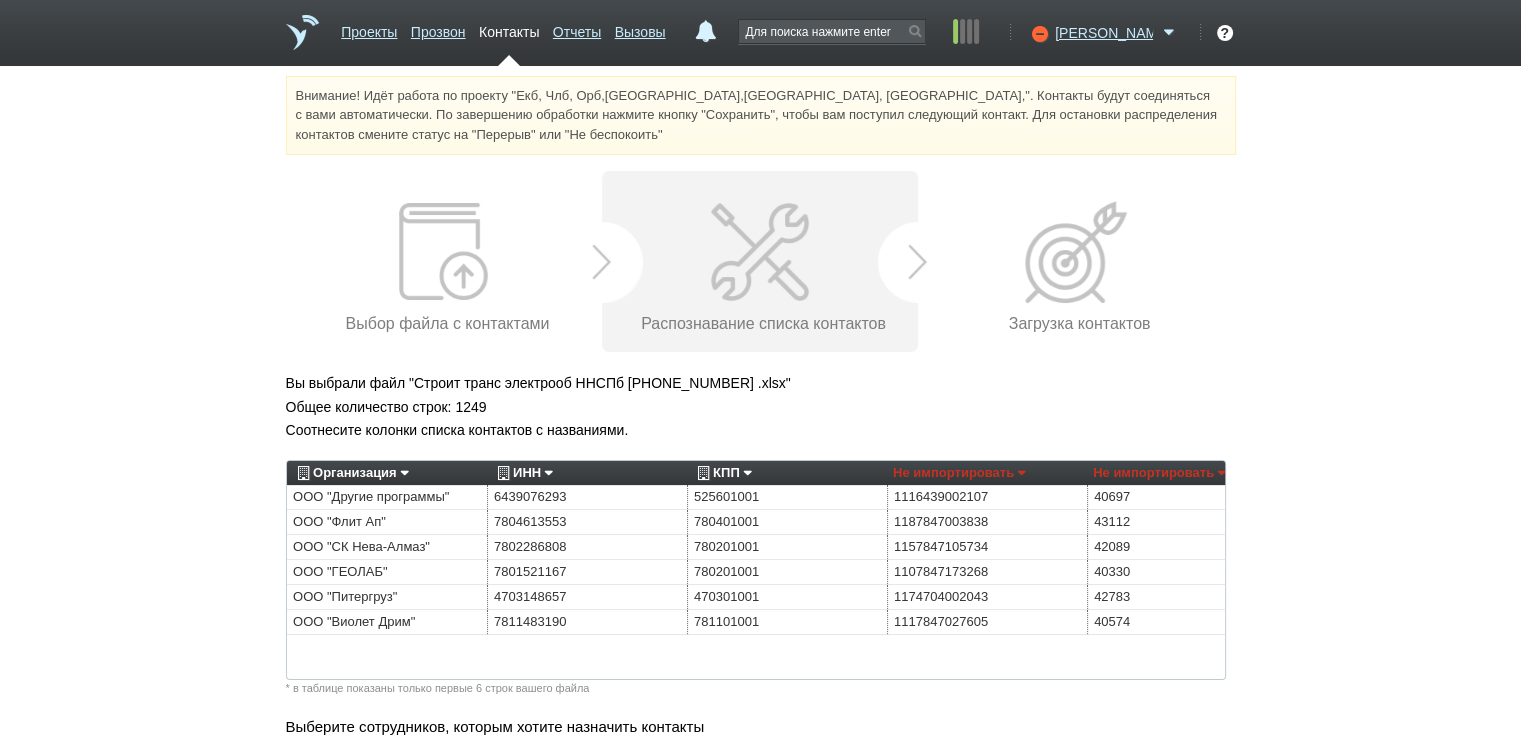 click on "Организация" at bounding box center (350, 473) 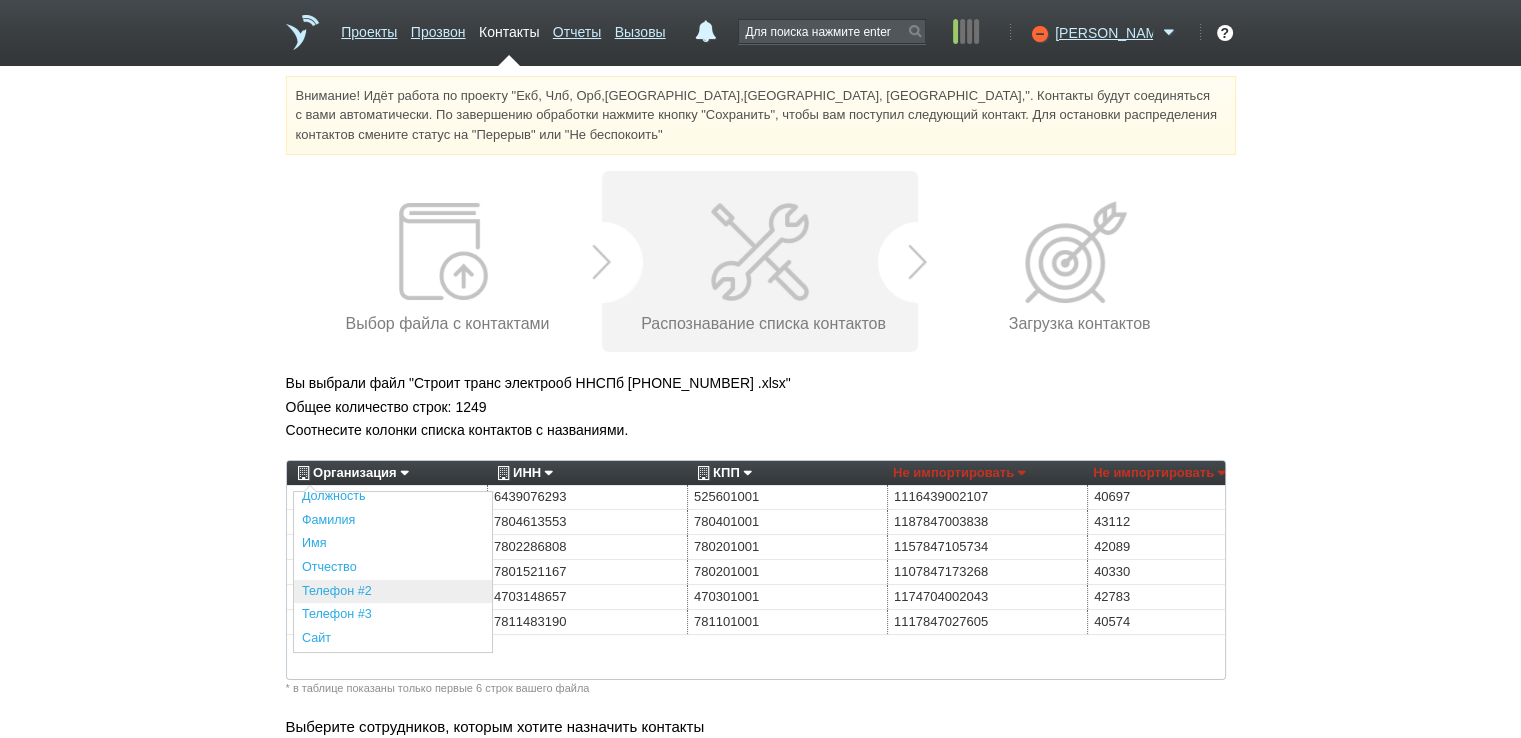 scroll, scrollTop: 440, scrollLeft: 0, axis: vertical 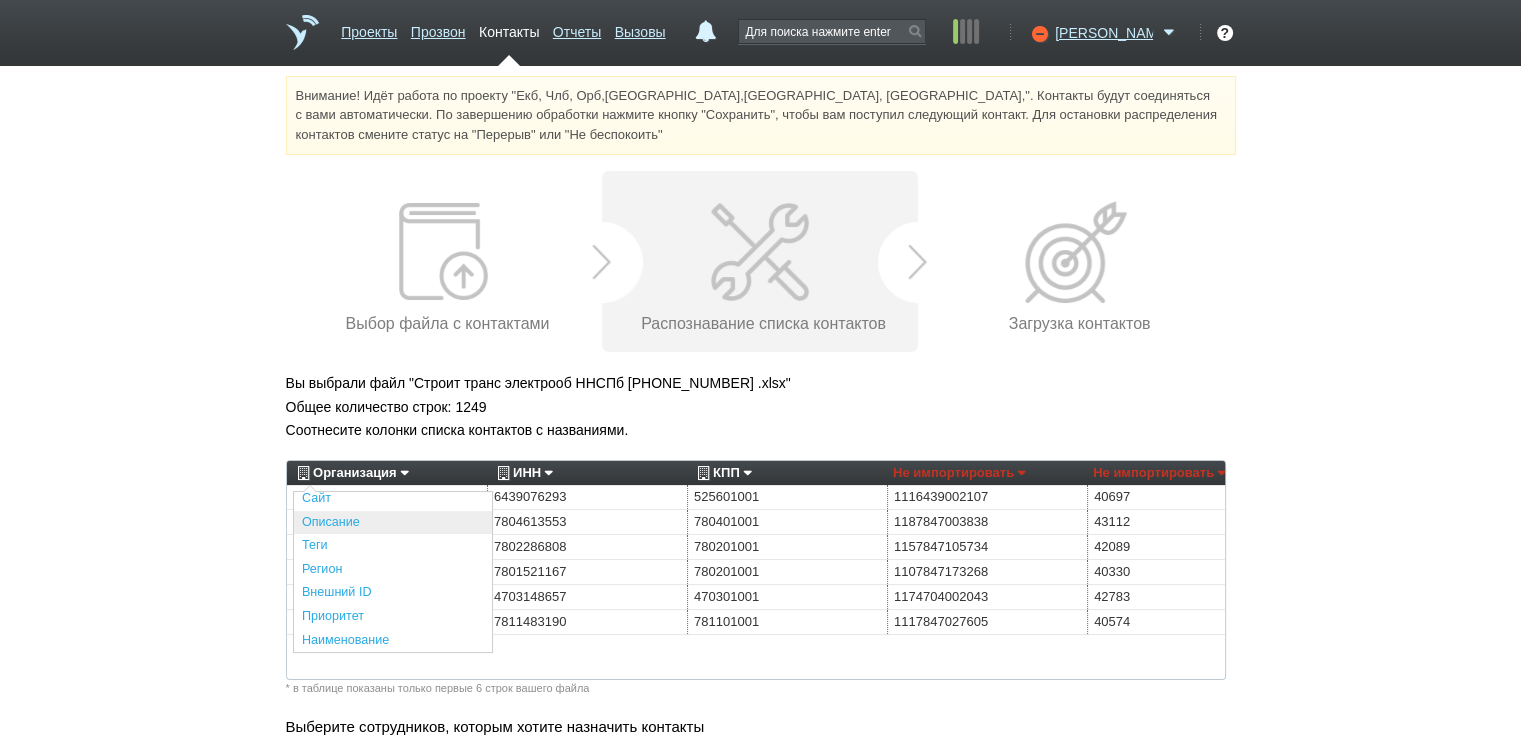 click on "Описание" at bounding box center (393, 523) 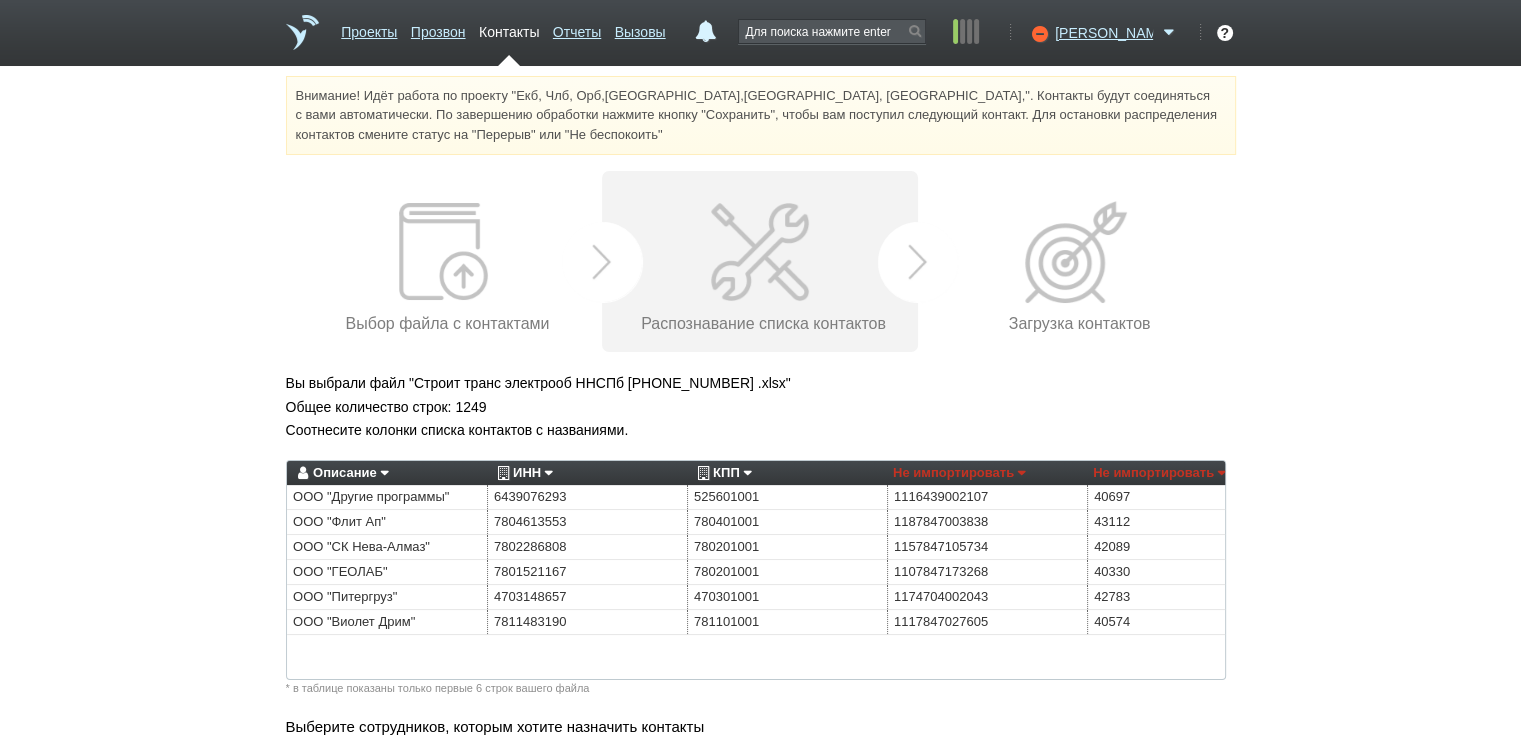 click on "ИНН" at bounding box center (522, 473) 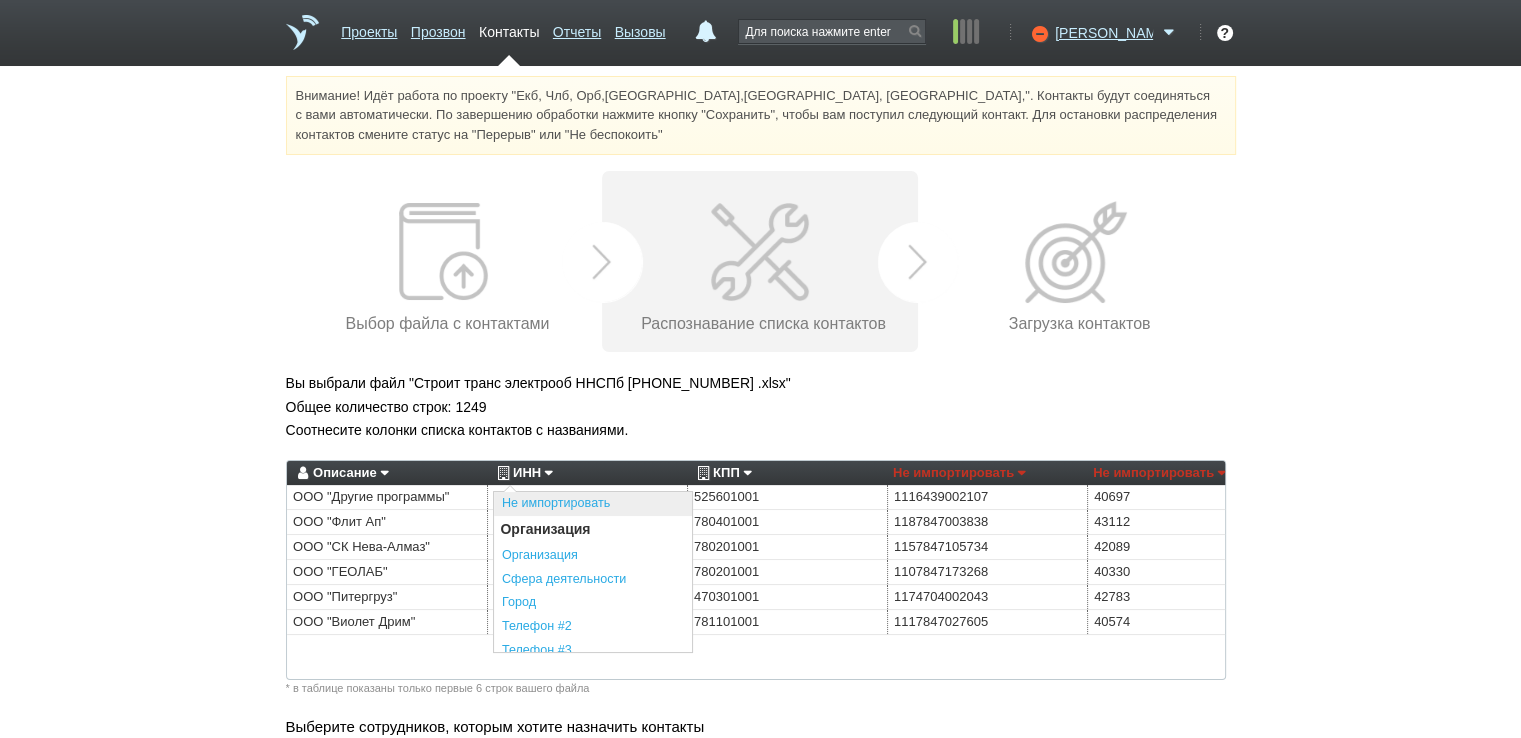 click on "Не импортировать" at bounding box center (593, 504) 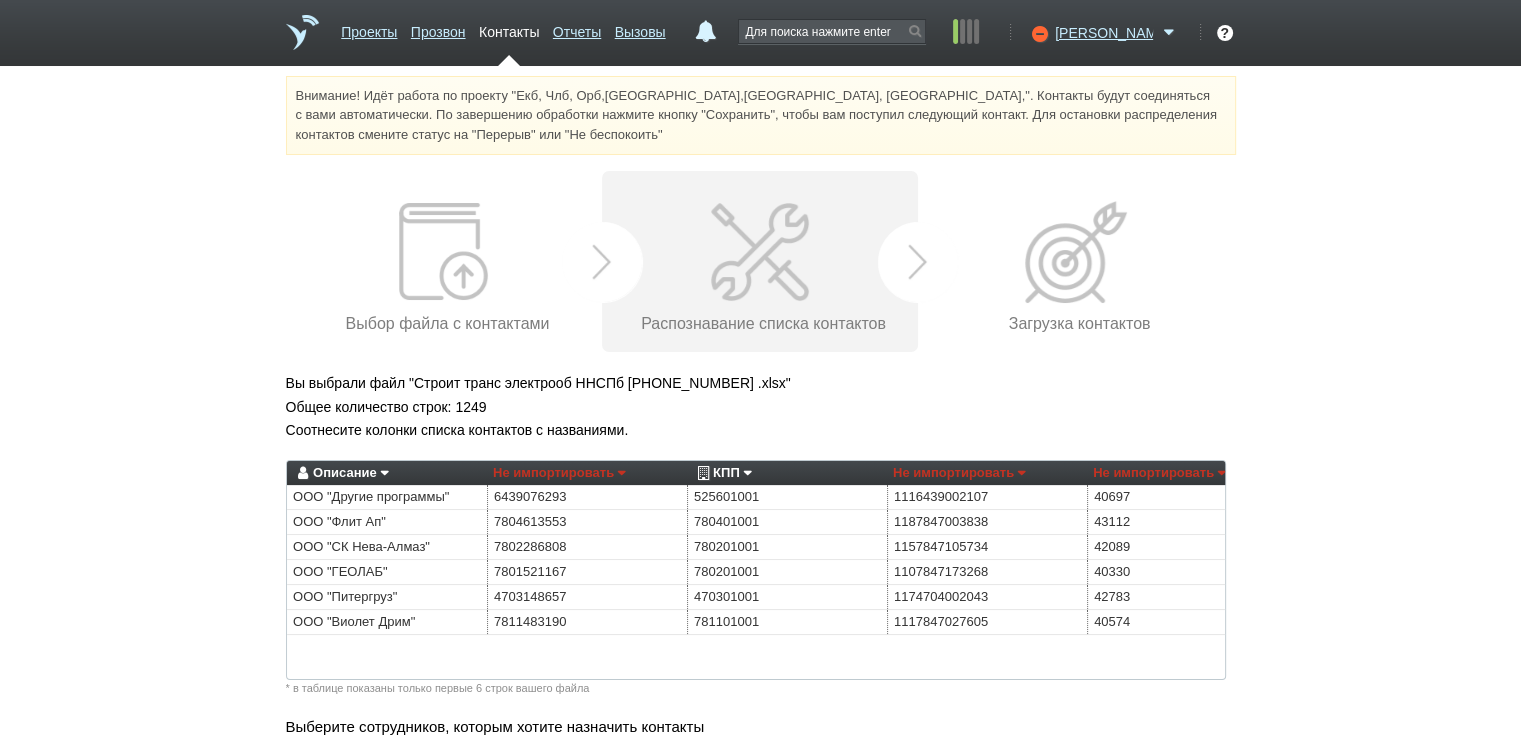 click on "КПП" at bounding box center [722, 473] 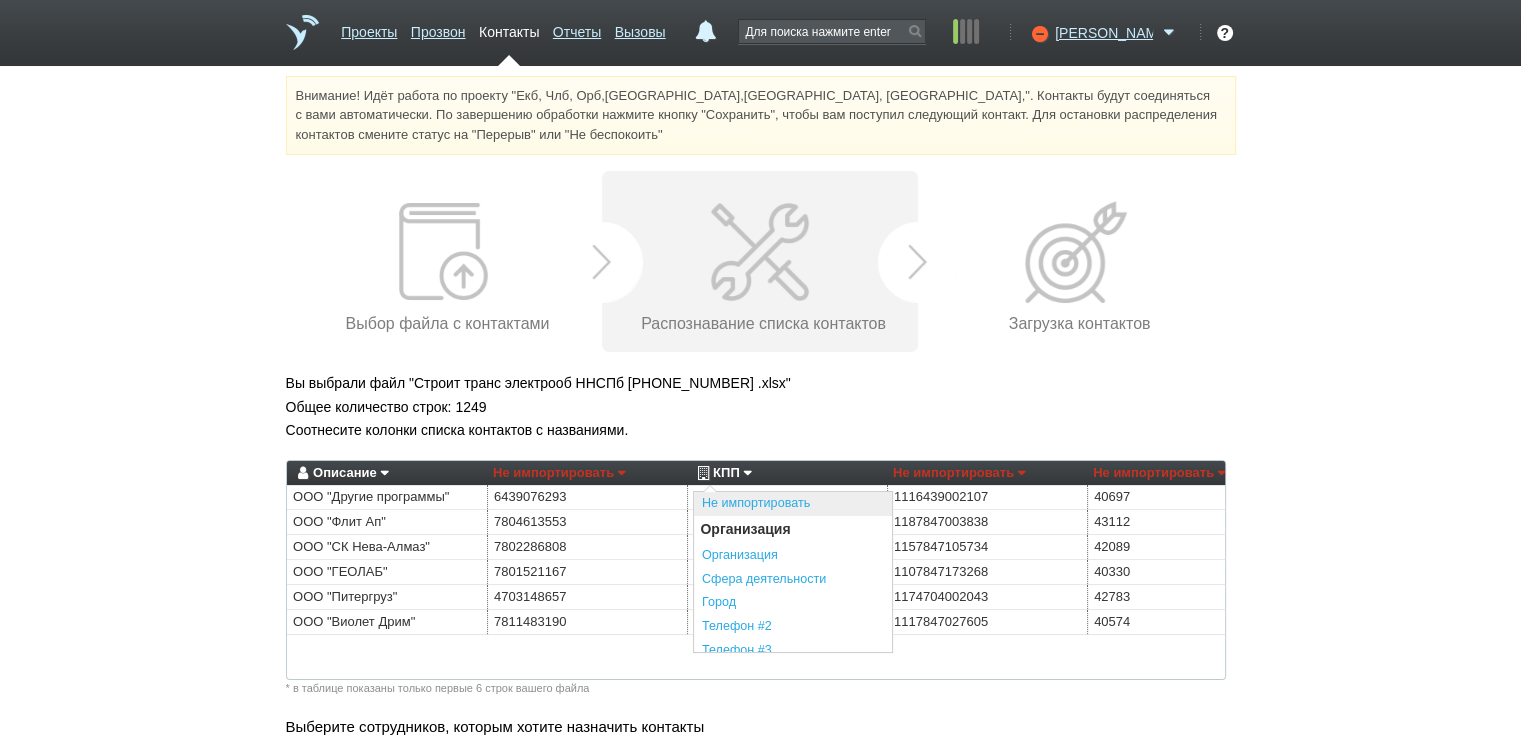 click on "Не импортировать" at bounding box center [793, 504] 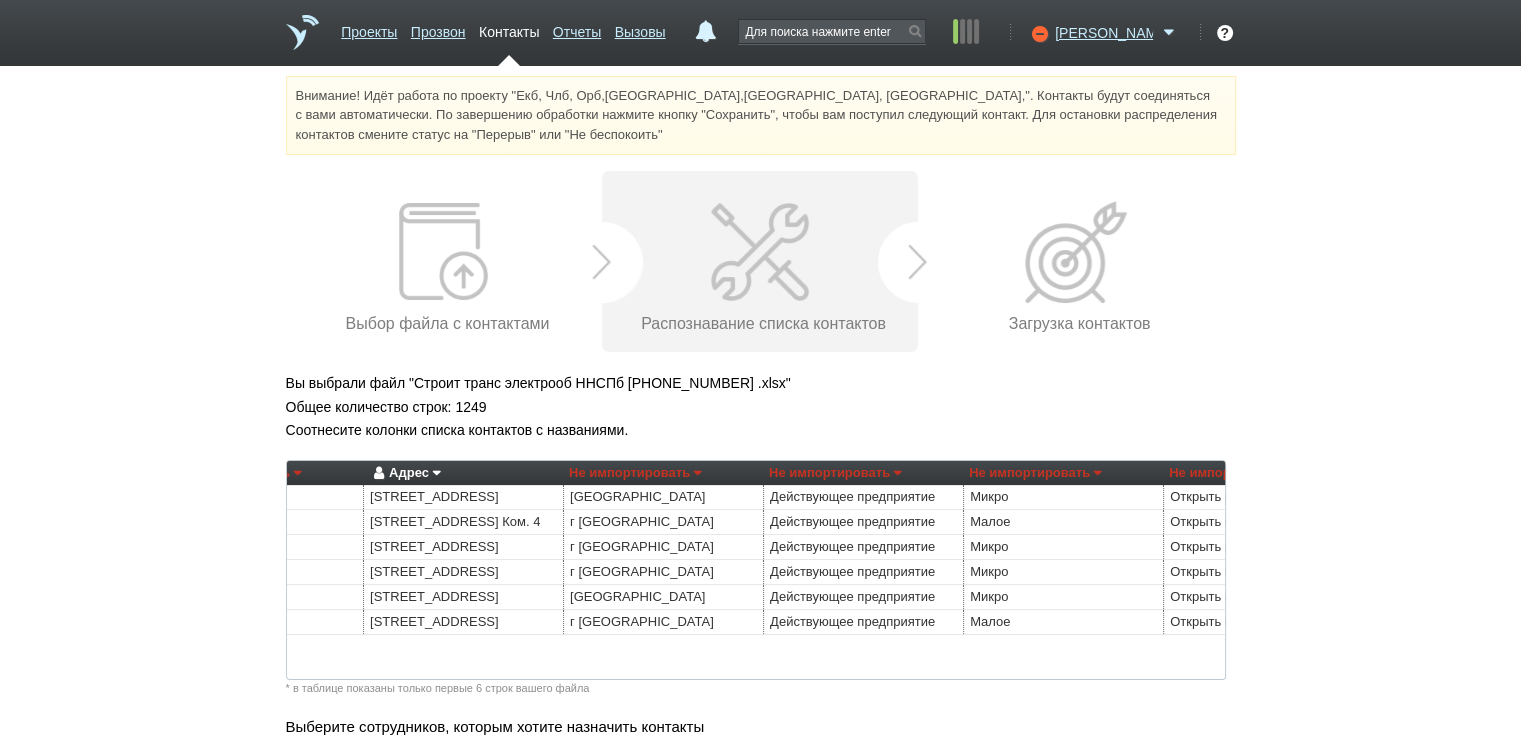 scroll, scrollTop: 0, scrollLeft: 924, axis: horizontal 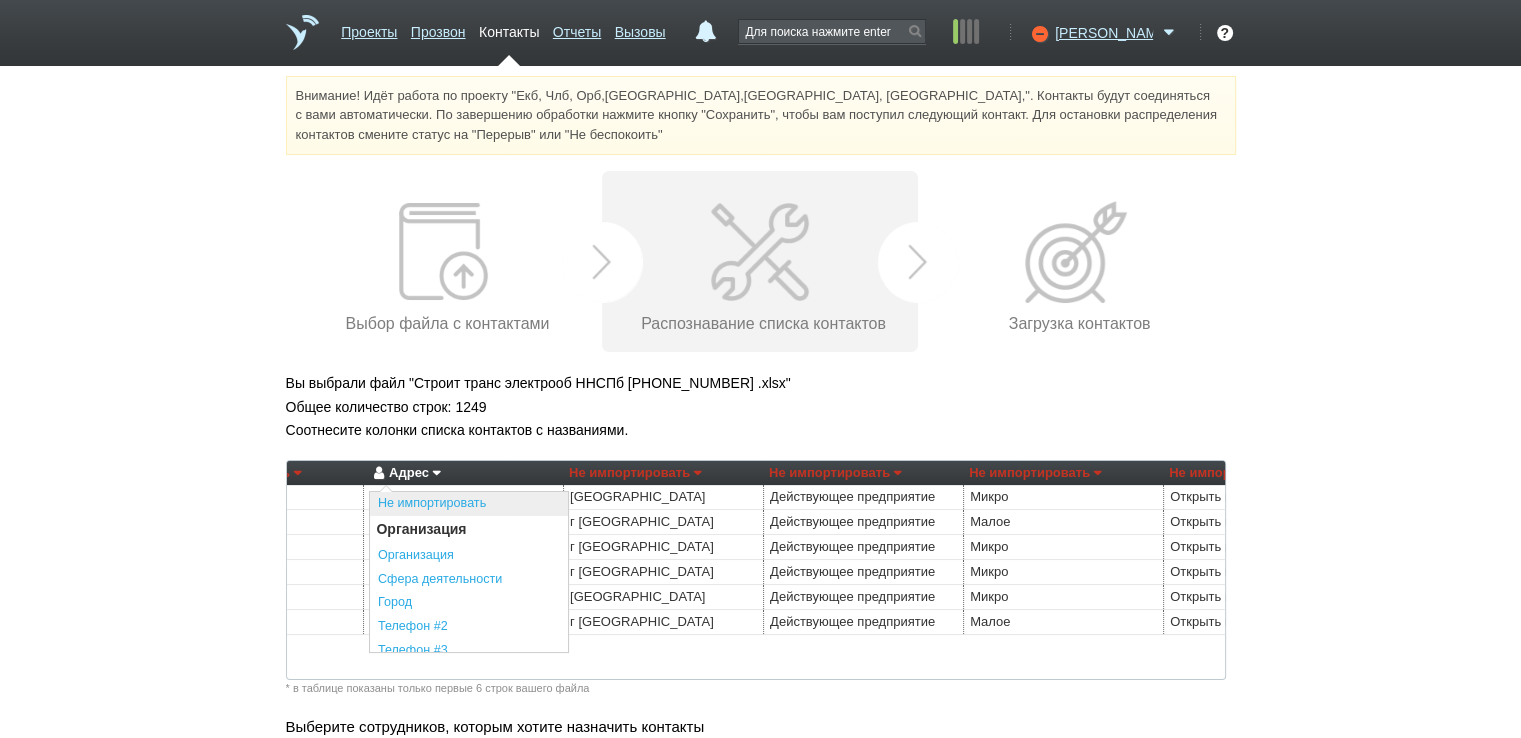 click on "Не импортировать" at bounding box center (469, 504) 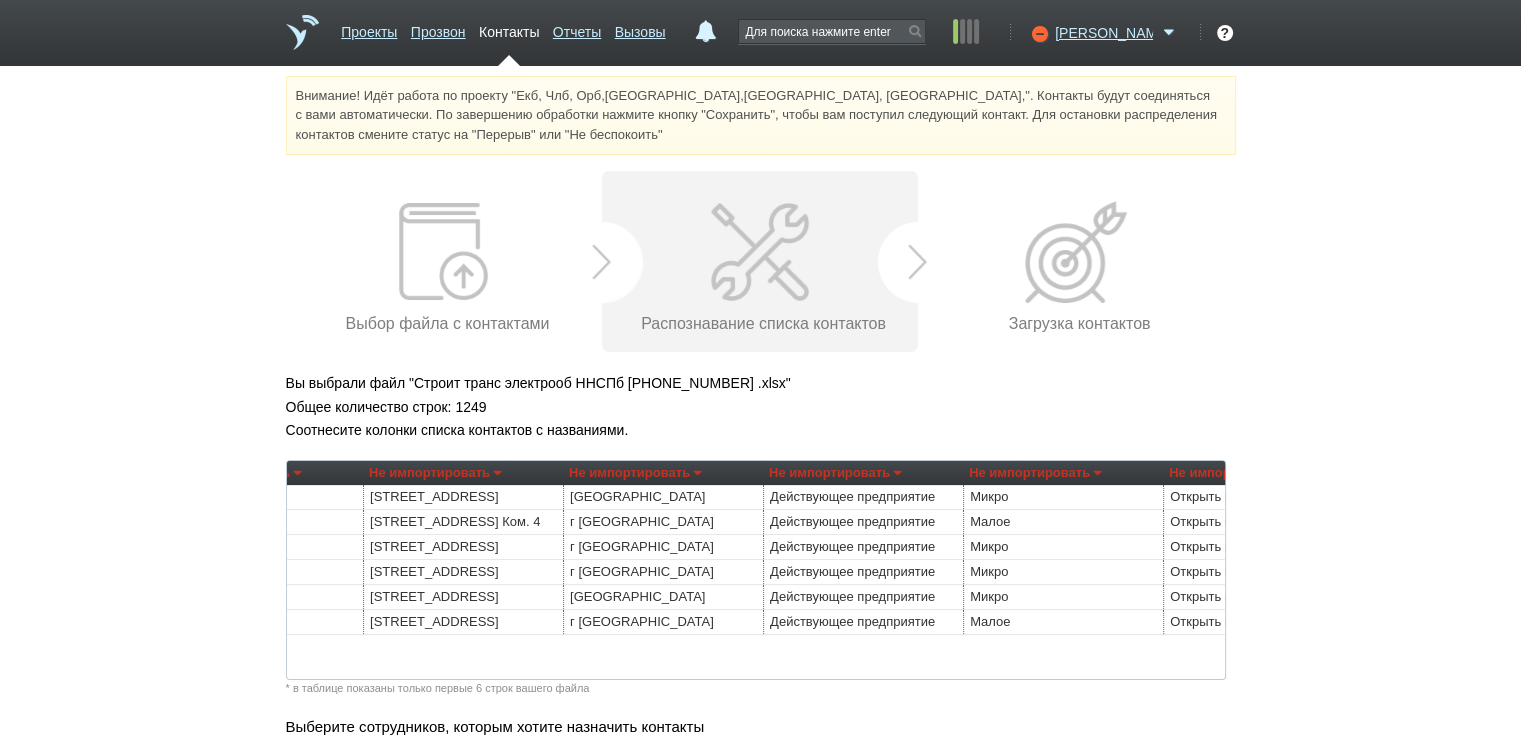 click on "Не импортировать" at bounding box center [635, 473] 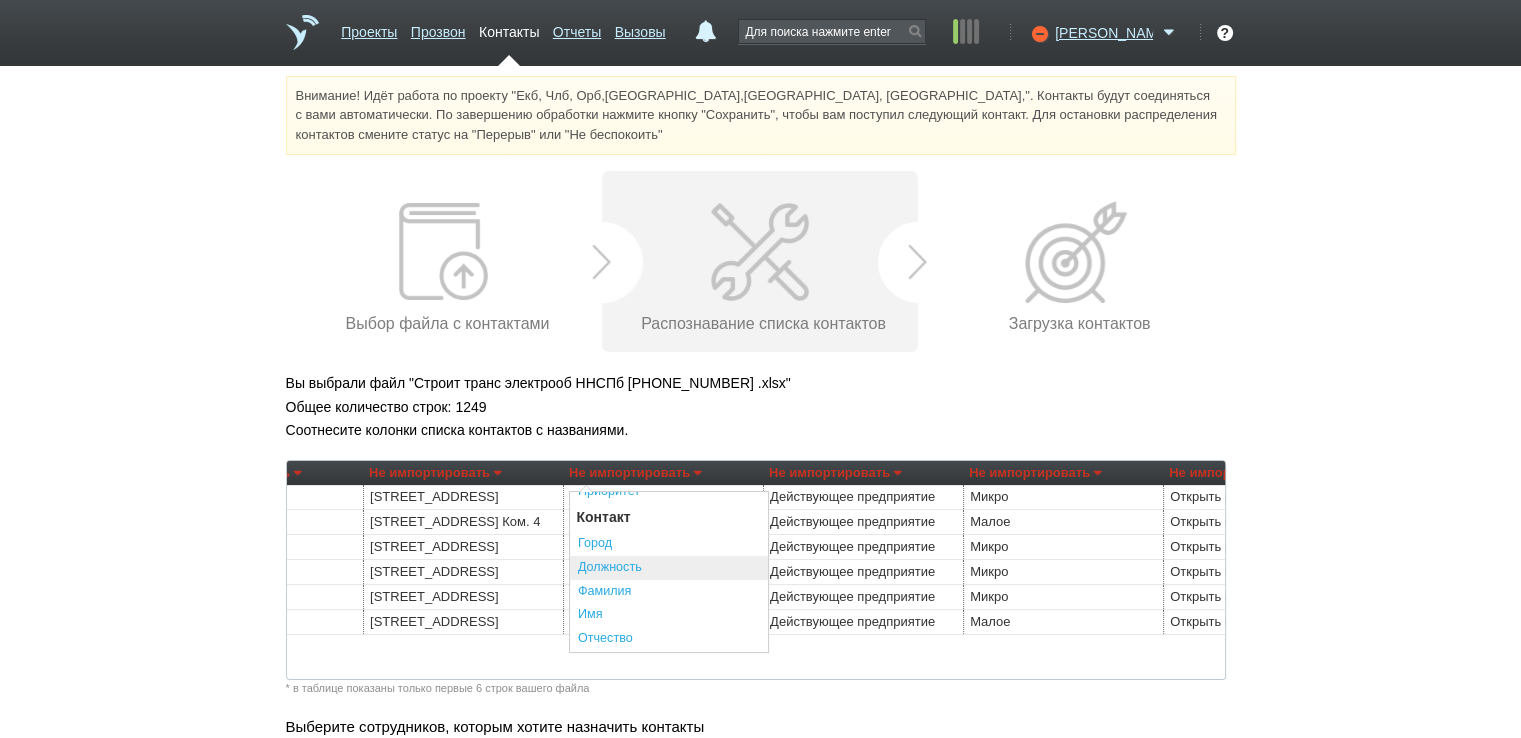 scroll, scrollTop: 500, scrollLeft: 0, axis: vertical 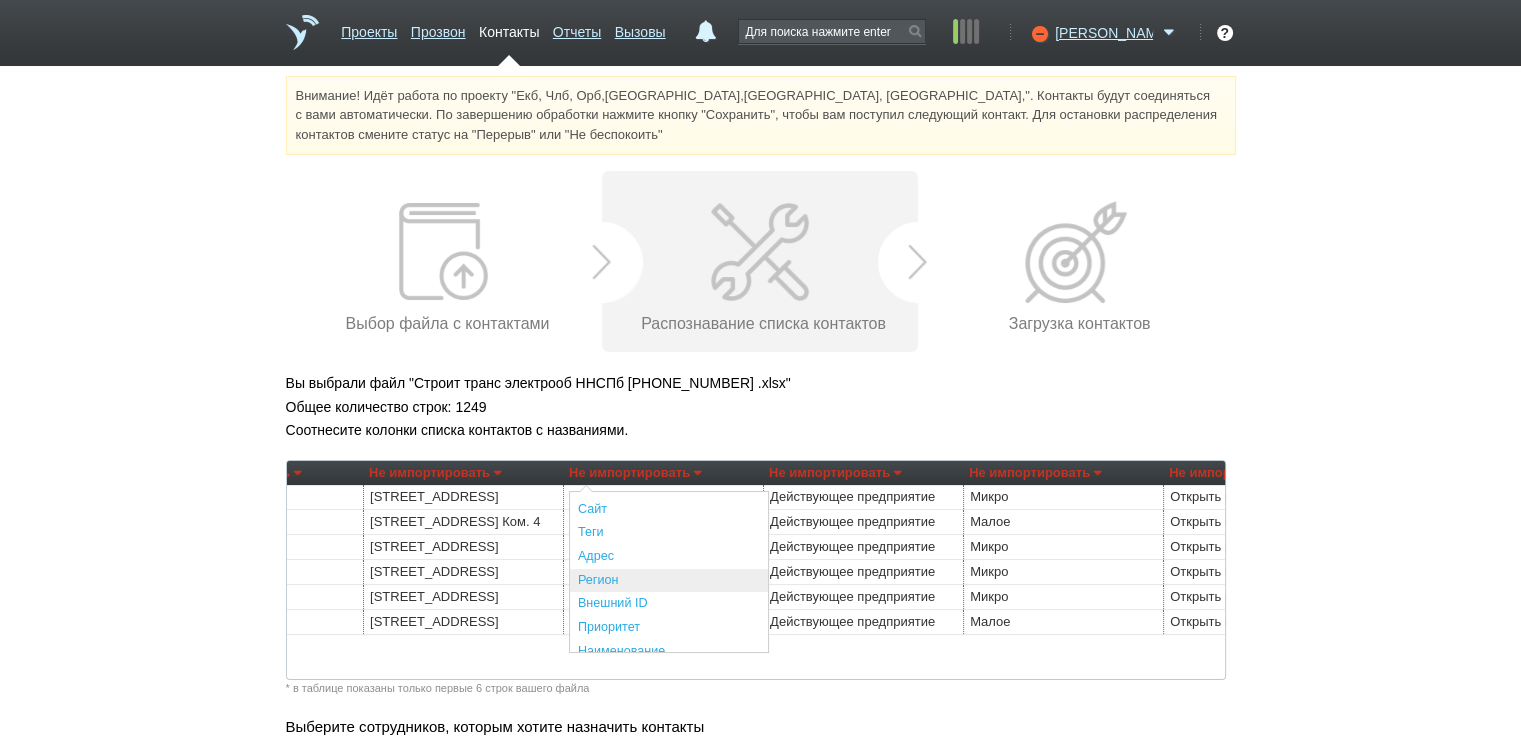 click on "Регион" at bounding box center (669, 581) 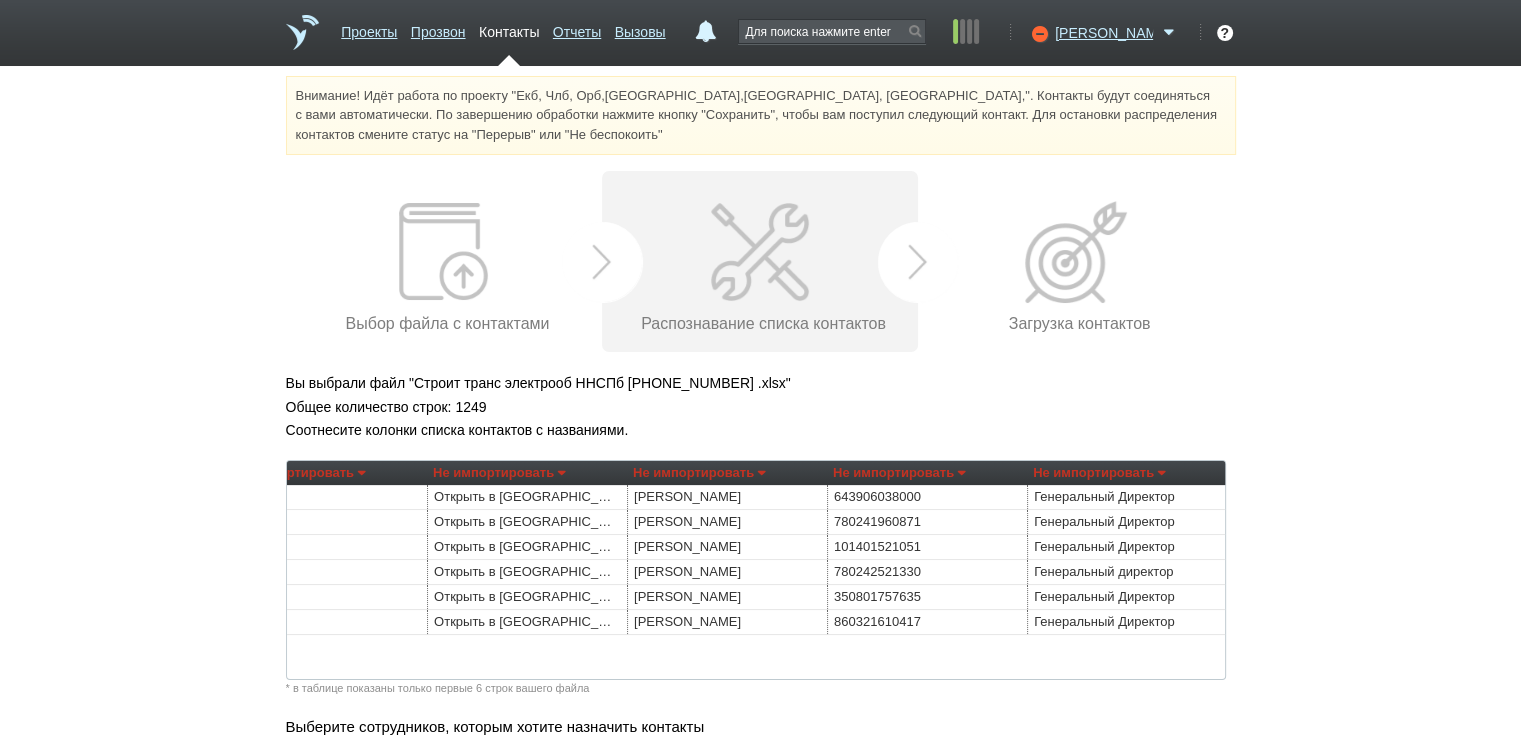 scroll, scrollTop: 0, scrollLeft: 1675, axis: horizontal 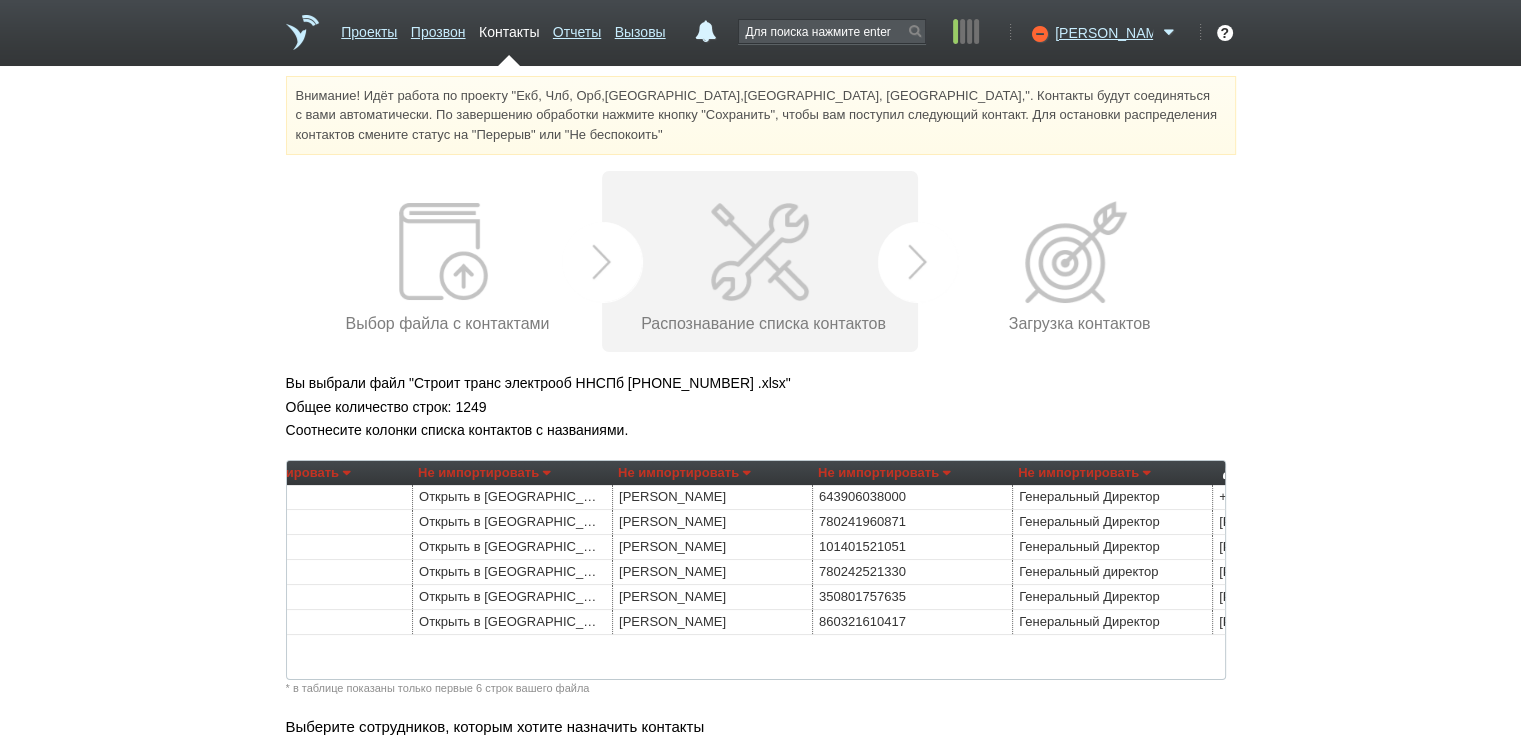click on "Не импортировать" at bounding box center [684, 473] 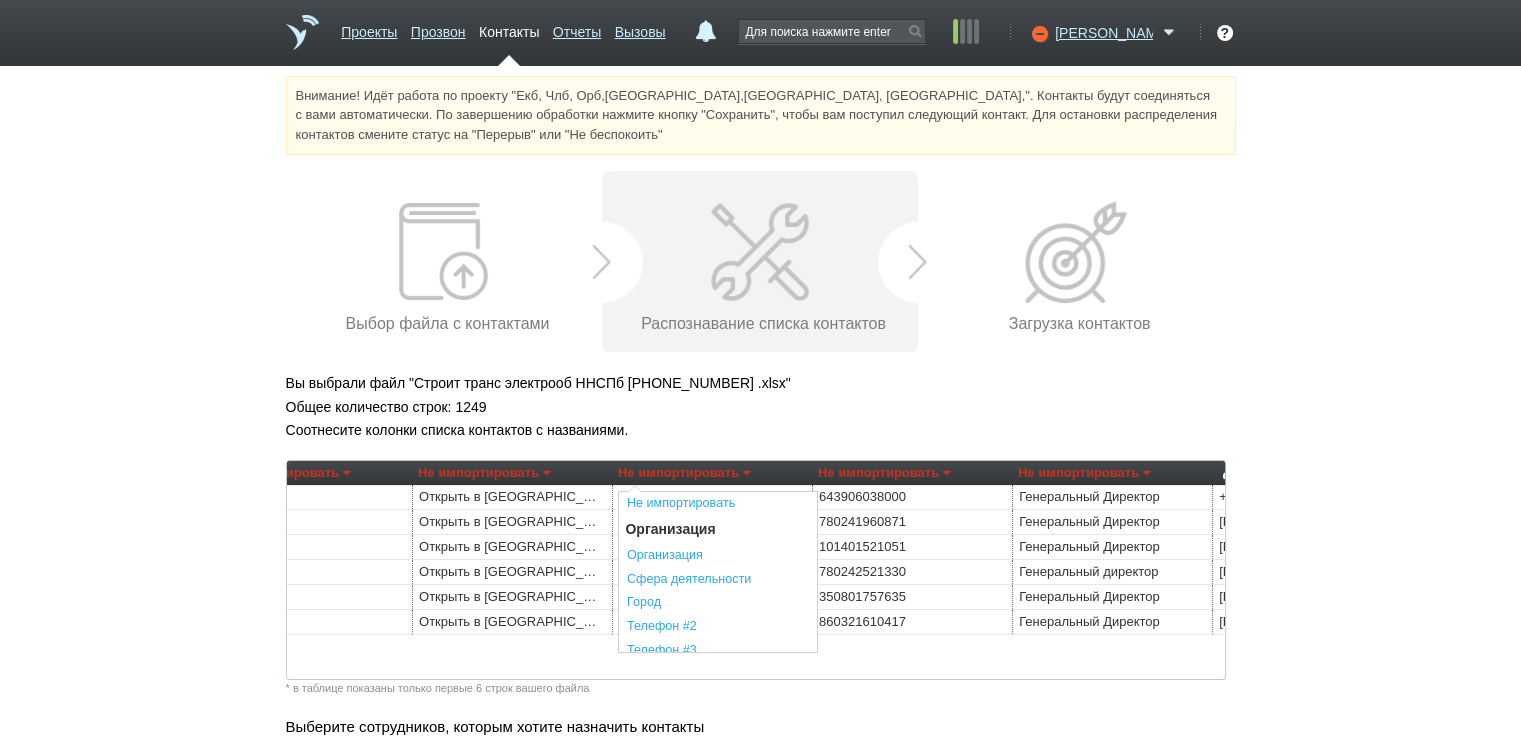 scroll, scrollTop: 300, scrollLeft: 0, axis: vertical 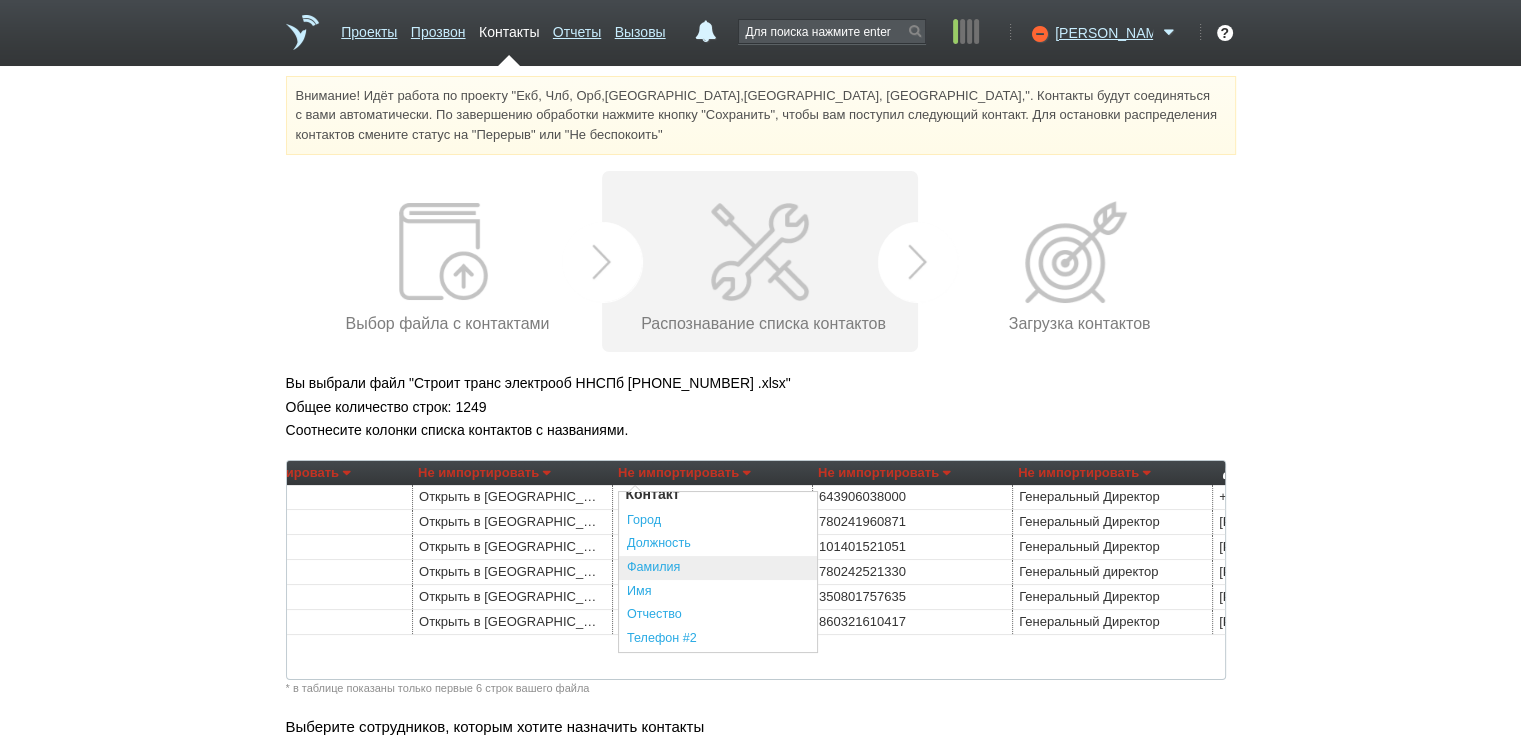 click on "Фамилия" at bounding box center (718, 568) 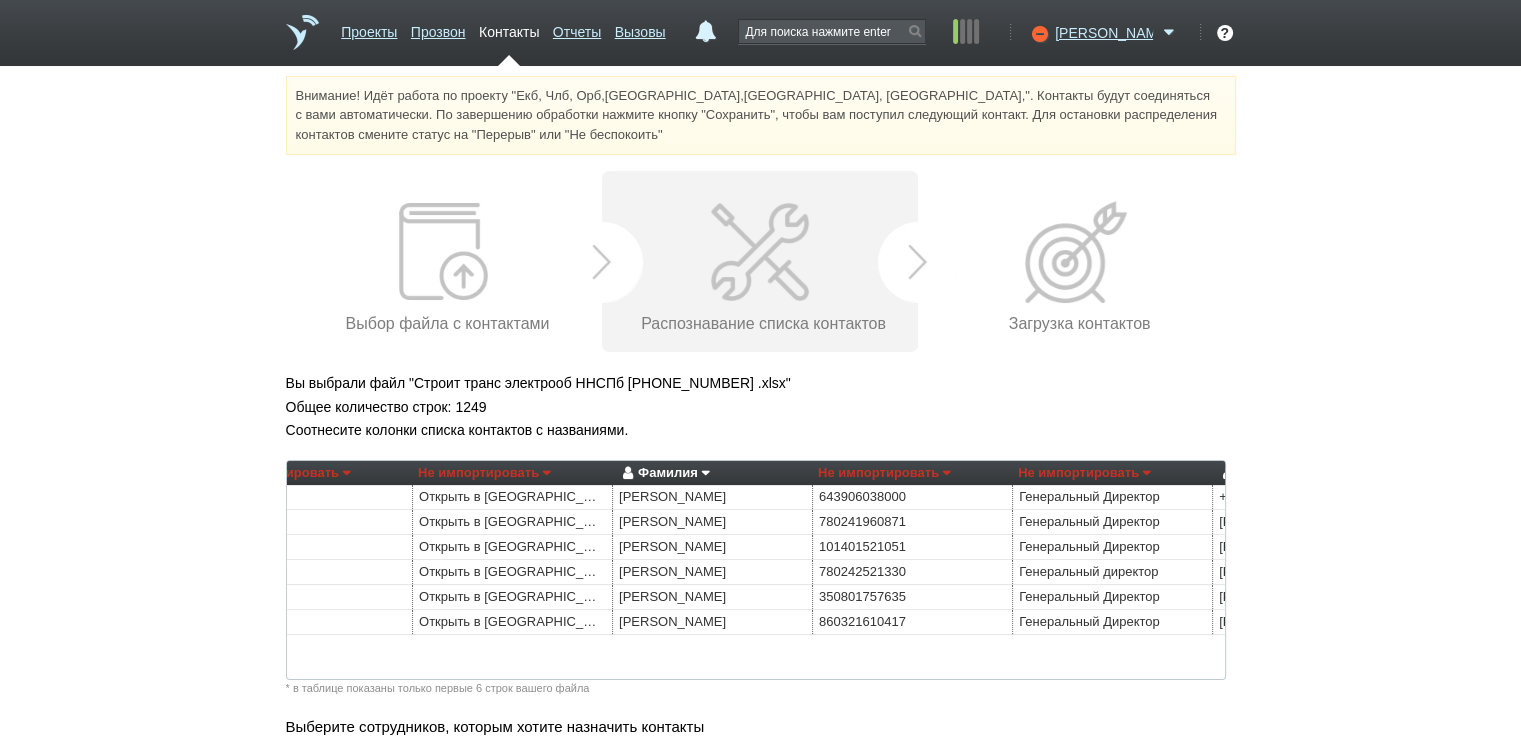 click on "Не импортировать" at bounding box center (1084, 473) 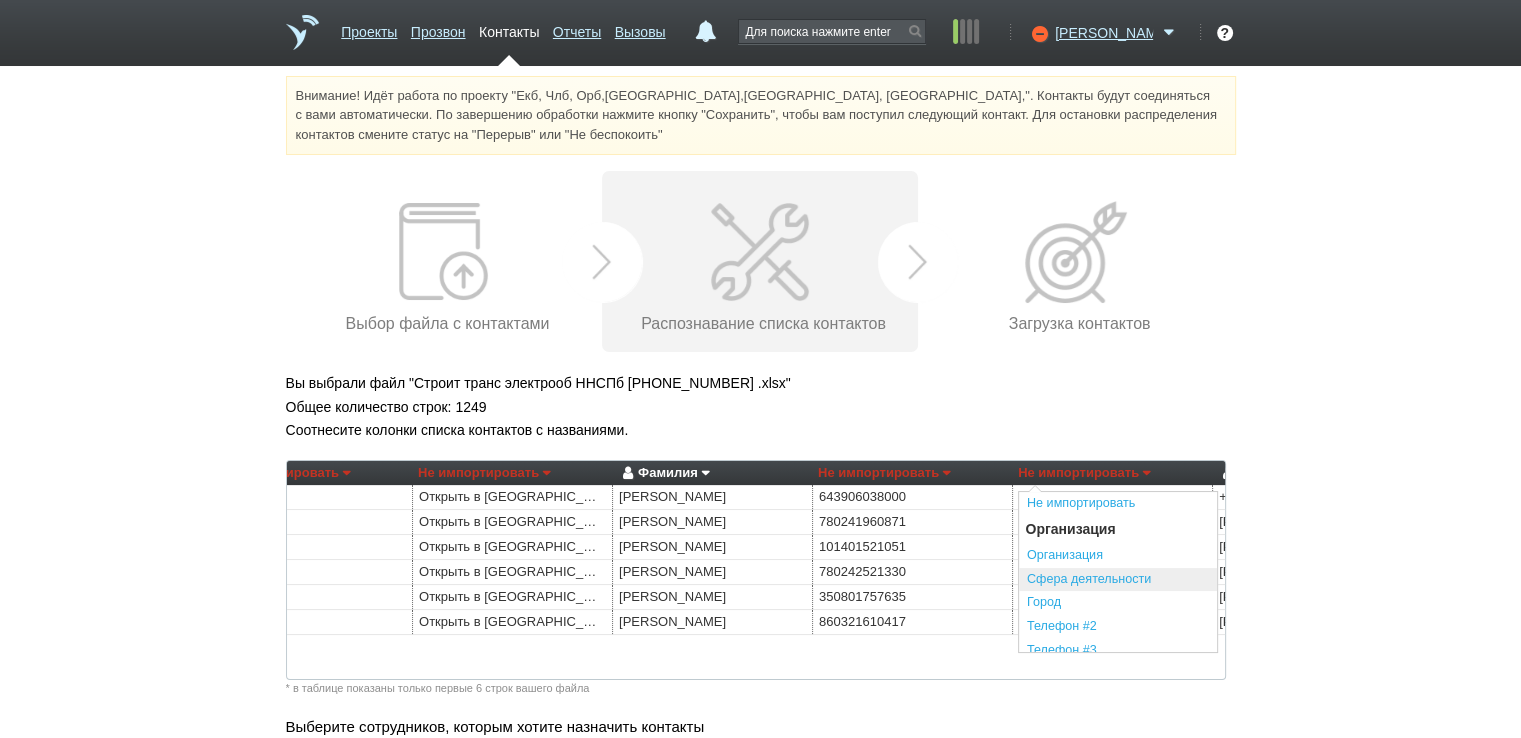 scroll, scrollTop: 200, scrollLeft: 0, axis: vertical 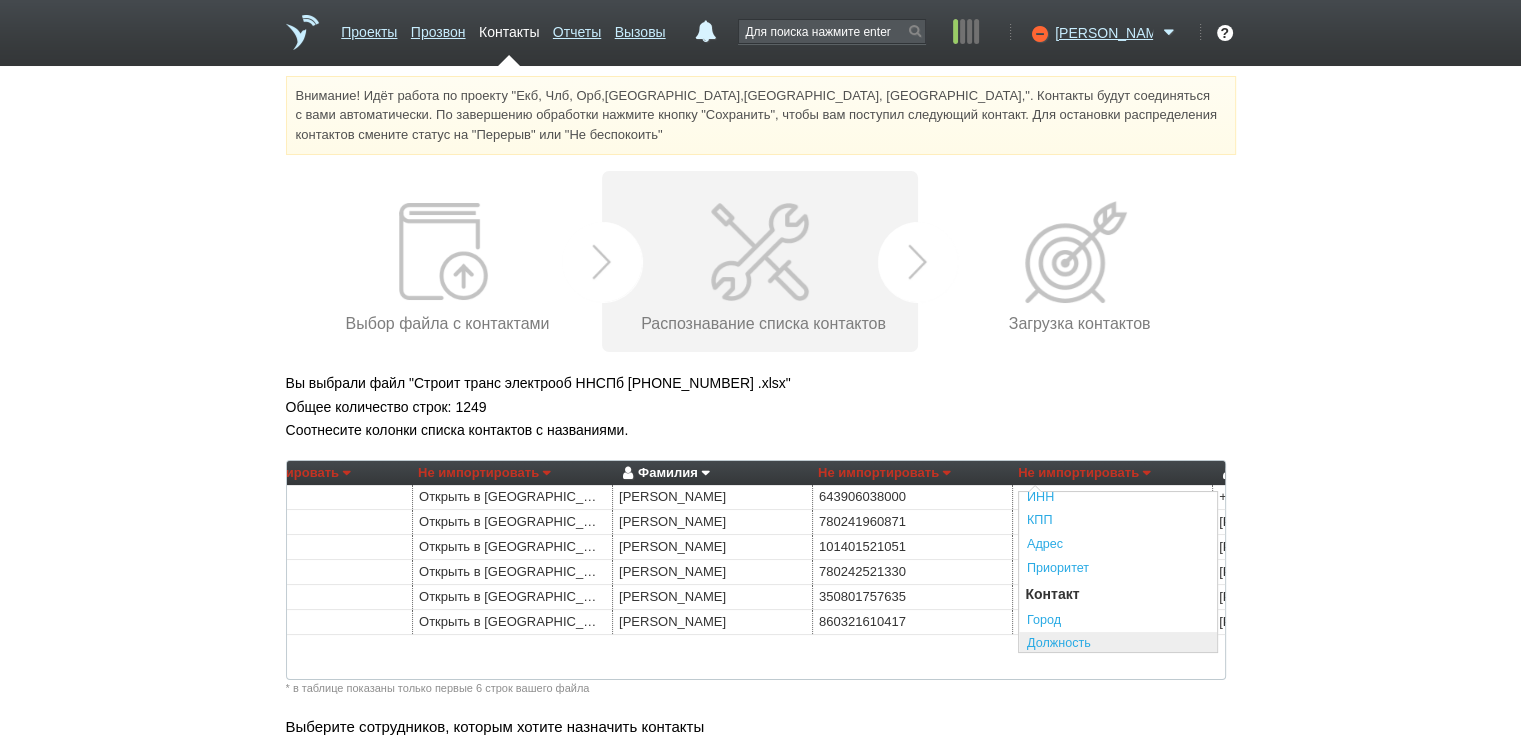 click on "Должность" at bounding box center (1118, 644) 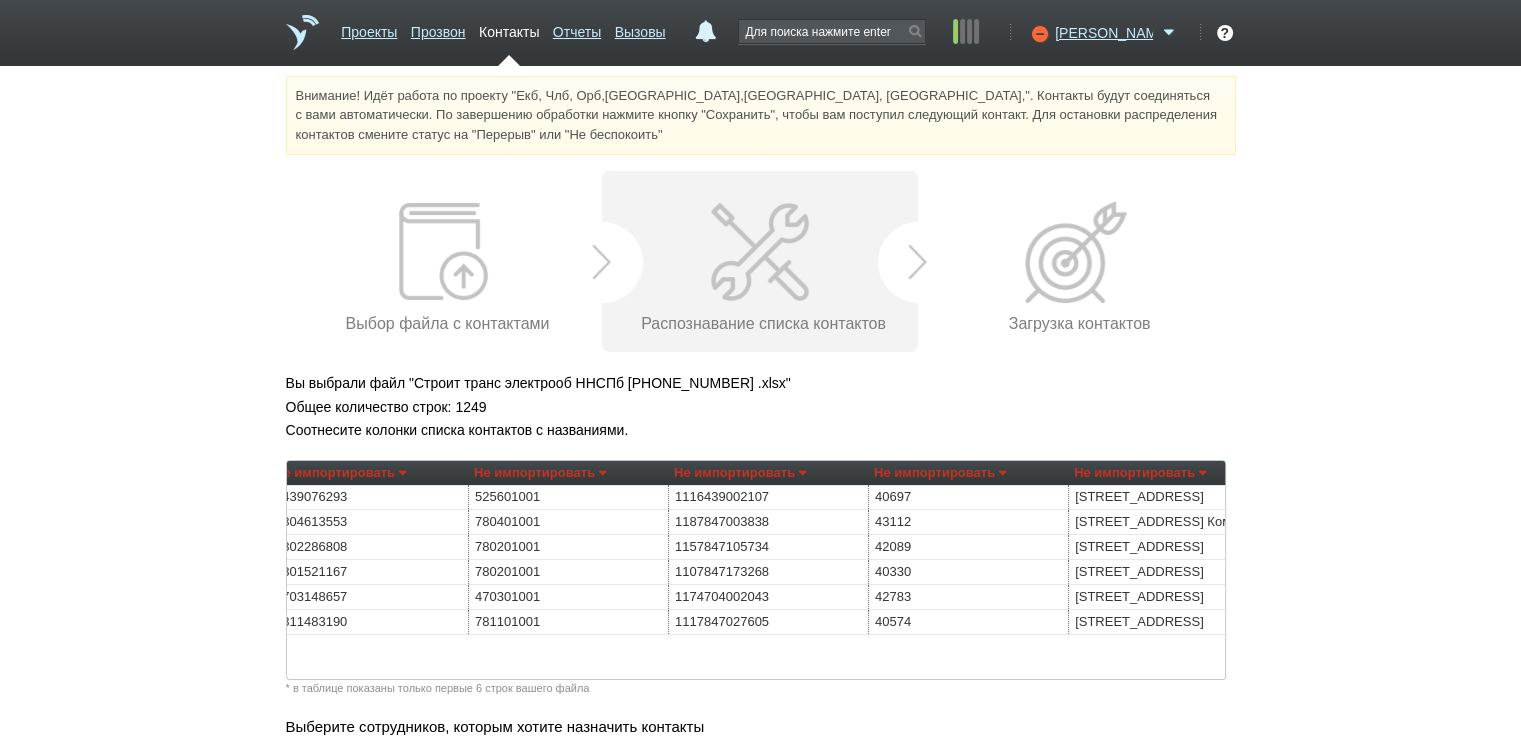 scroll, scrollTop: 0, scrollLeft: 0, axis: both 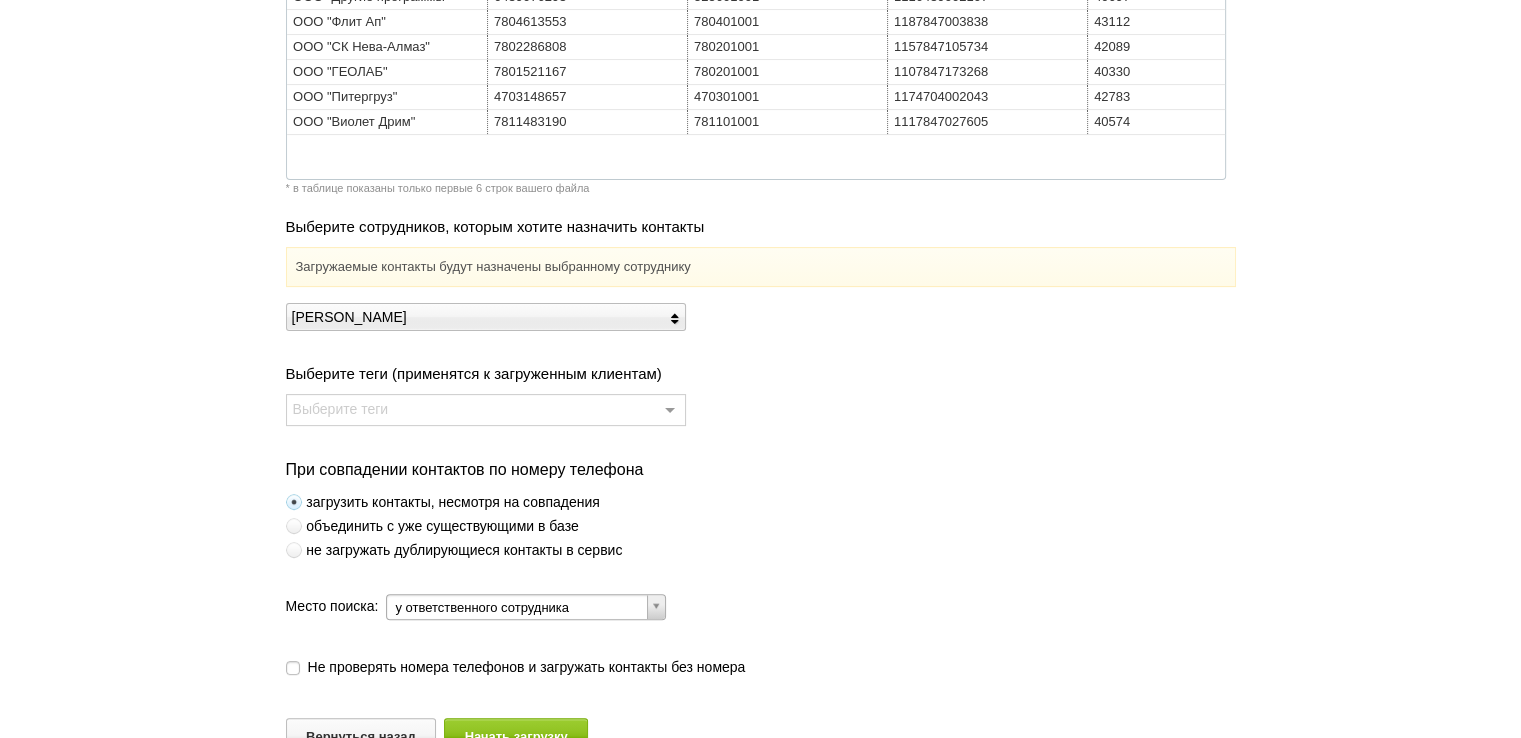 click at bounding box center (294, 550) 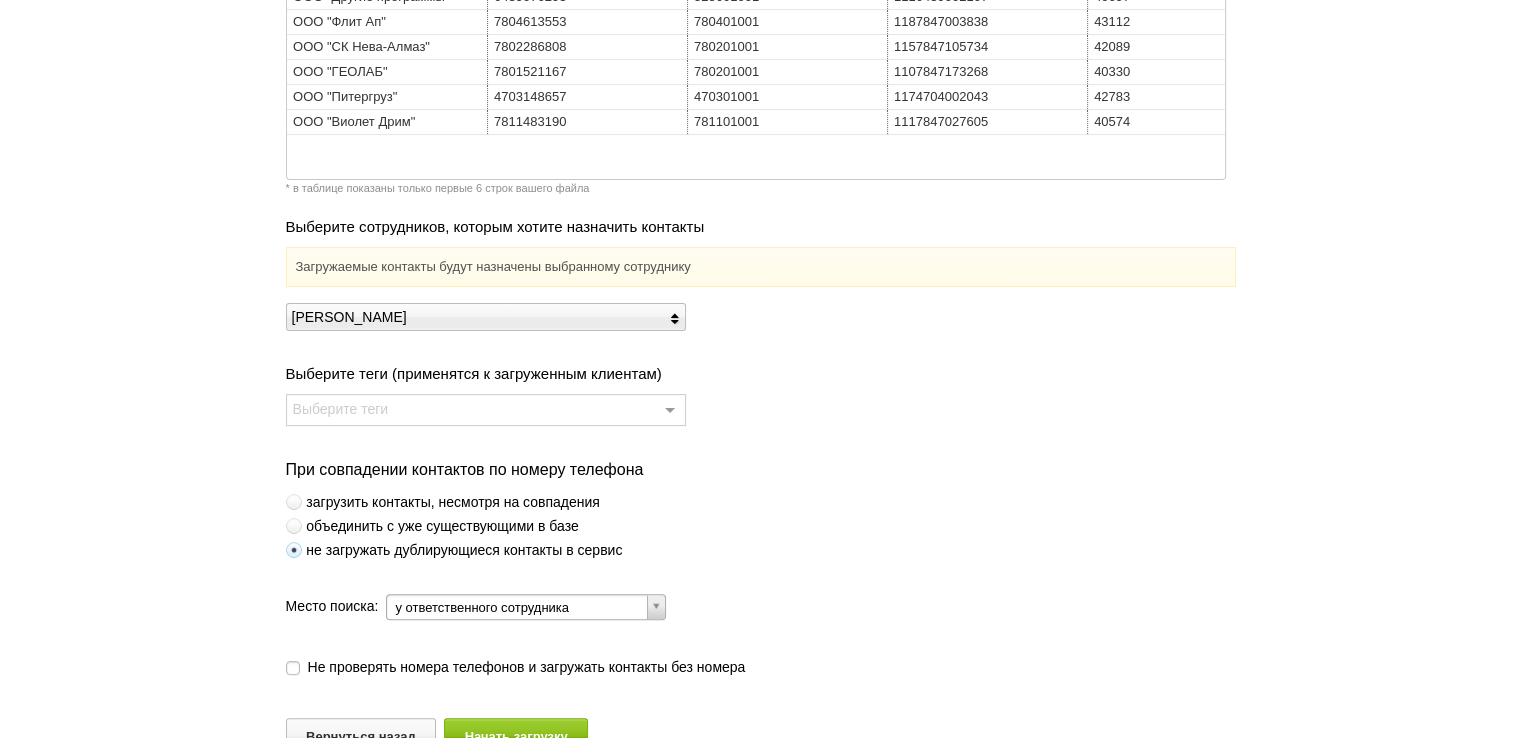 scroll, scrollTop: 546, scrollLeft: 0, axis: vertical 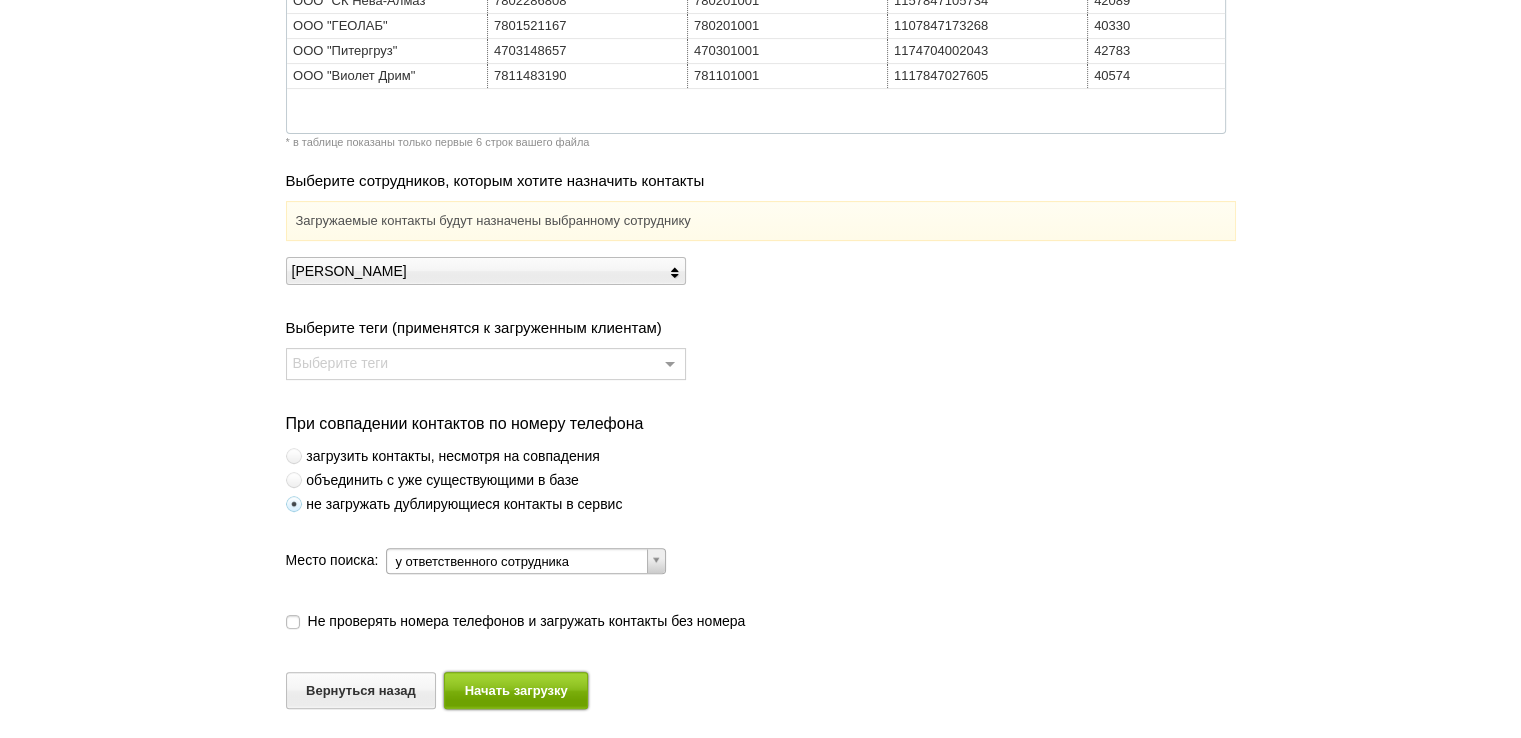click on "Начать загрузку" at bounding box center [516, 690] 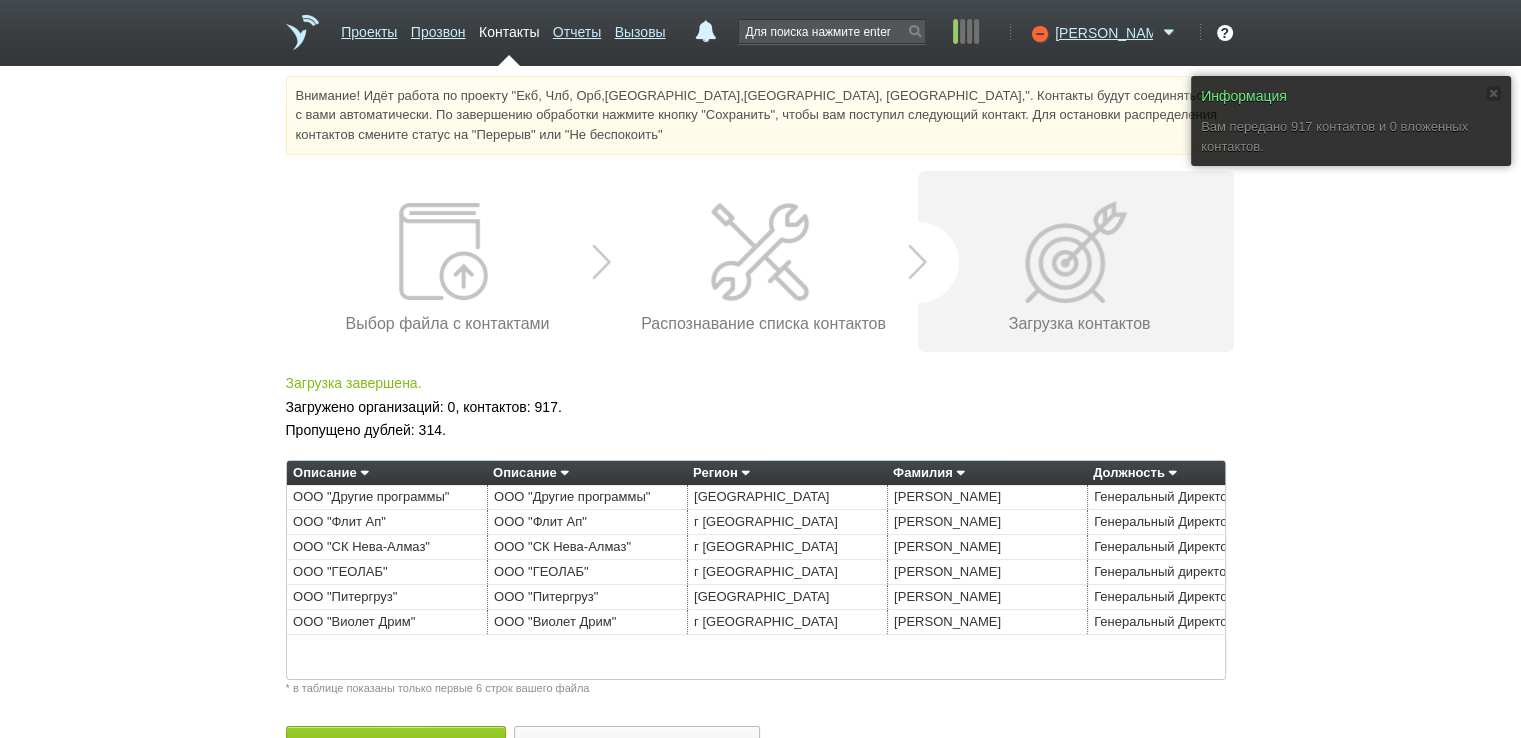 scroll, scrollTop: 55, scrollLeft: 0, axis: vertical 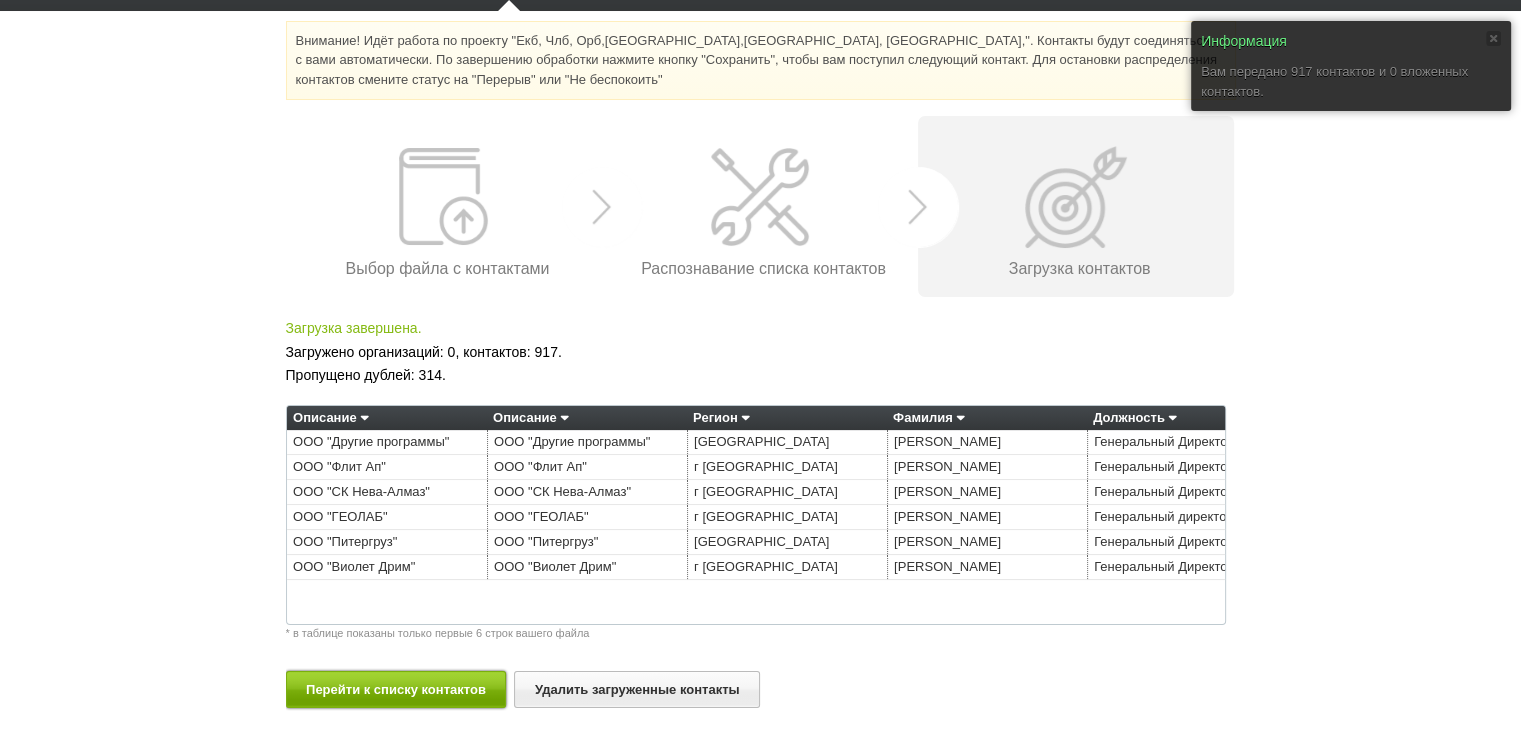 click on "Перейти к списку контактов" at bounding box center [396, 689] 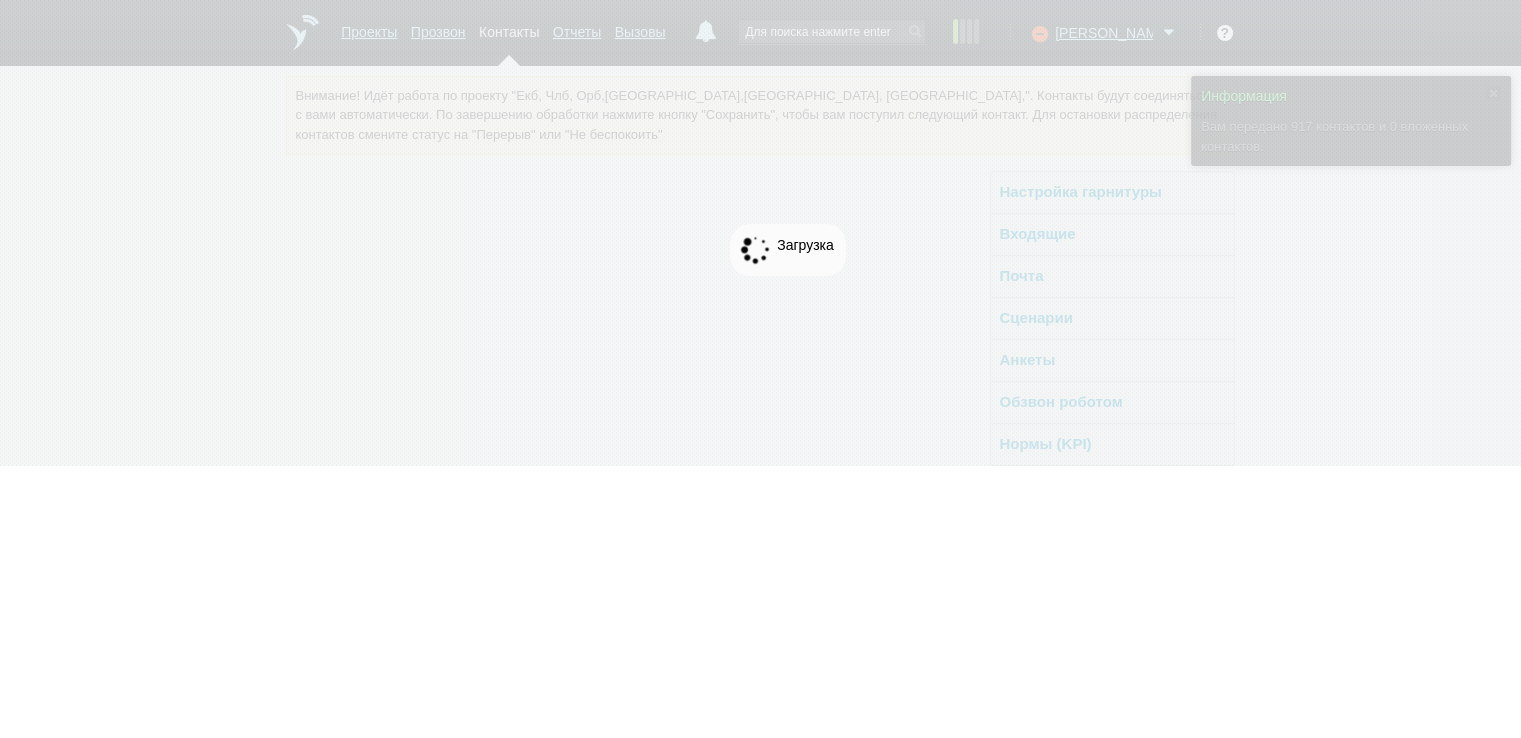 scroll, scrollTop: 0, scrollLeft: 0, axis: both 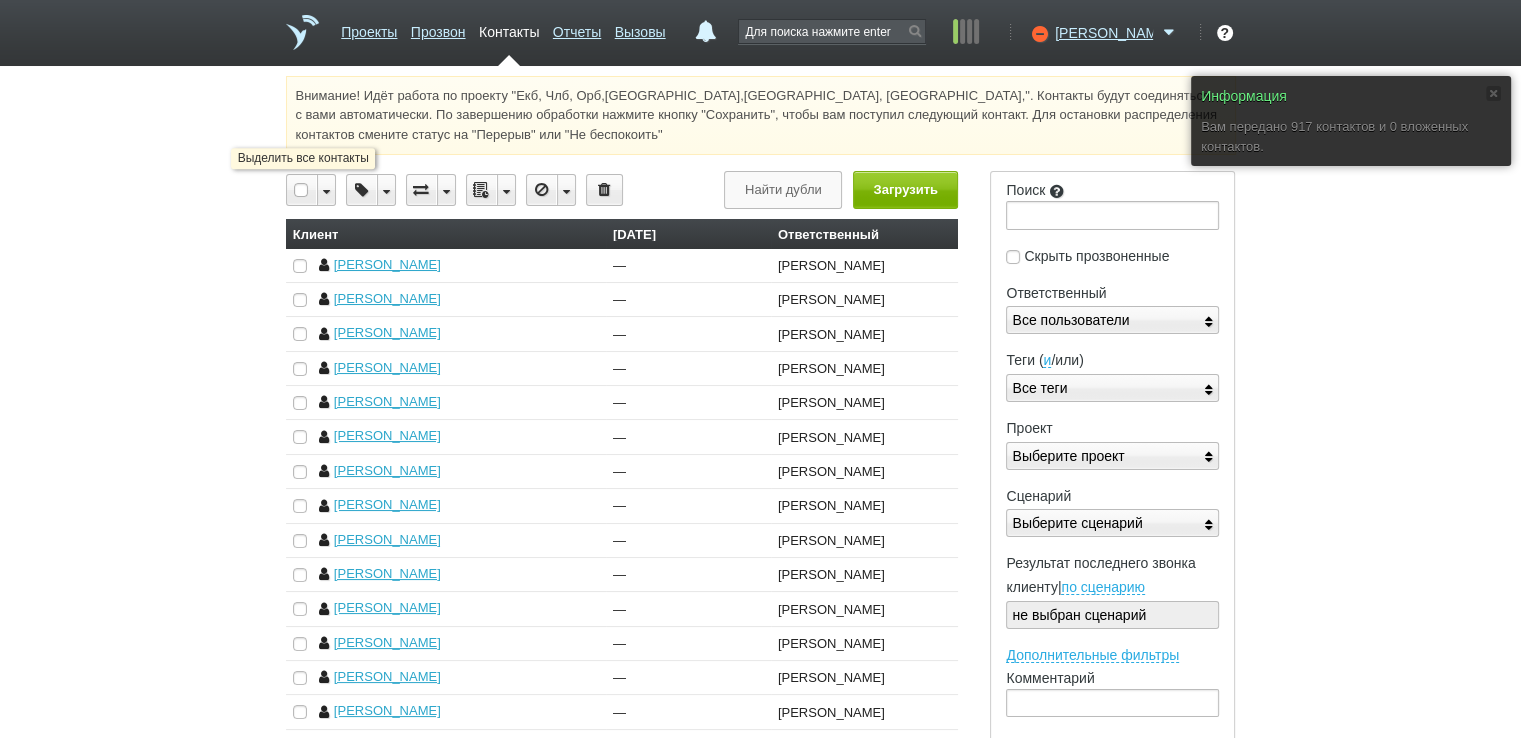 click at bounding box center [302, 190] 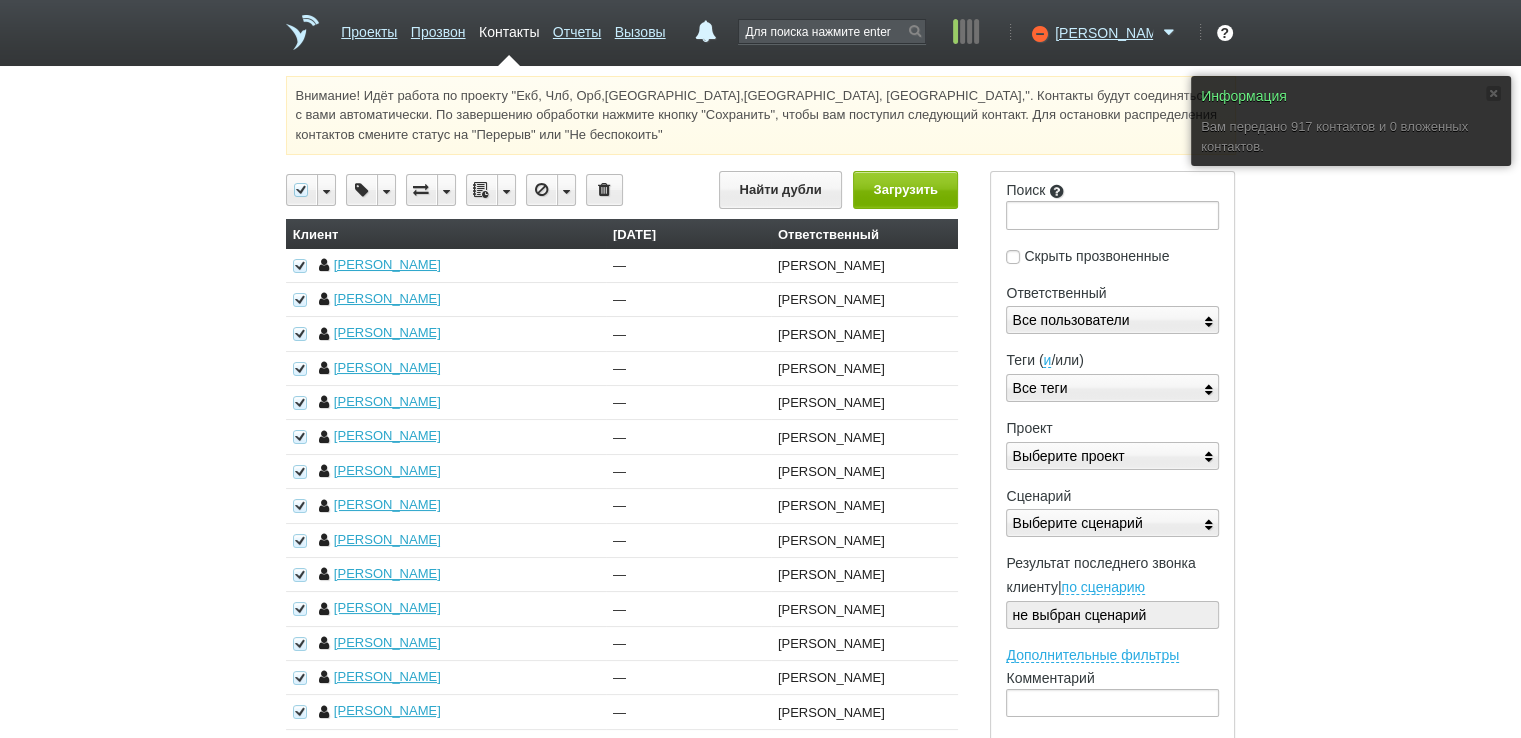 click at bounding box center [506, 190] 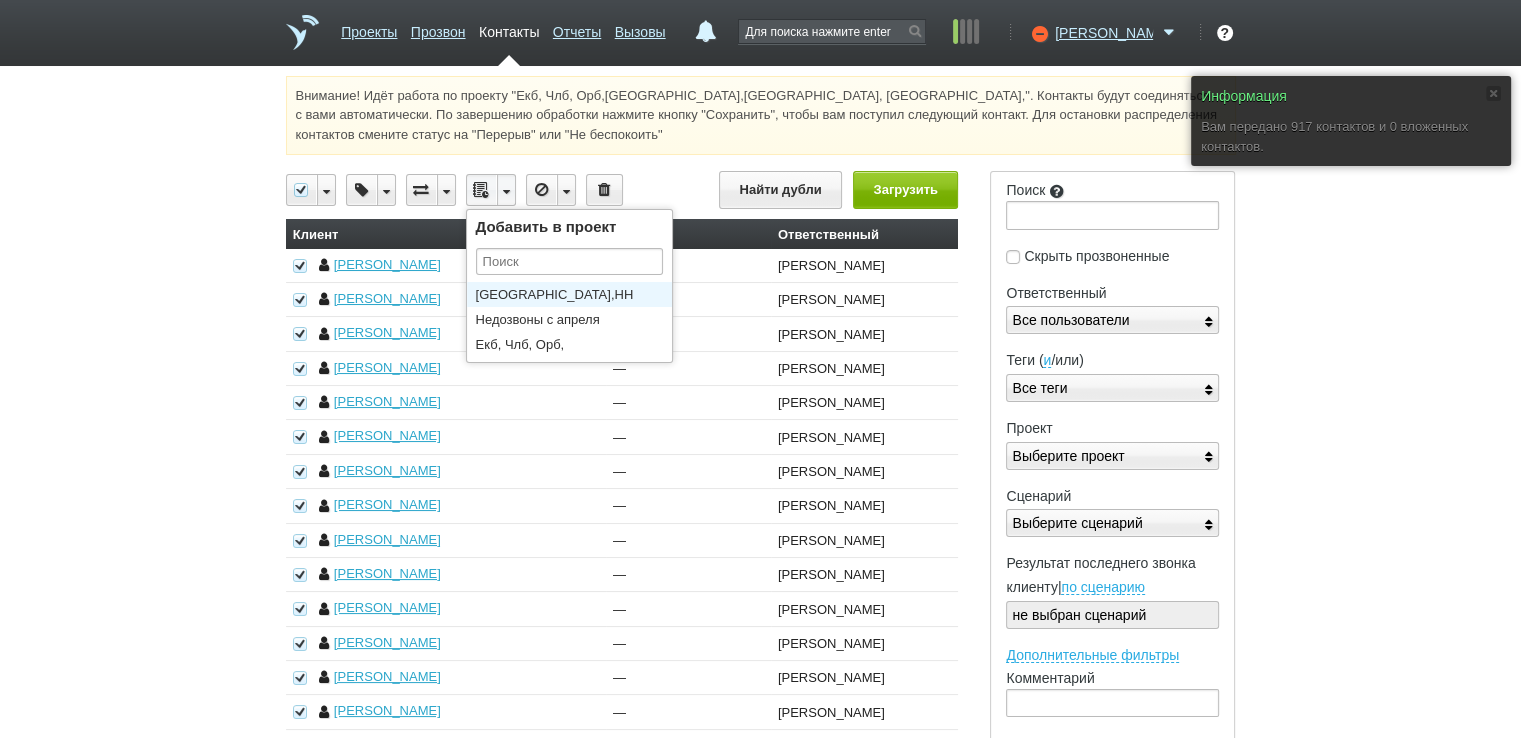 click on "[GEOGRAPHIC_DATA],НН" at bounding box center (574, 294) 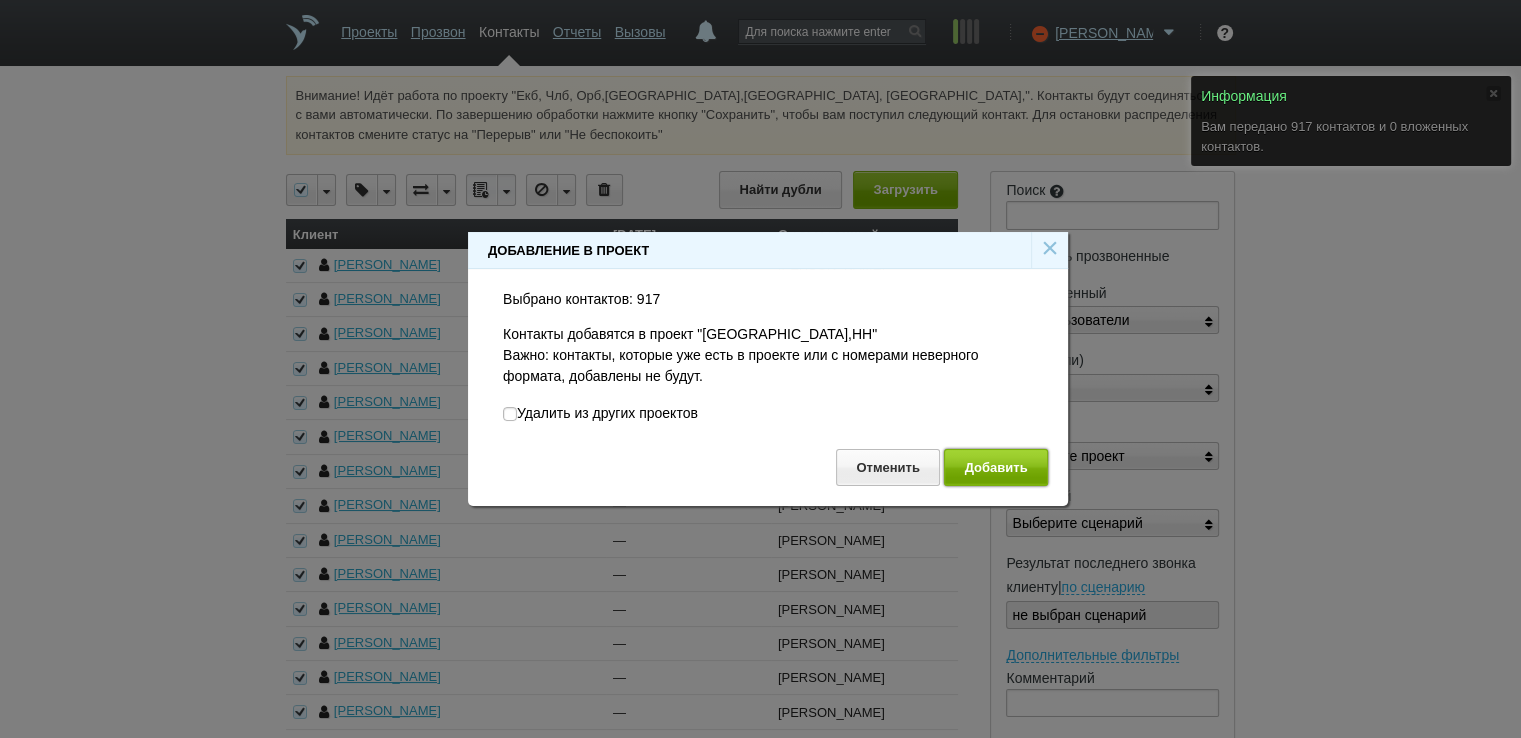 click on "Добавить" at bounding box center [996, 467] 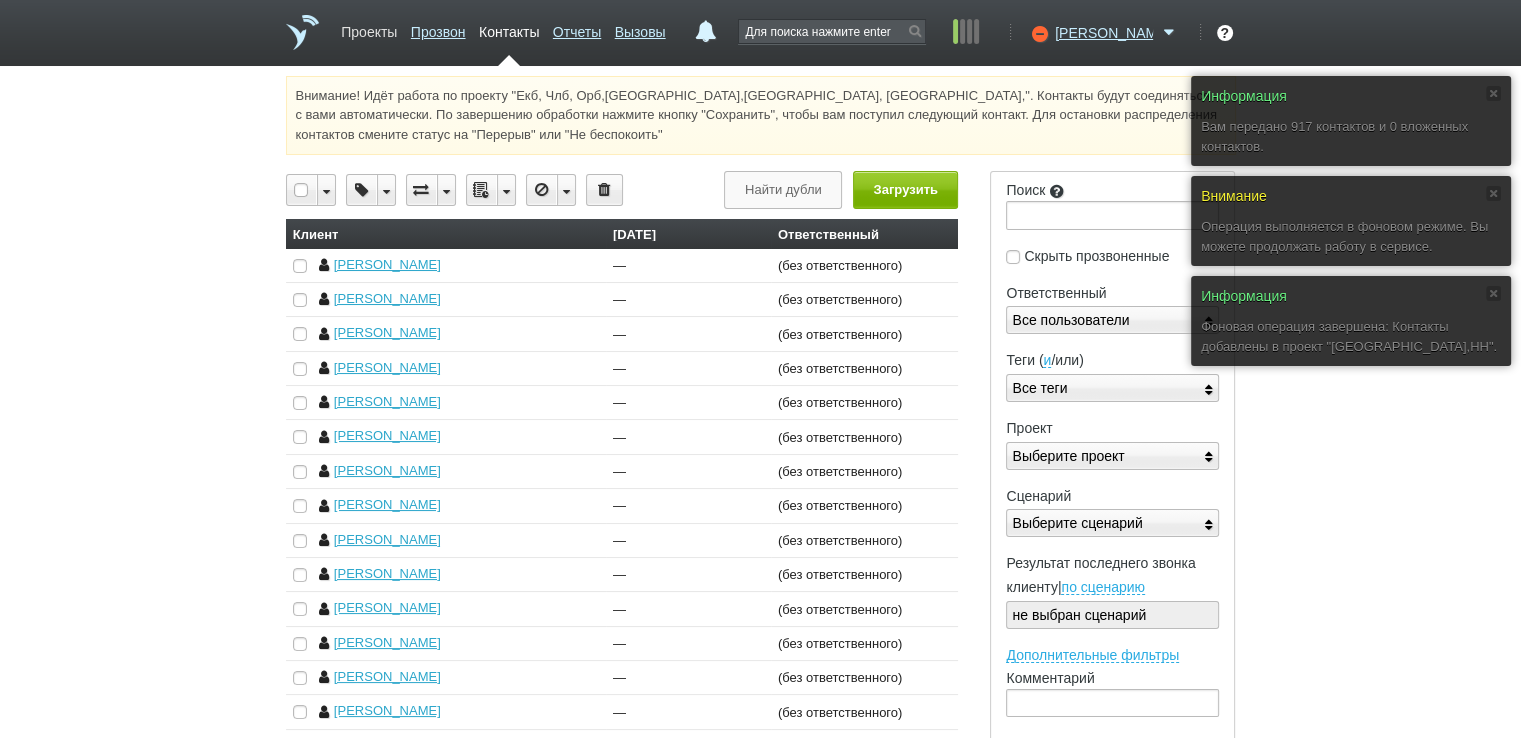 click on "Проекты" at bounding box center [369, 28] 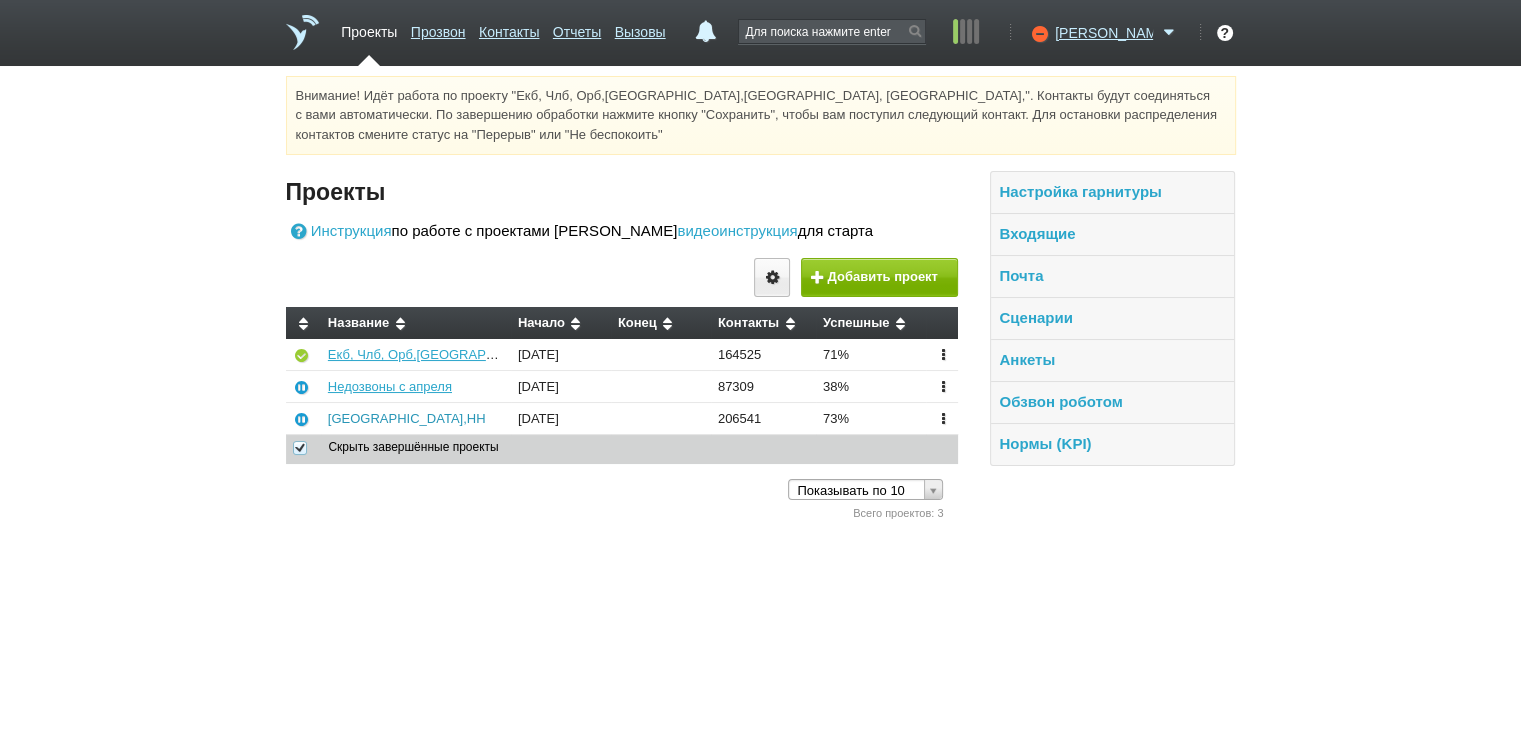 click on "[GEOGRAPHIC_DATA],НН" at bounding box center (407, 418) 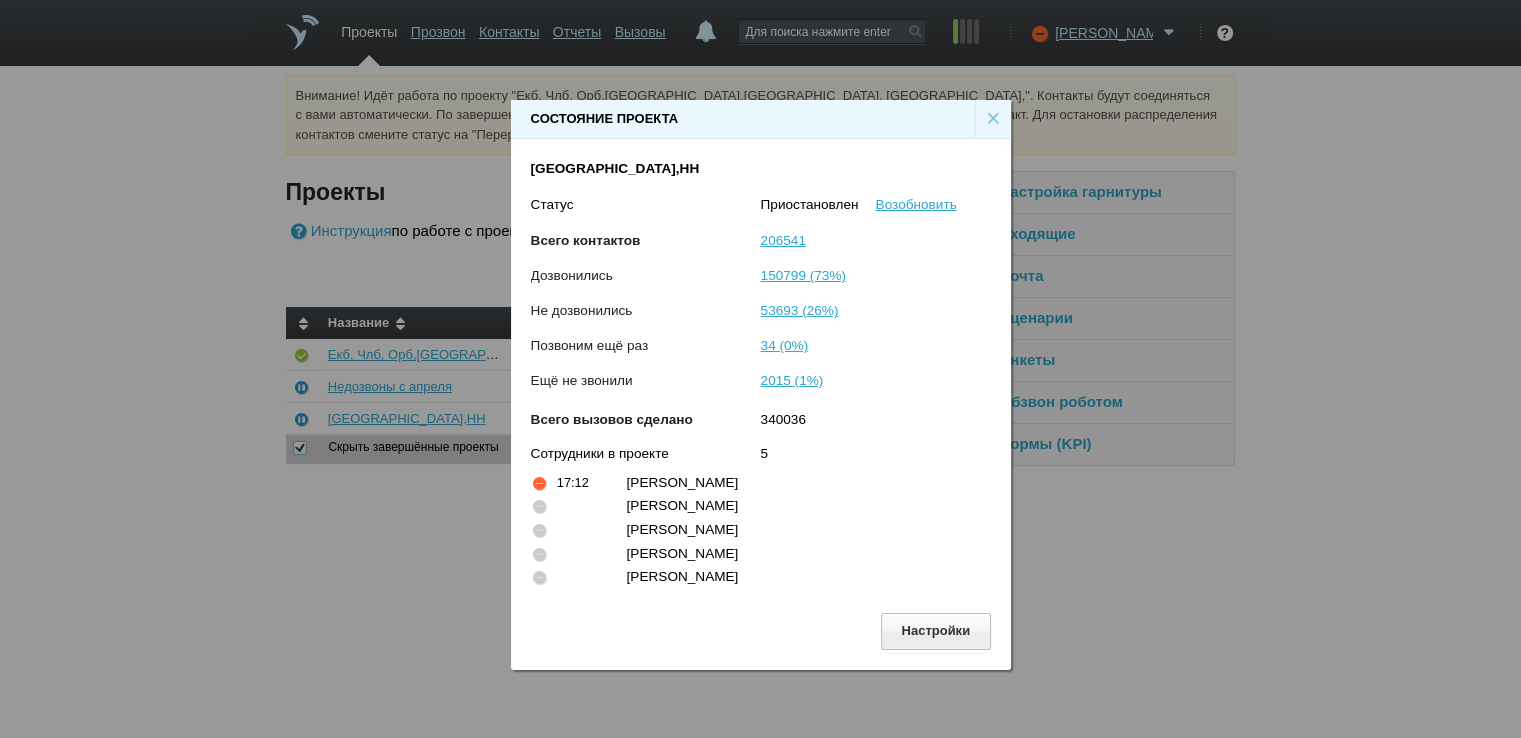 click on "×" at bounding box center (993, 119) 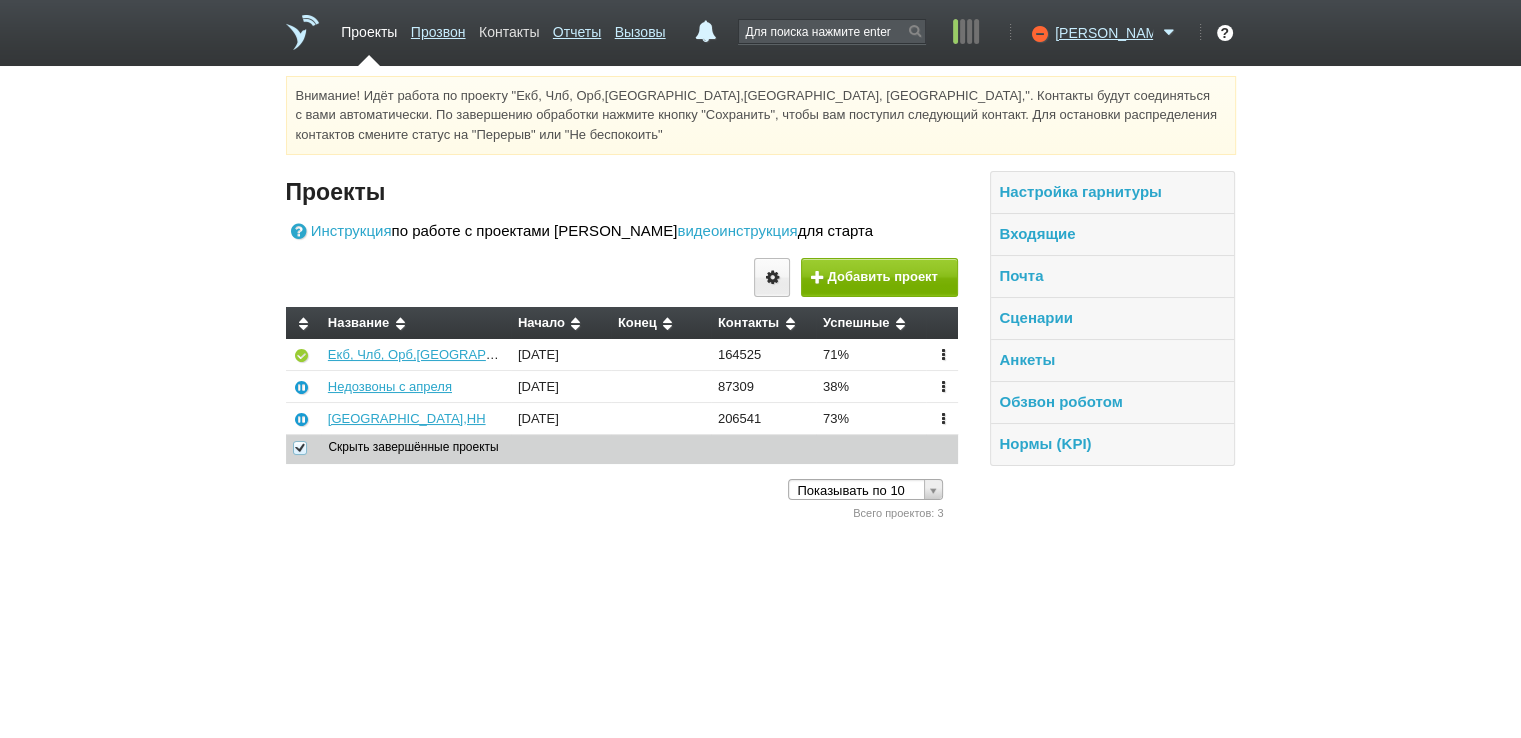click on "Контакты" at bounding box center [509, 28] 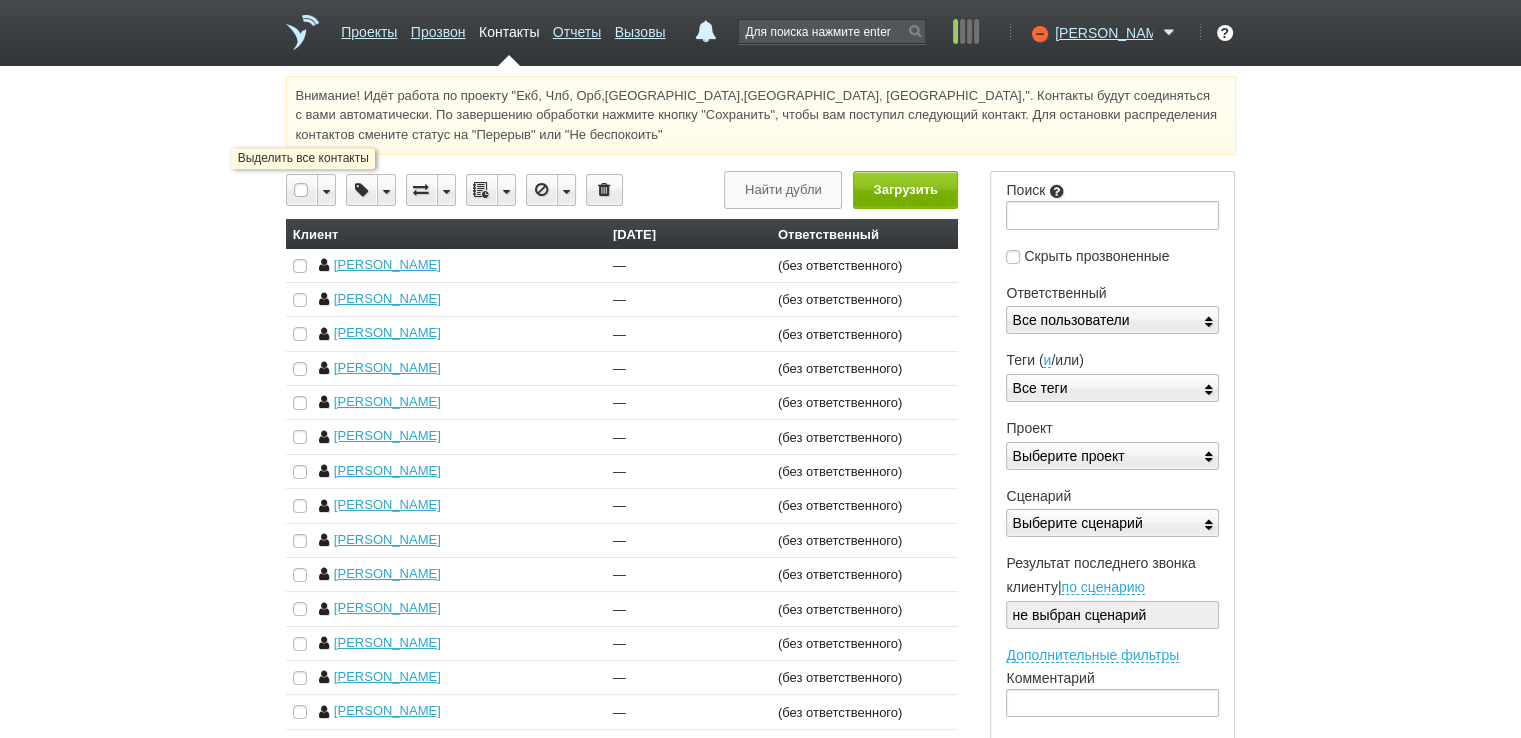click at bounding box center [302, 190] 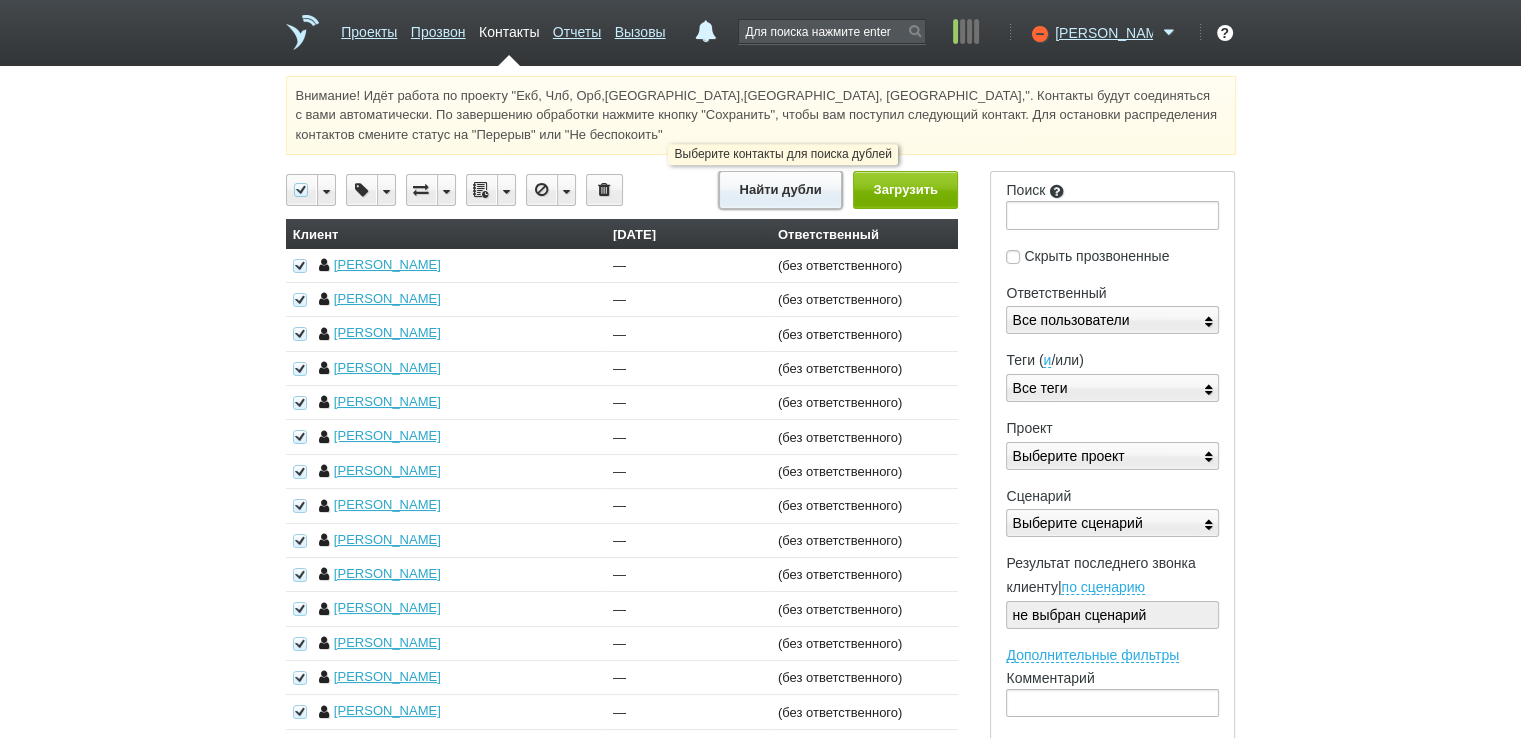click on "Найти дубли" at bounding box center (780, 189) 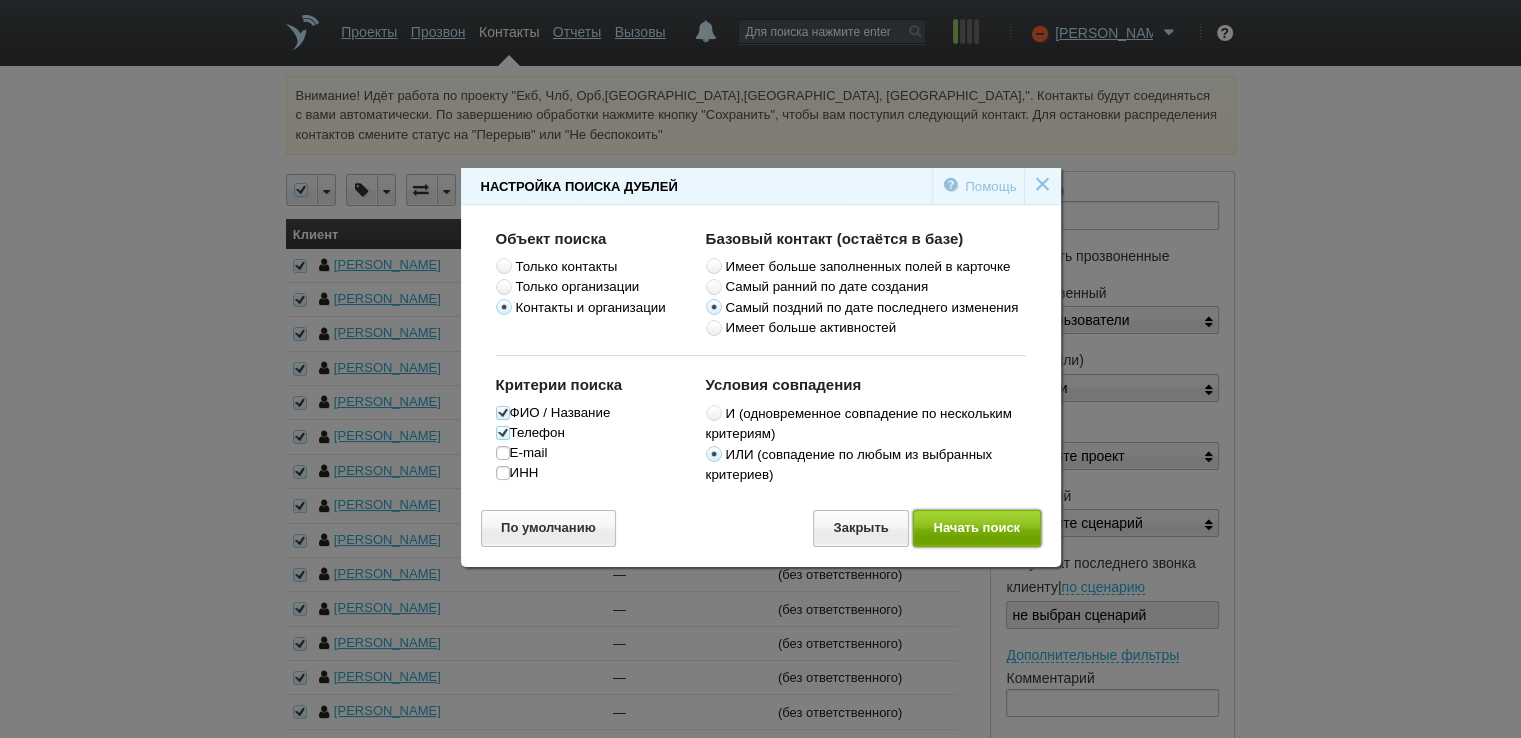 click on "Начать поиск" at bounding box center (977, 528) 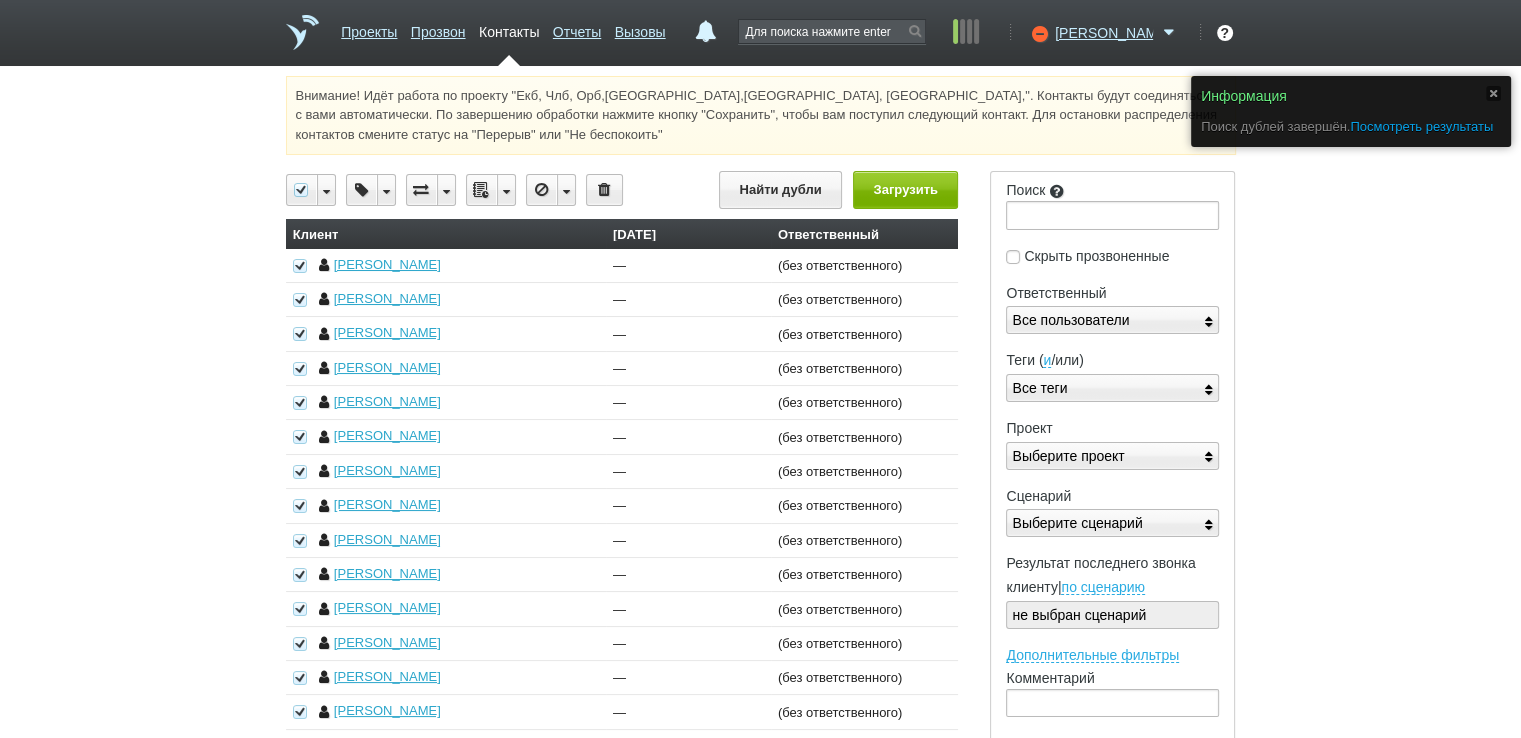 click on "Посмотреть результаты" at bounding box center [1421, 126] 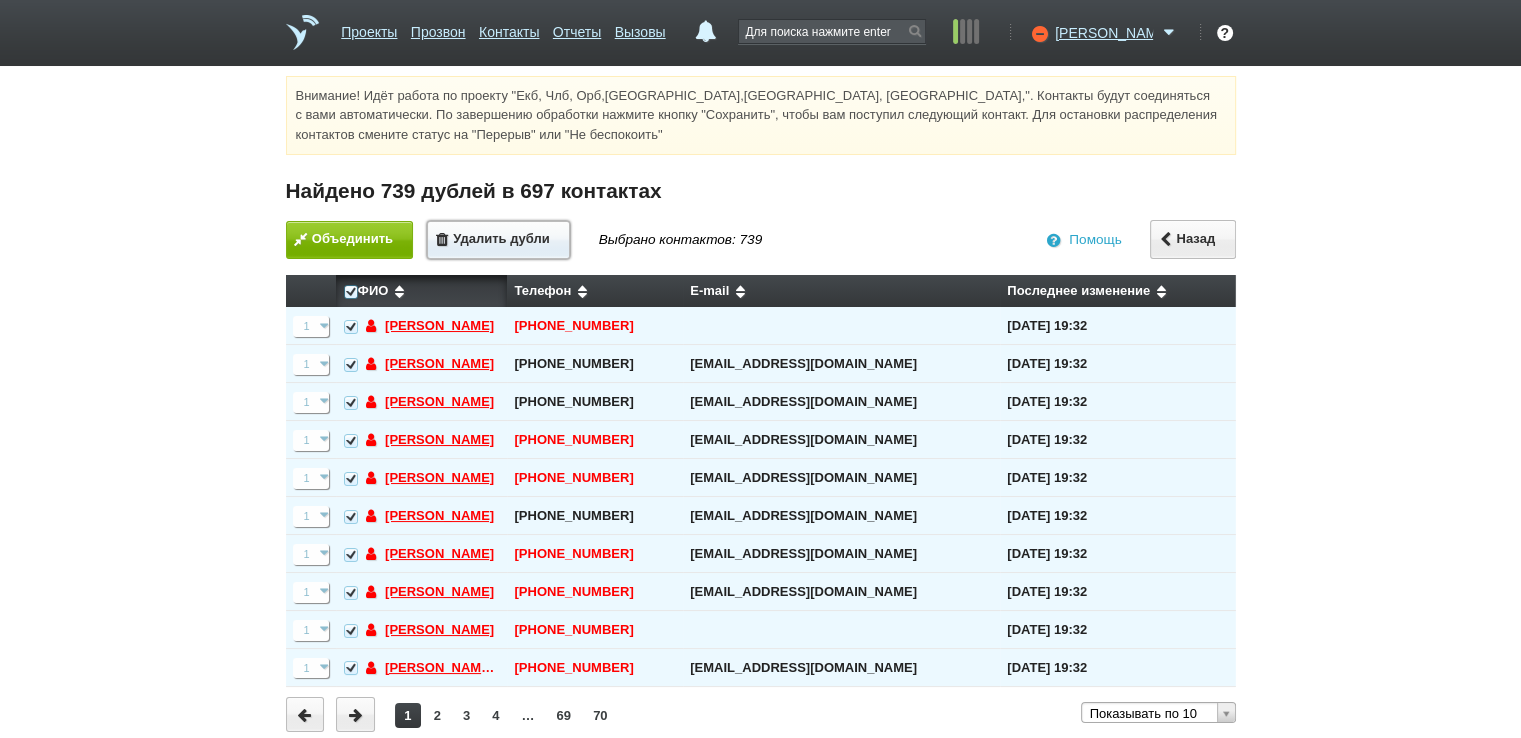click on "Удалить дубли" at bounding box center (498, 240) 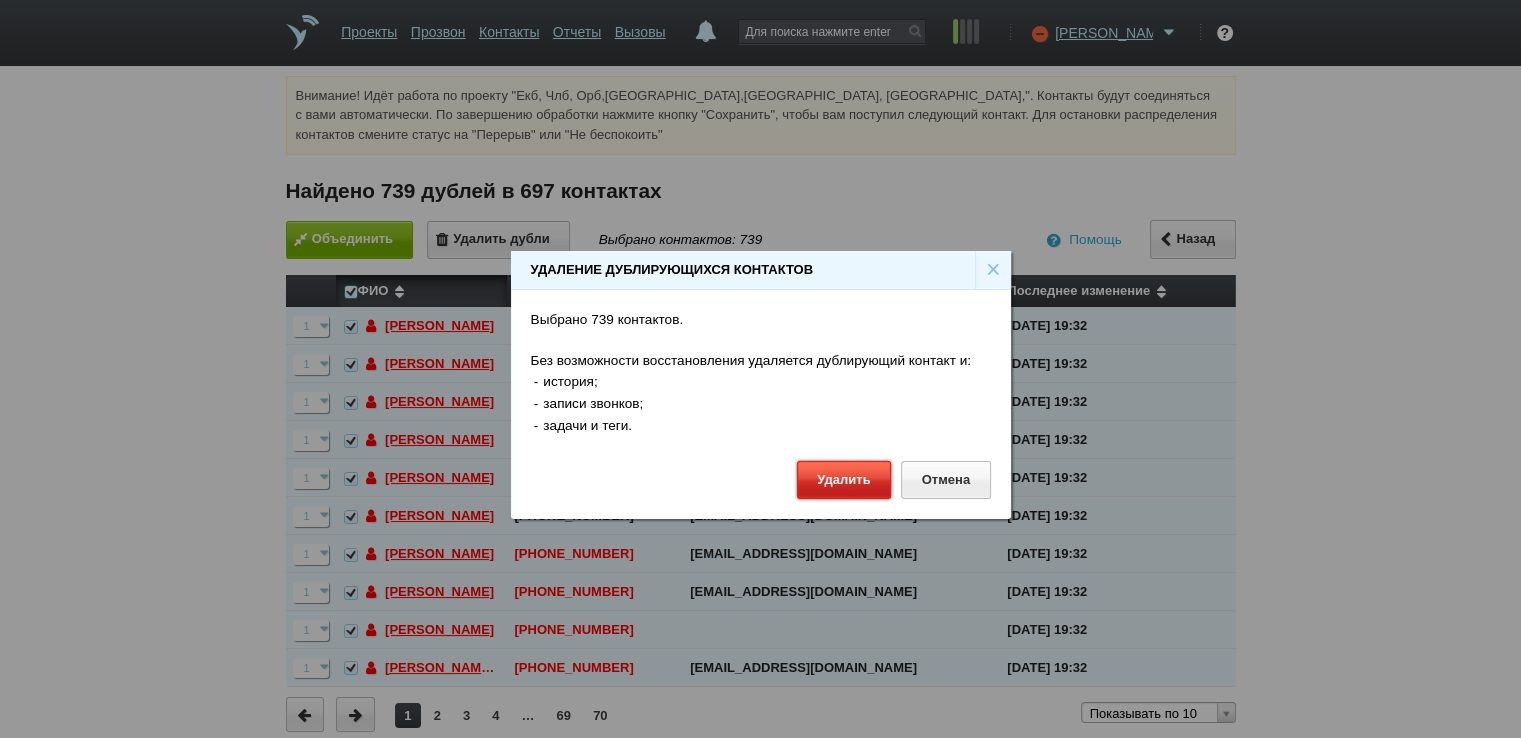click on "Удалить" at bounding box center [844, 479] 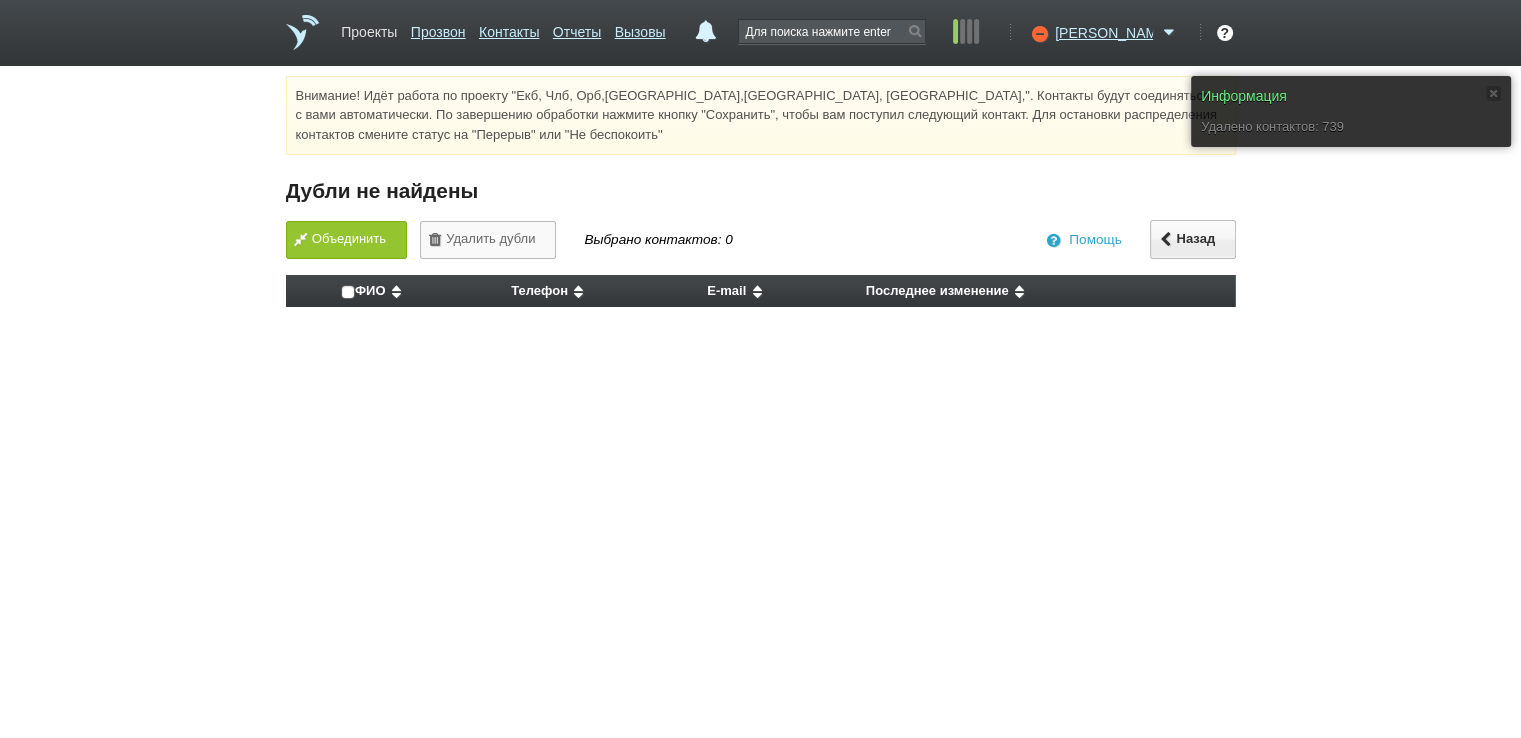 click on "Проекты" at bounding box center [369, 28] 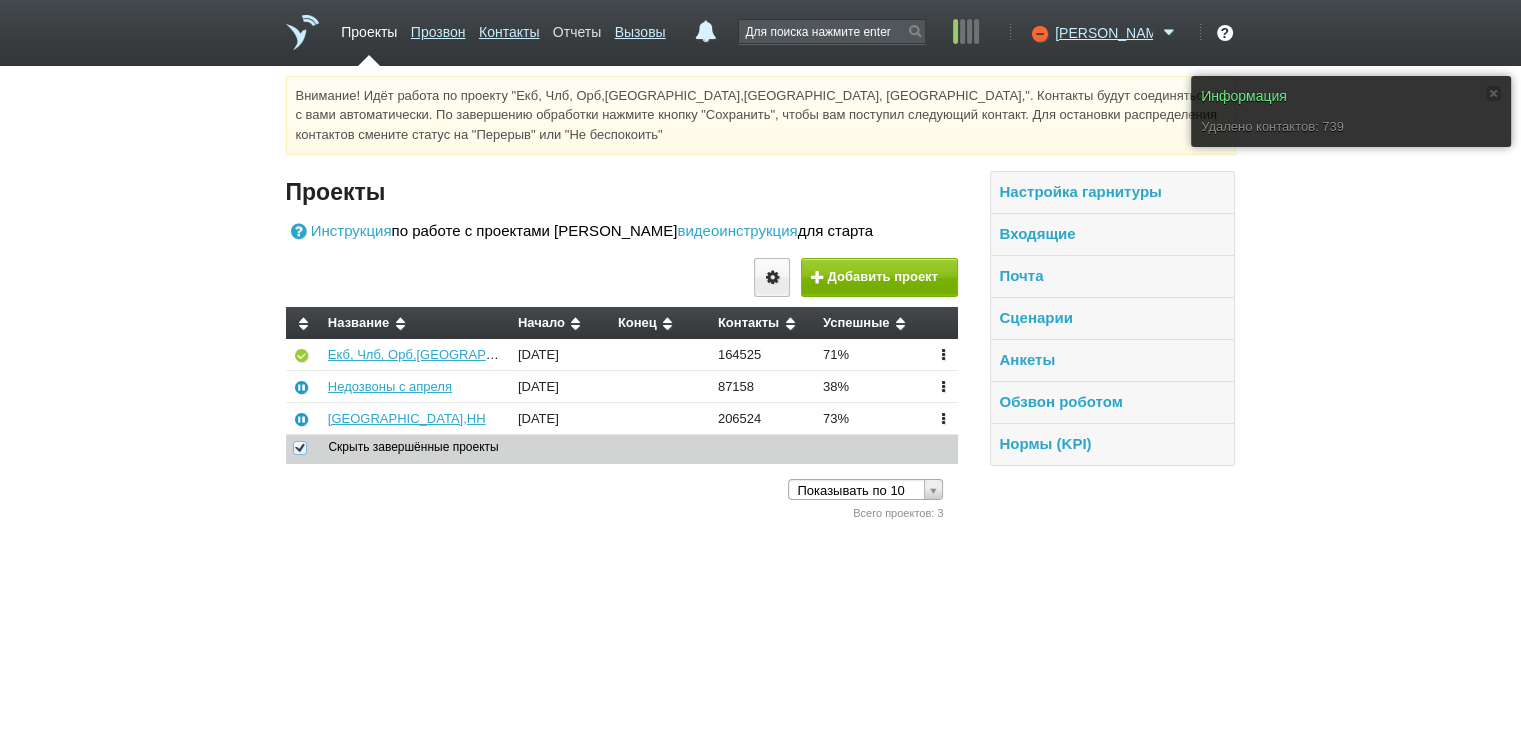 click on "Отчеты" at bounding box center [577, 28] 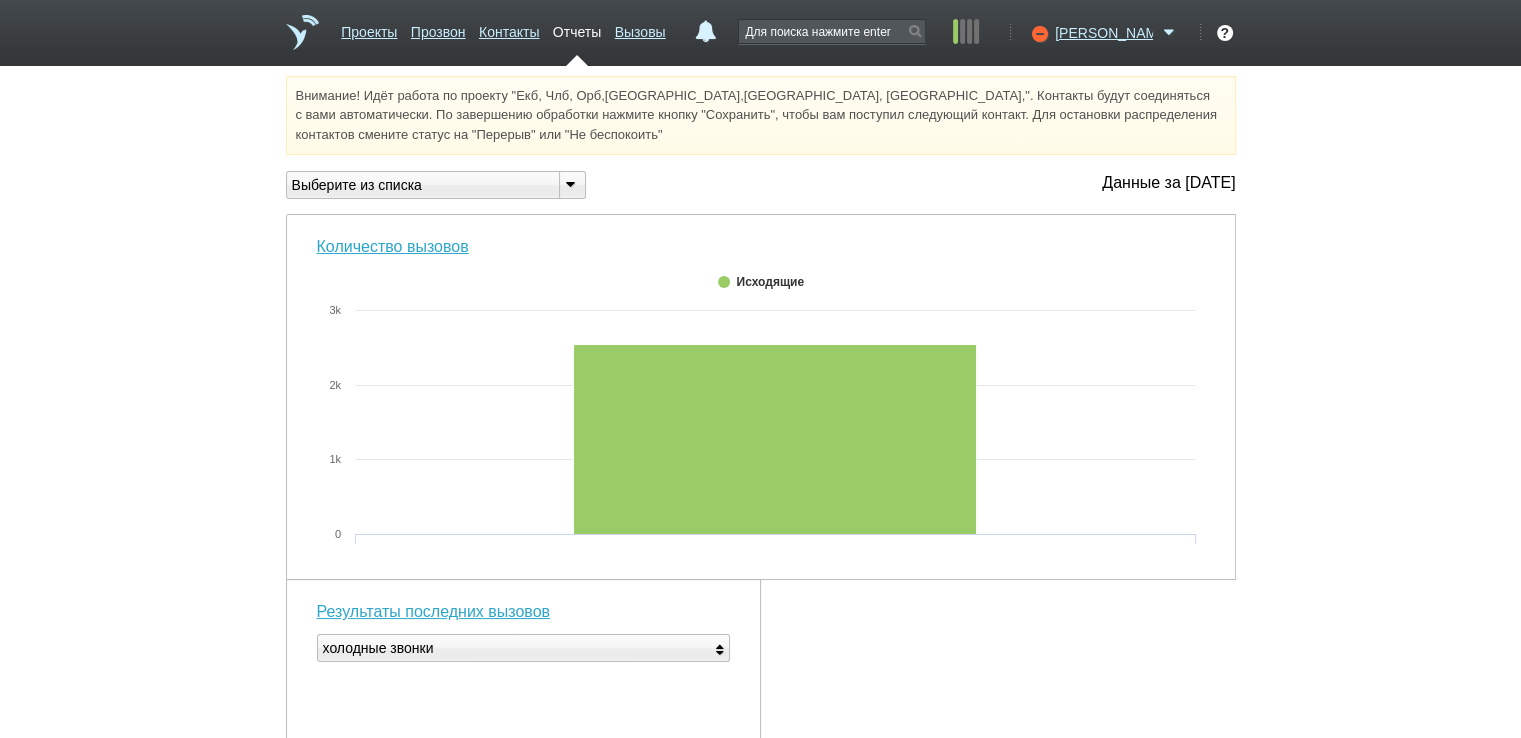 click at bounding box center (571, 183) 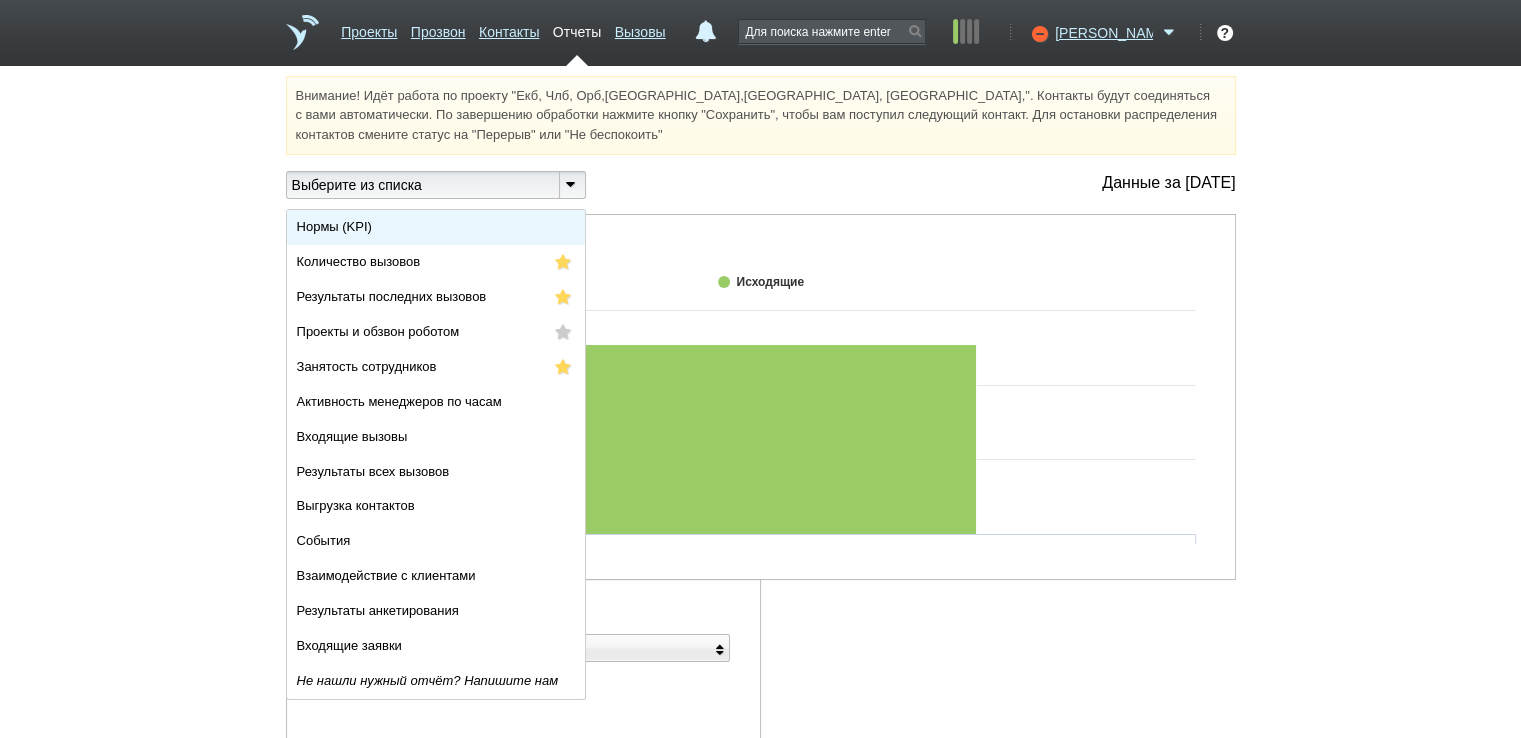 click on "Нормы (KPI)" at bounding box center [436, 227] 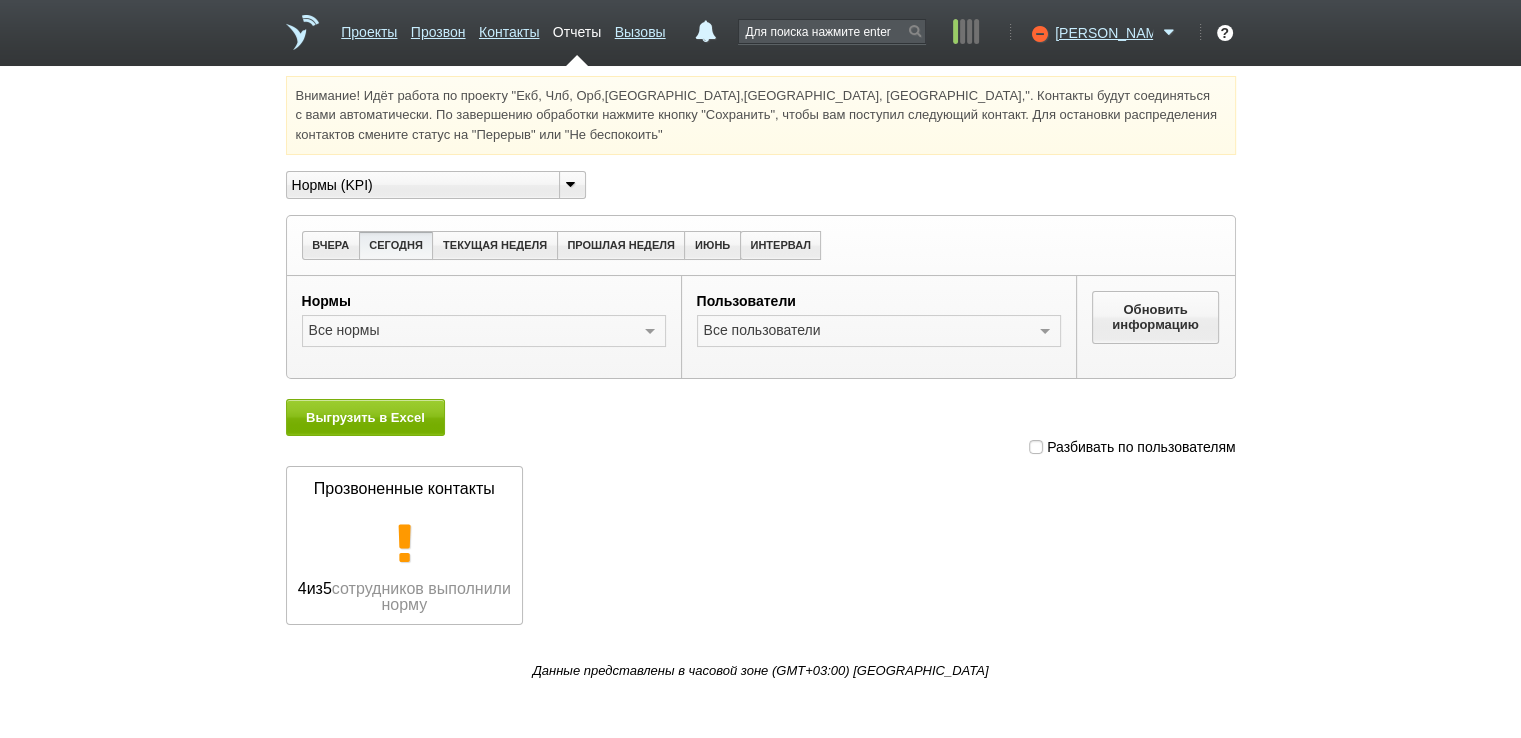 click at bounding box center (1036, 447) 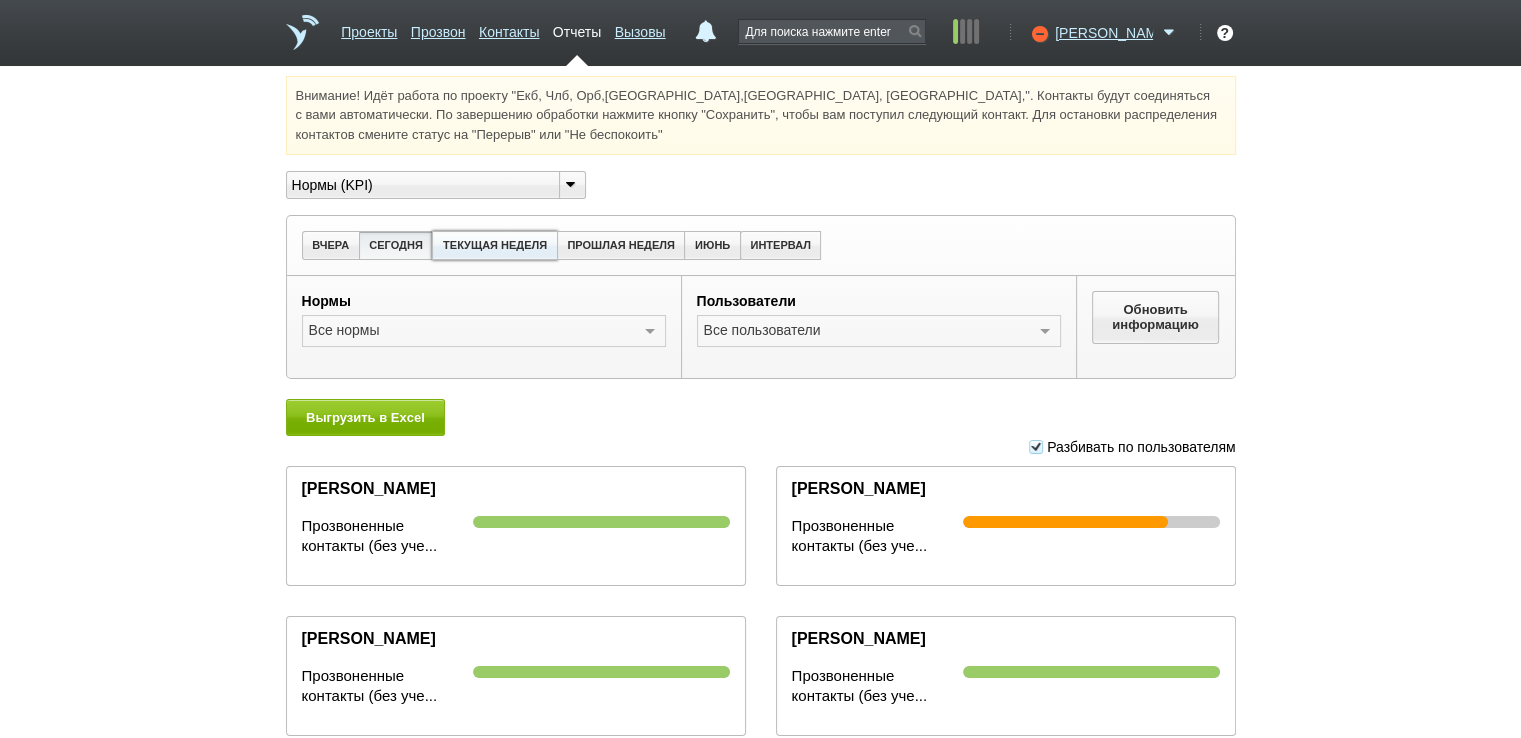 click on "ТЕКУЩАЯ НЕДЕЛЯ" at bounding box center (494, 245) 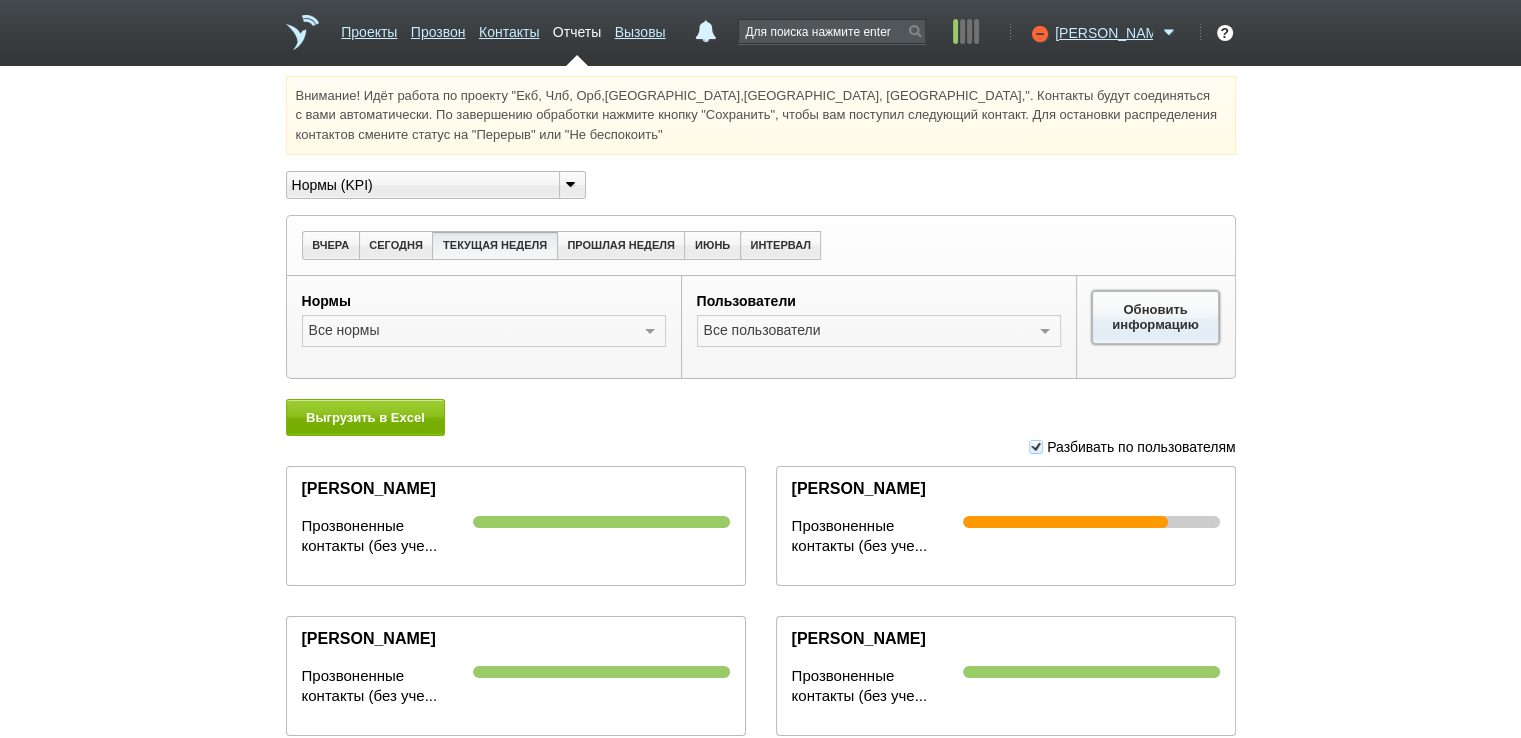 click on "Обновить информацию" at bounding box center (1156, 317) 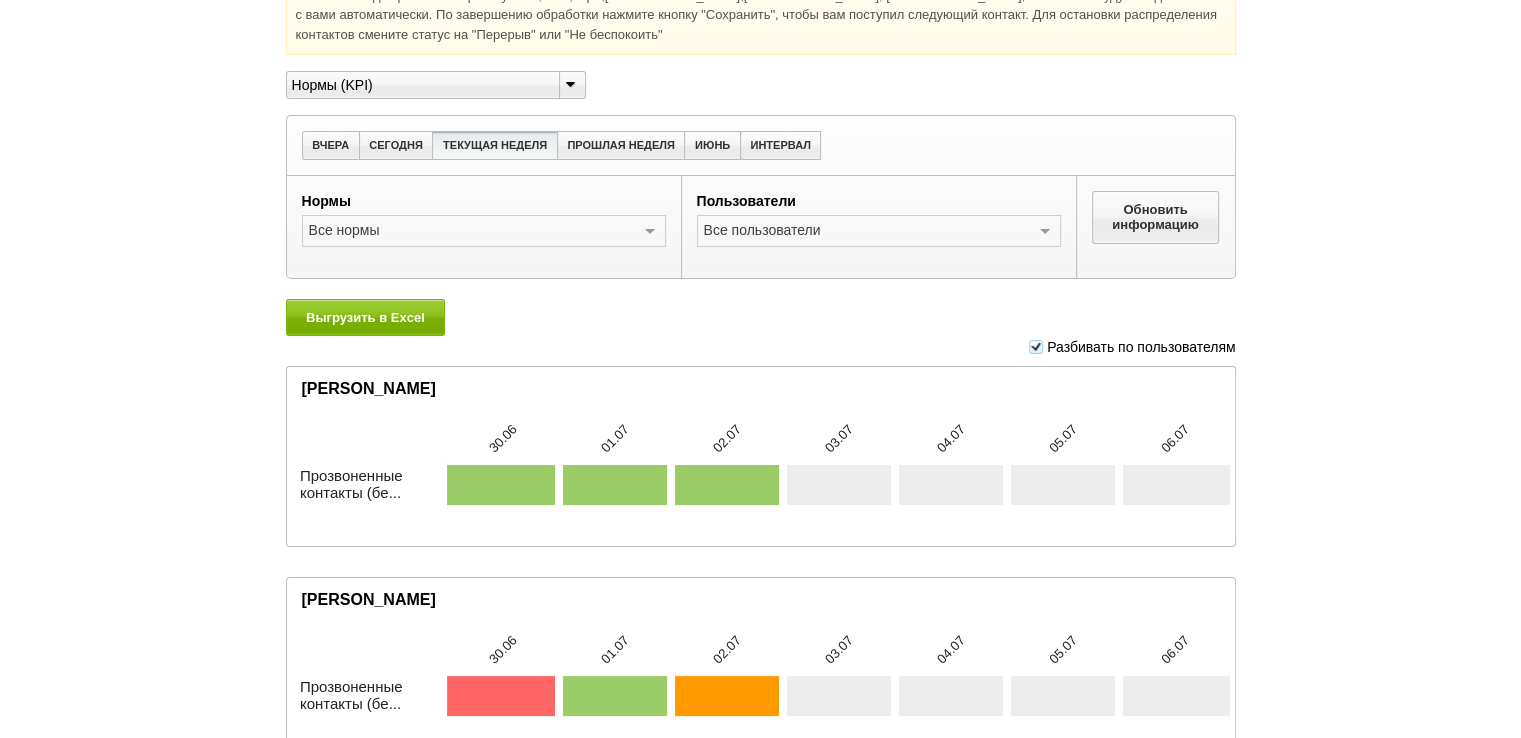 scroll, scrollTop: 0, scrollLeft: 0, axis: both 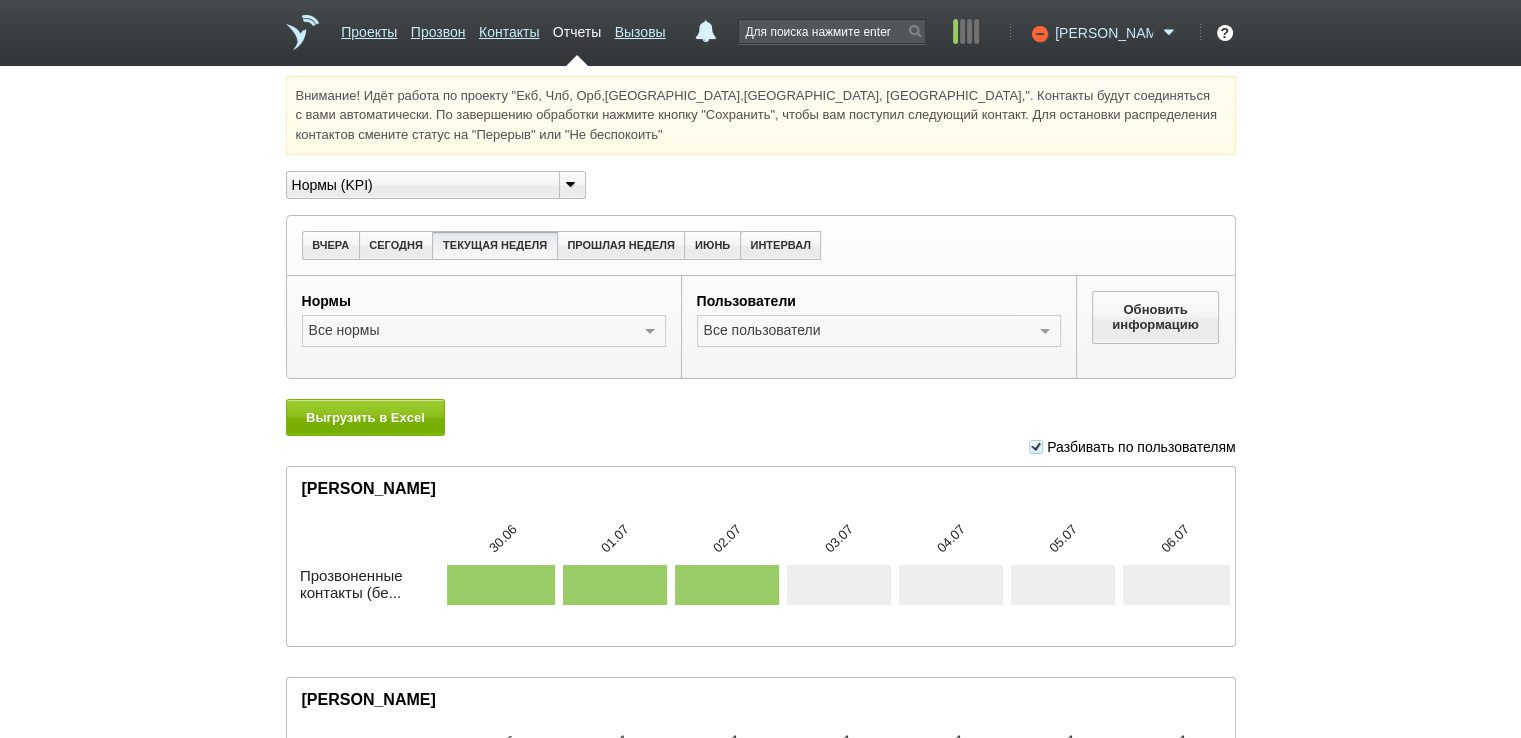 click on "[PERSON_NAME]" at bounding box center (1104, 33) 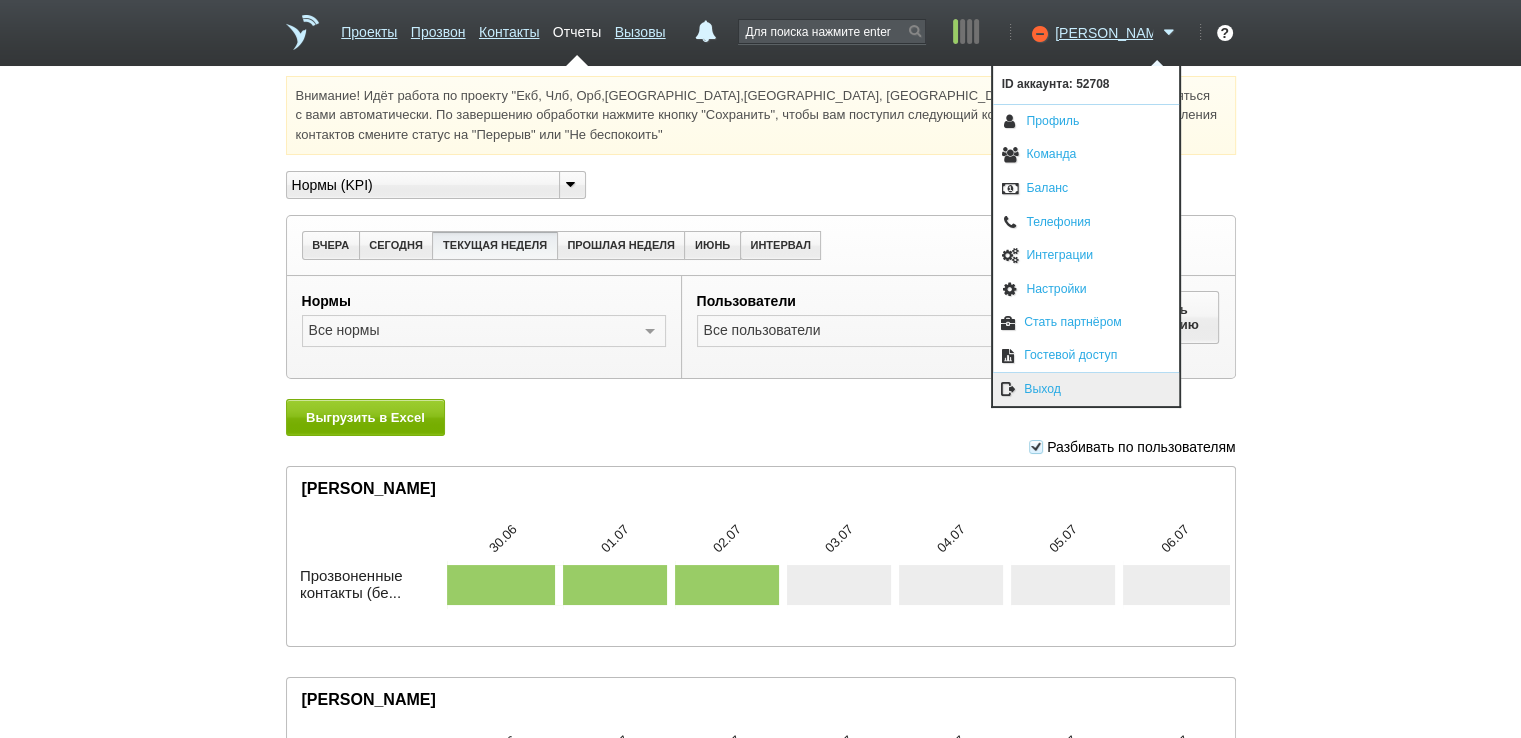 click on "Выход" at bounding box center (1086, 389) 